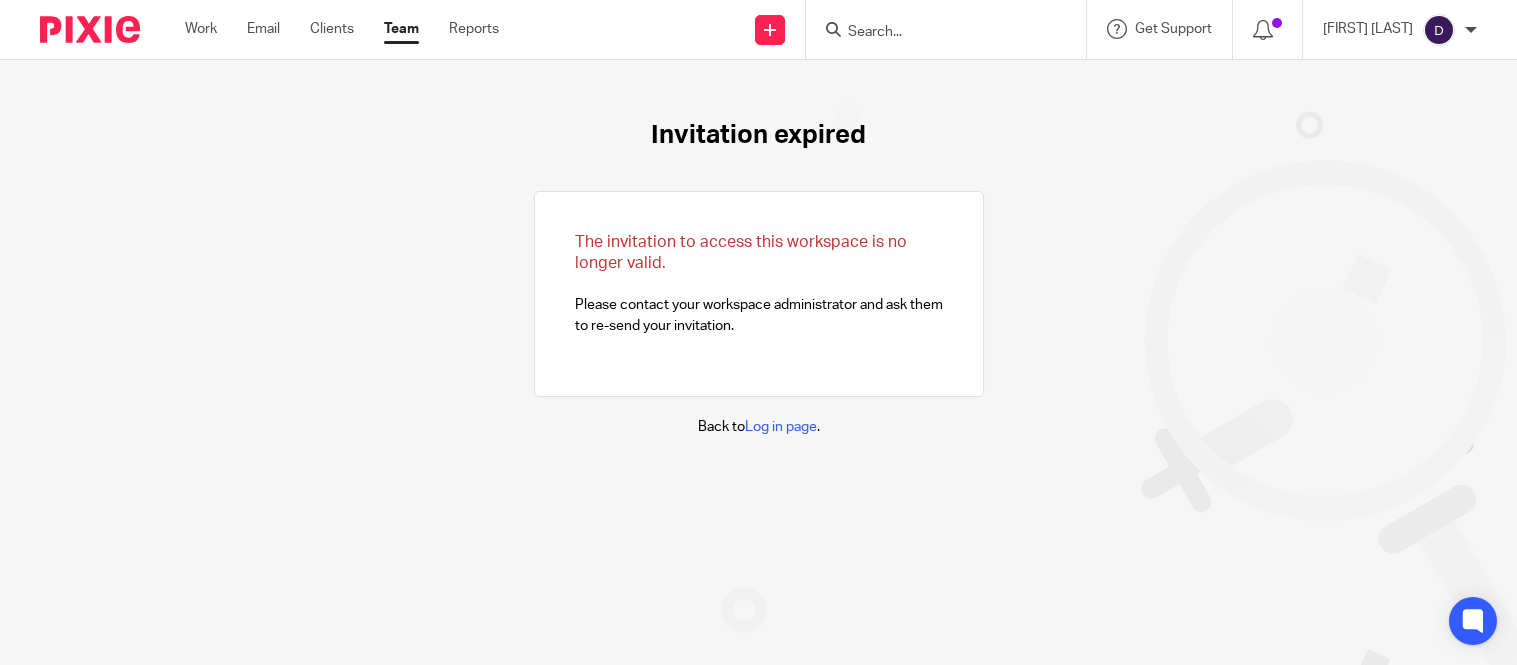 scroll, scrollTop: 0, scrollLeft: 0, axis: both 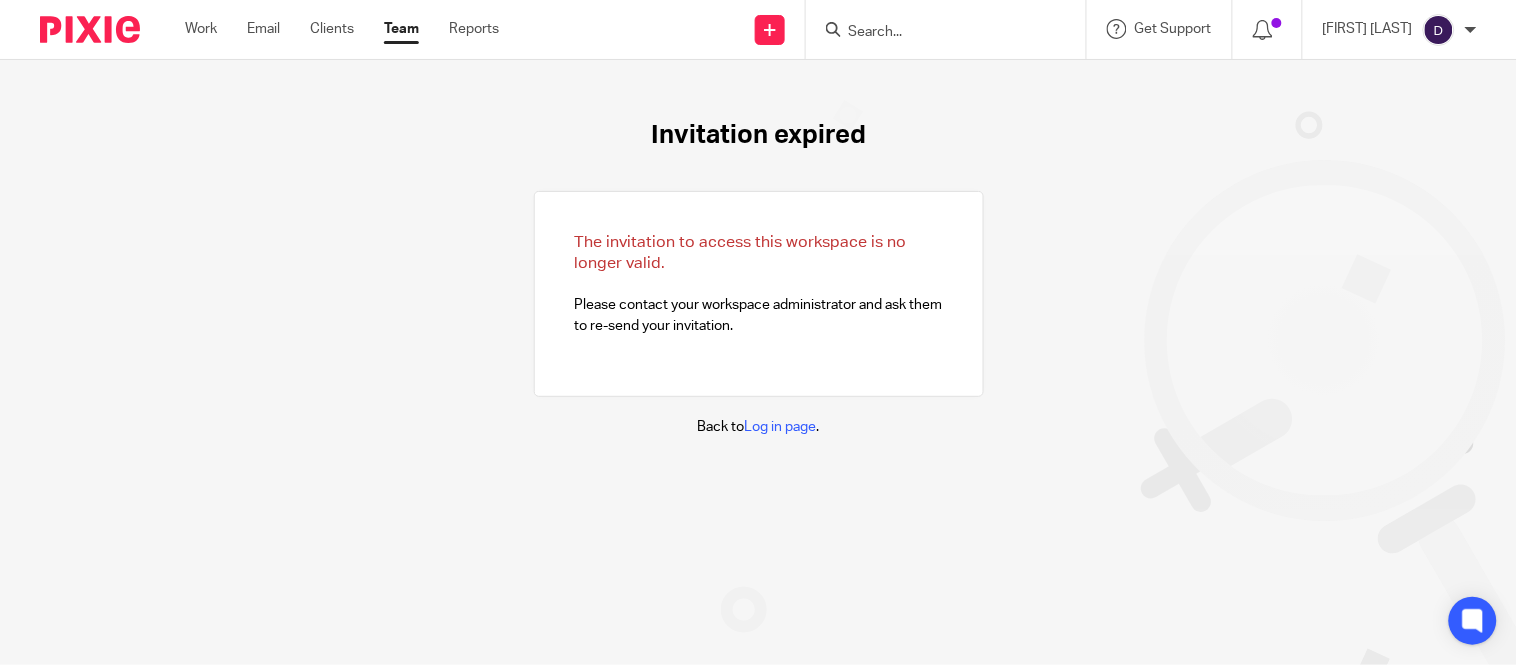 click at bounding box center [936, 33] 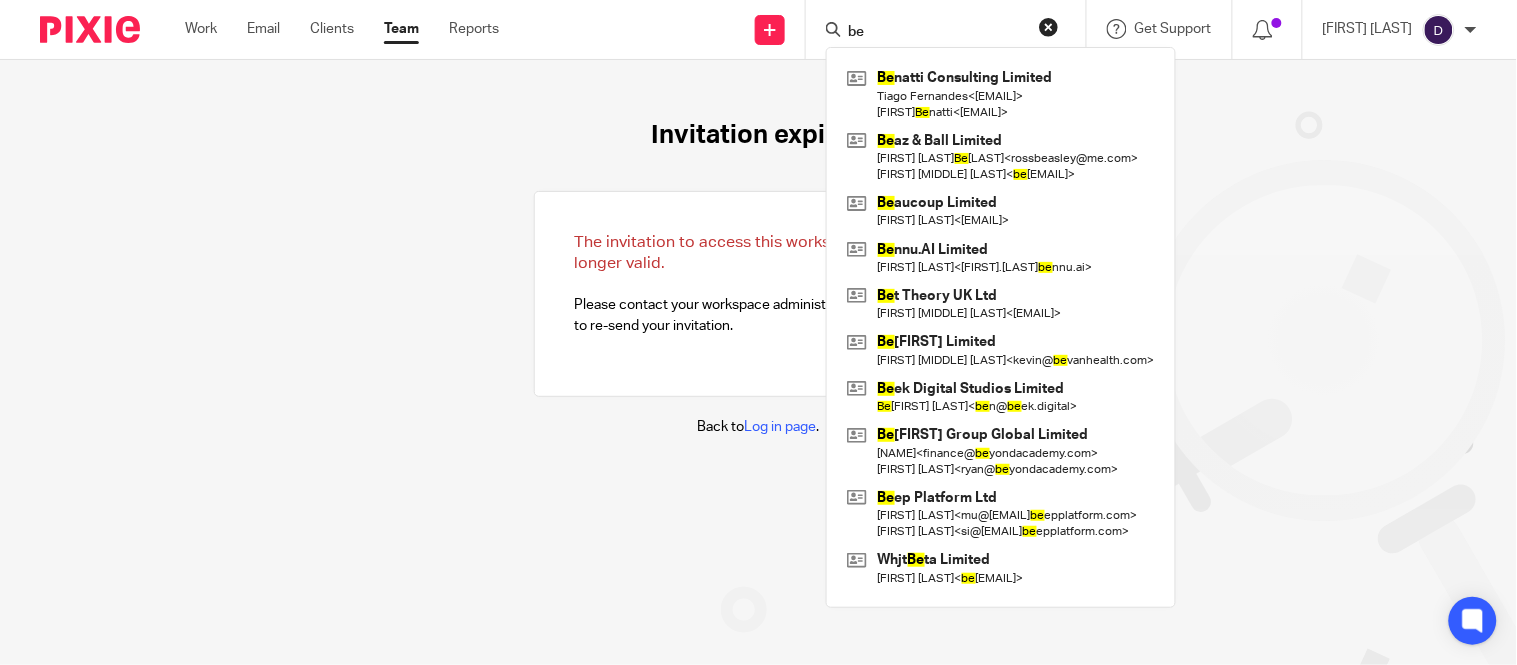type on "b" 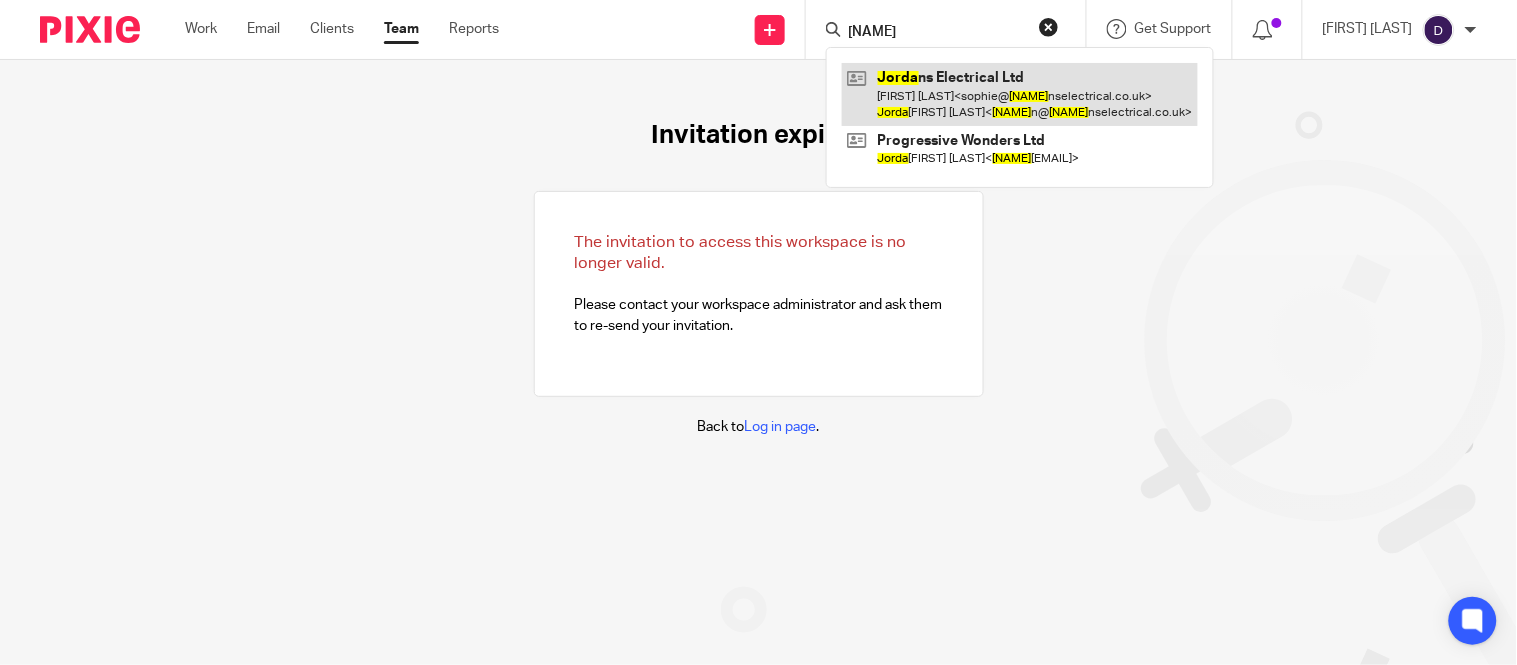 type on "[NAME]" 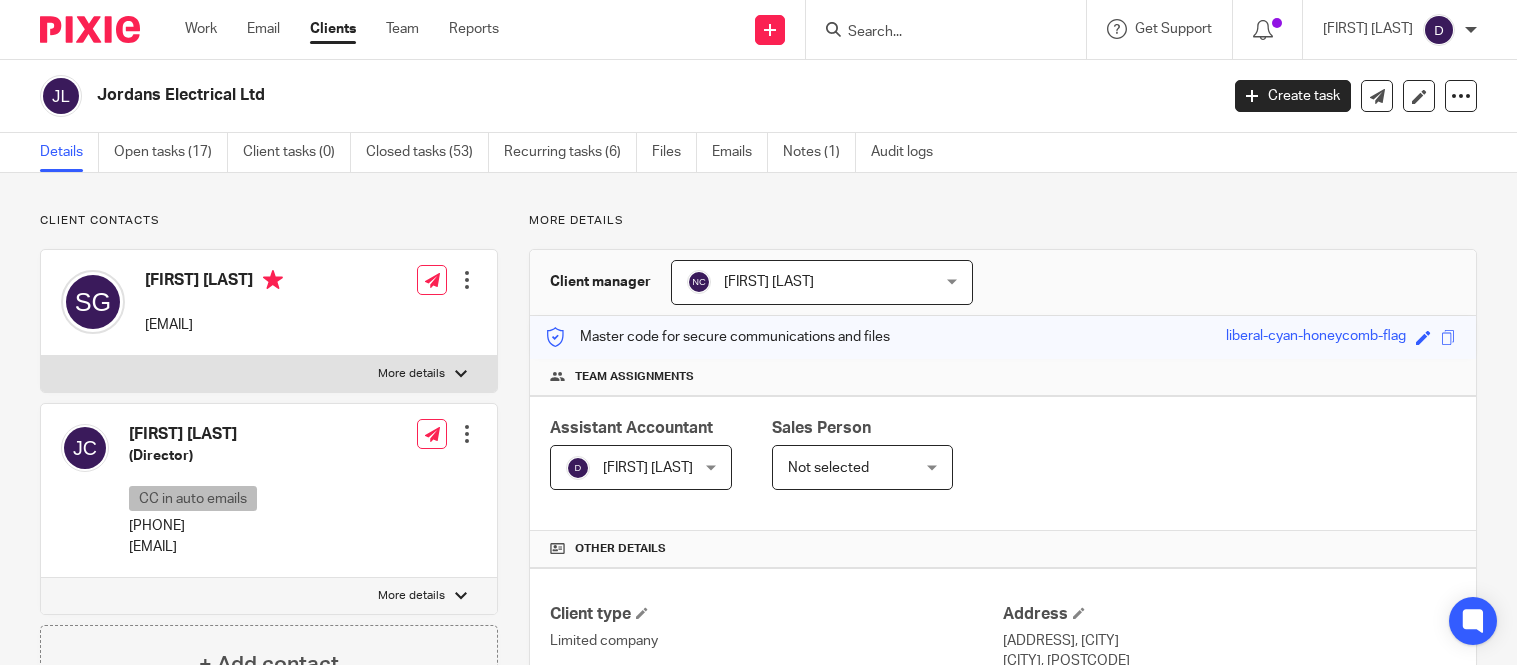 scroll, scrollTop: 0, scrollLeft: 0, axis: both 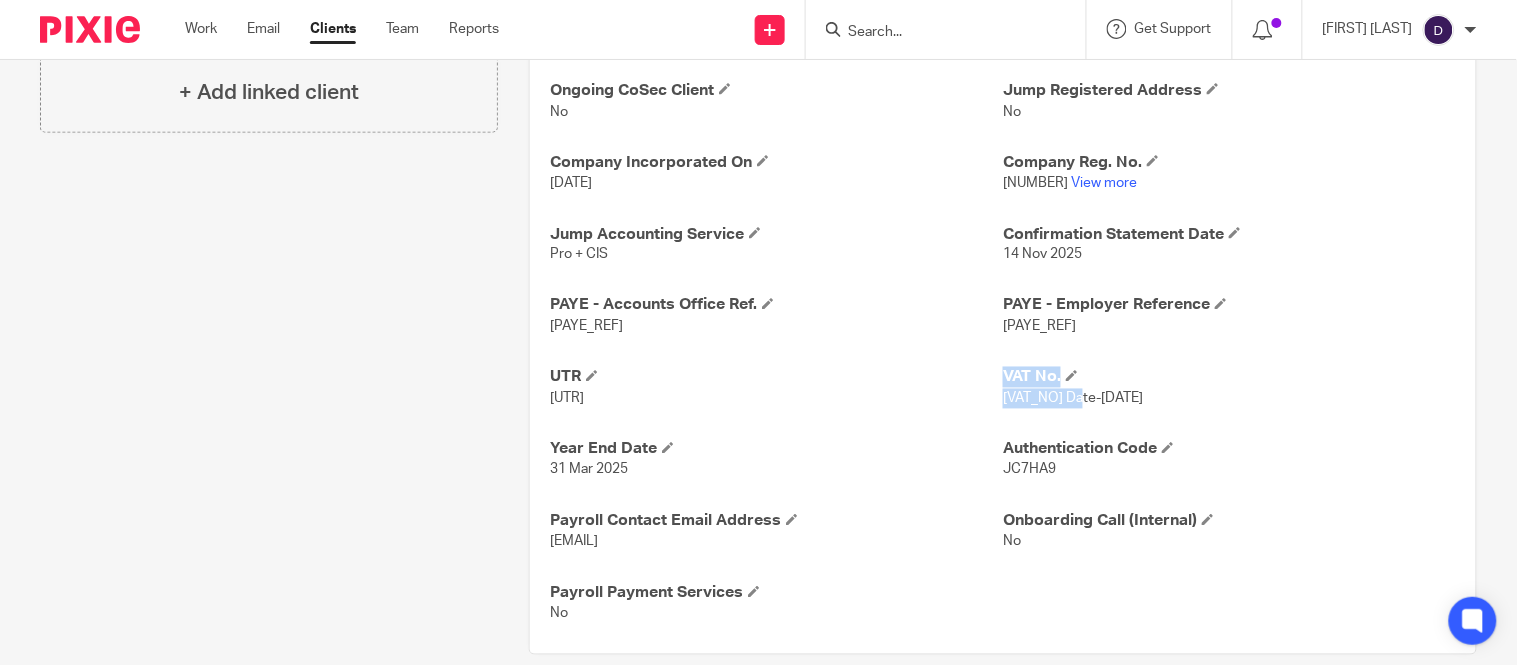drag, startPoint x: 991, startPoint y: 394, endPoint x: 1073, endPoint y: 395, distance: 82.006096 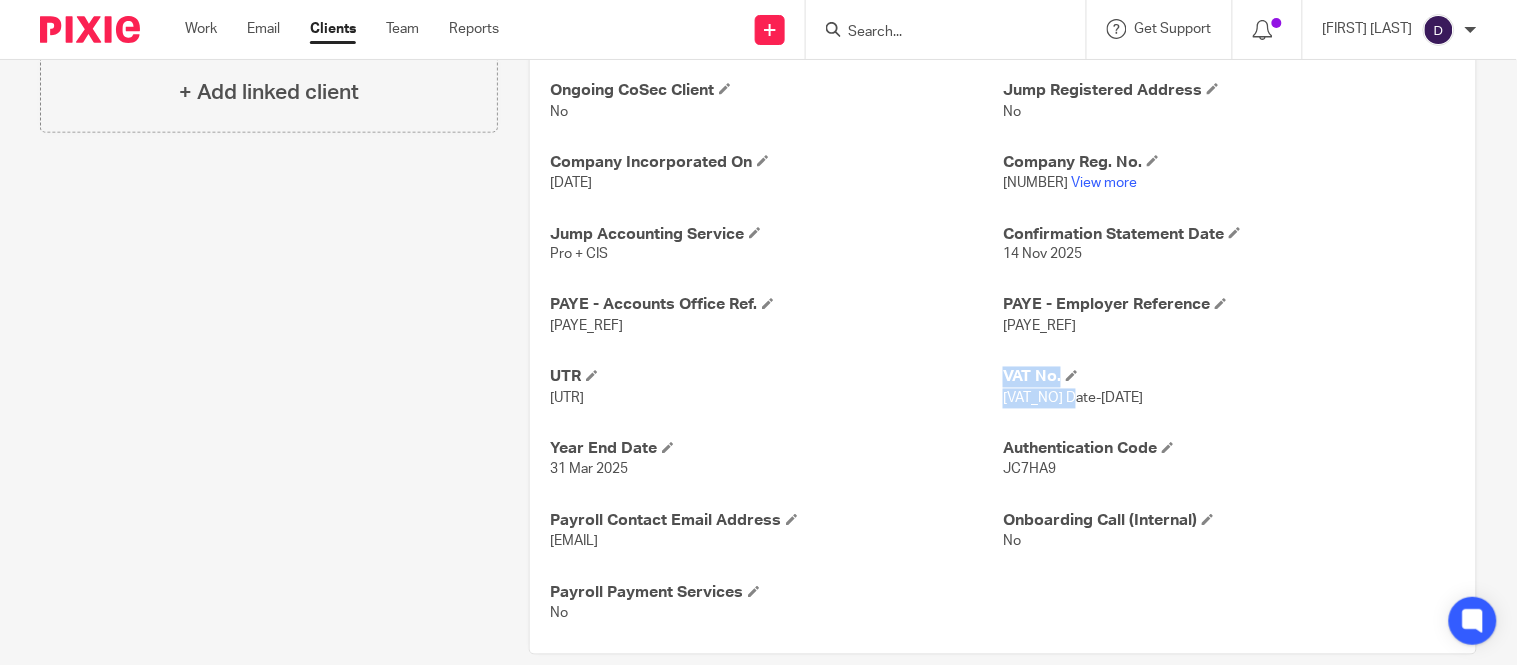 click on "299466041 Date-18 May 2018" at bounding box center [1073, 399] 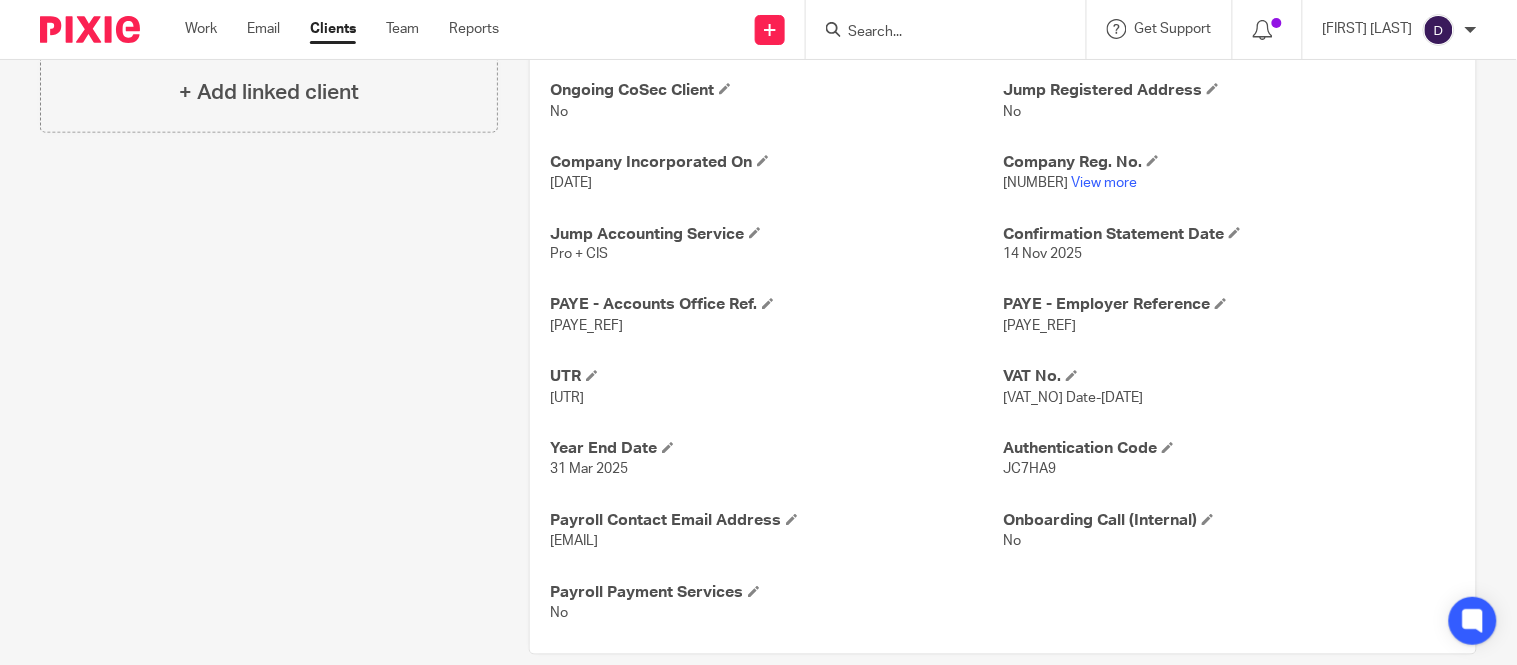click on "299466041 Date-18 May 2018" at bounding box center (1073, 399) 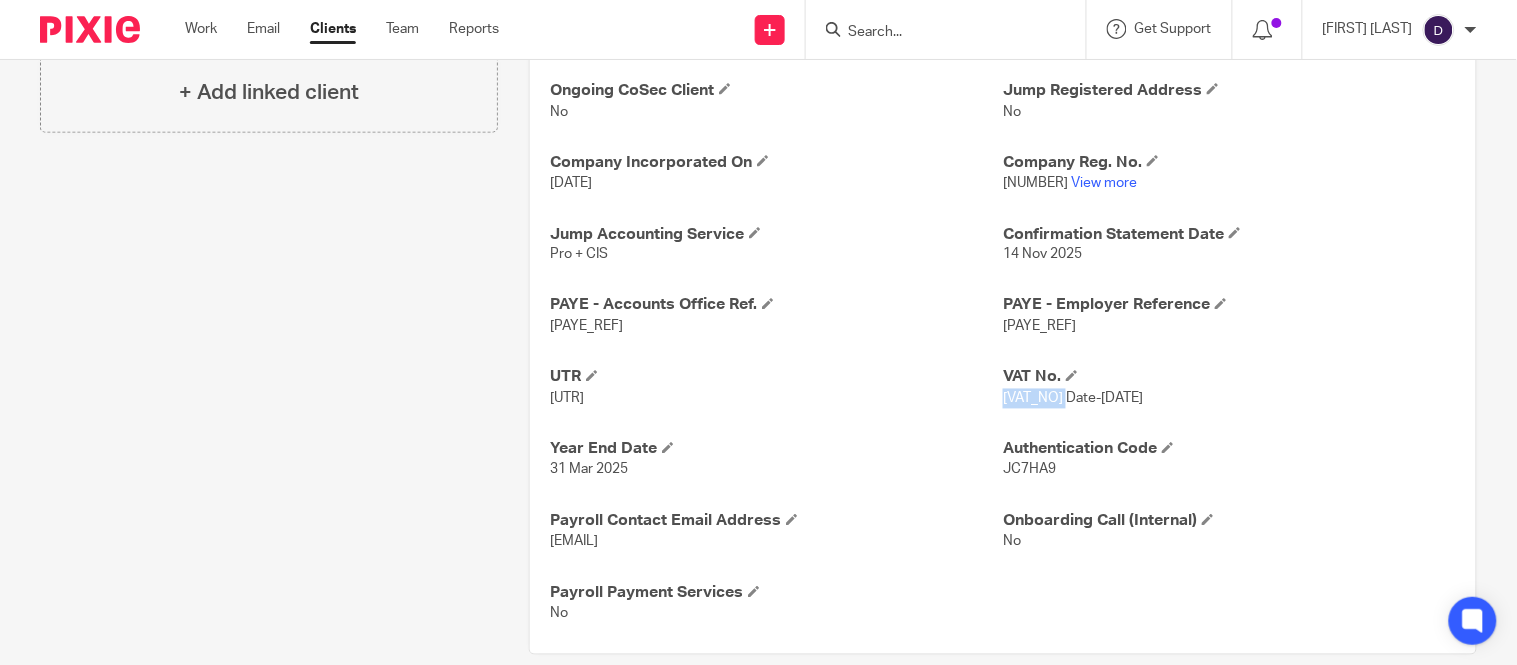 drag, startPoint x: 1065, startPoint y: 397, endPoint x: 994, endPoint y: 406, distance: 71.568146 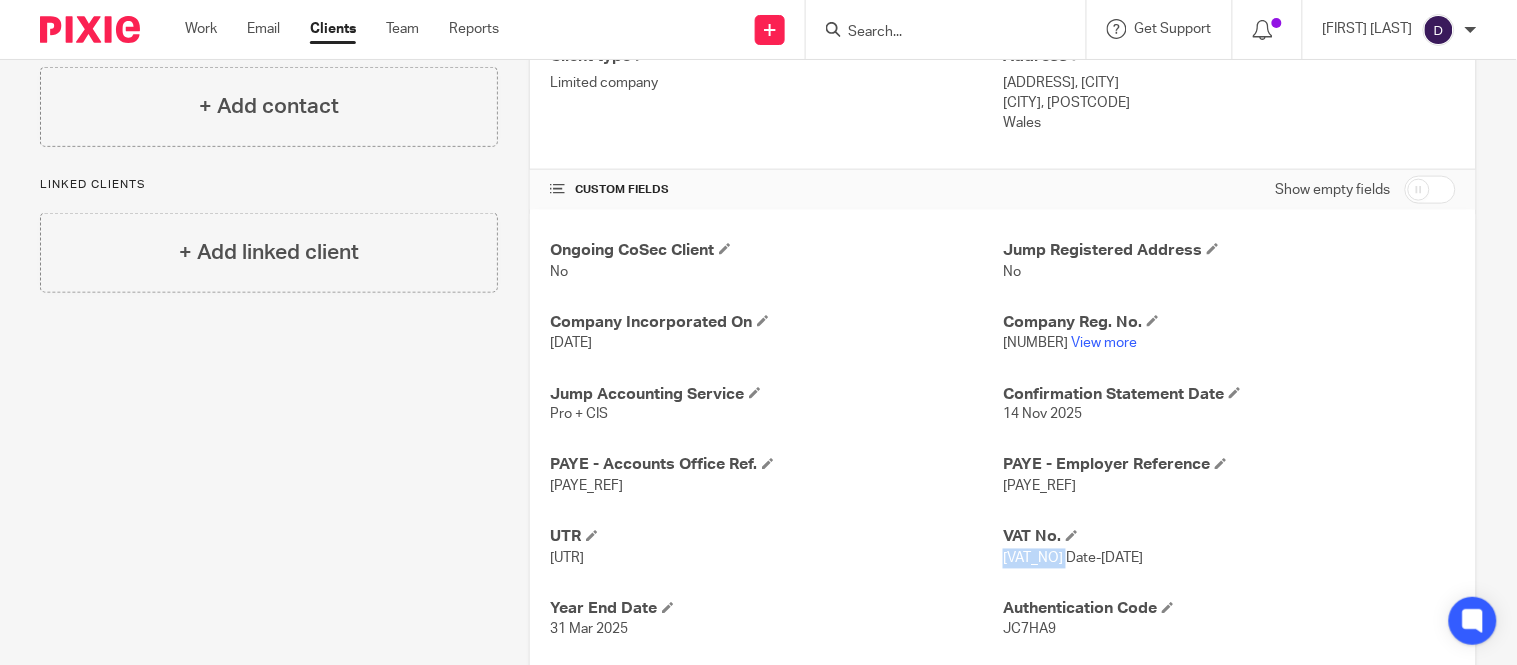 scroll, scrollTop: 551, scrollLeft: 0, axis: vertical 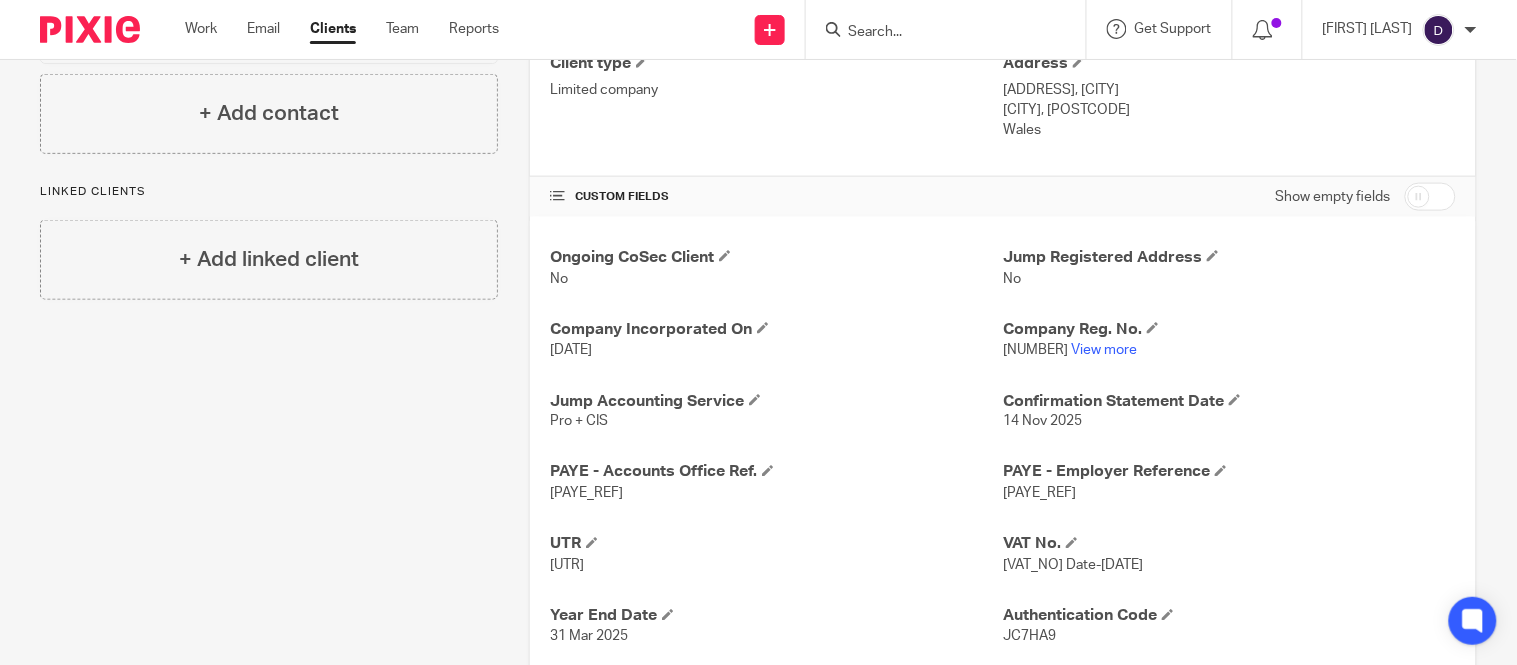 click at bounding box center [936, 33] 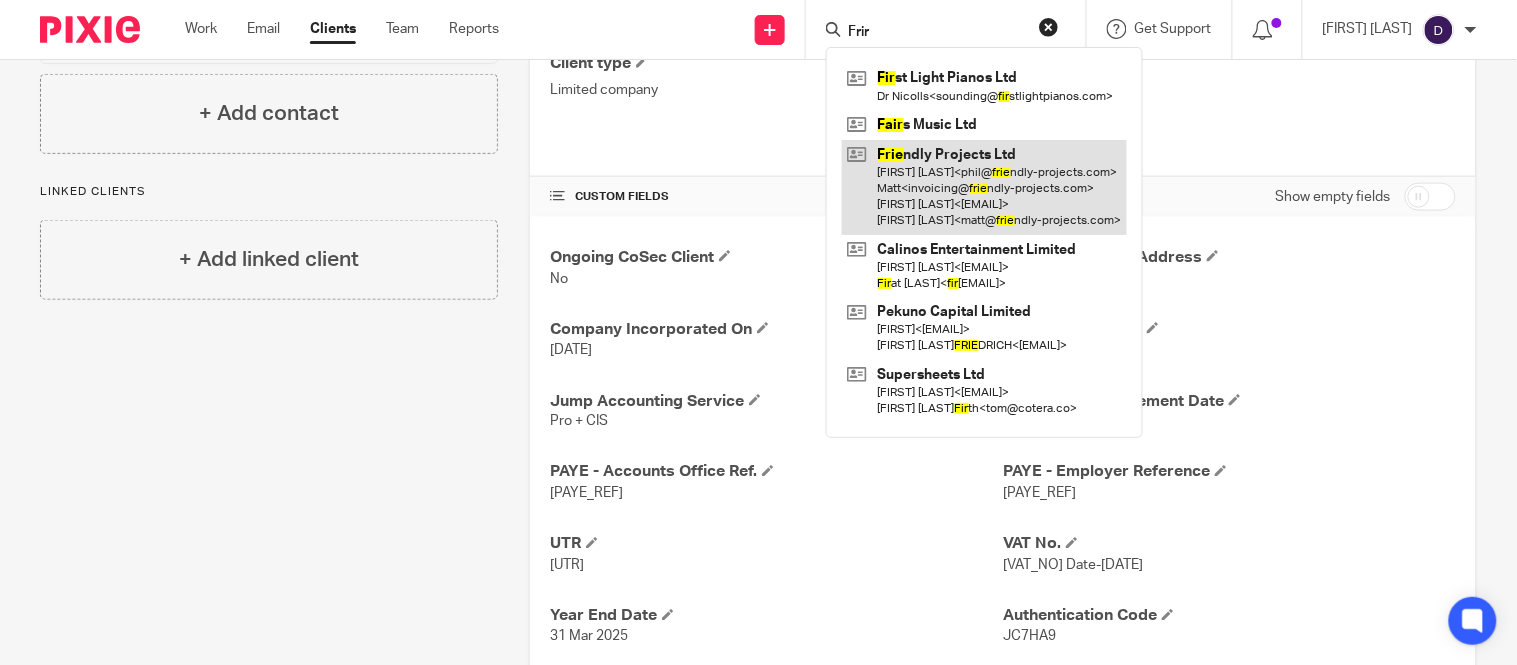 type on "Frir" 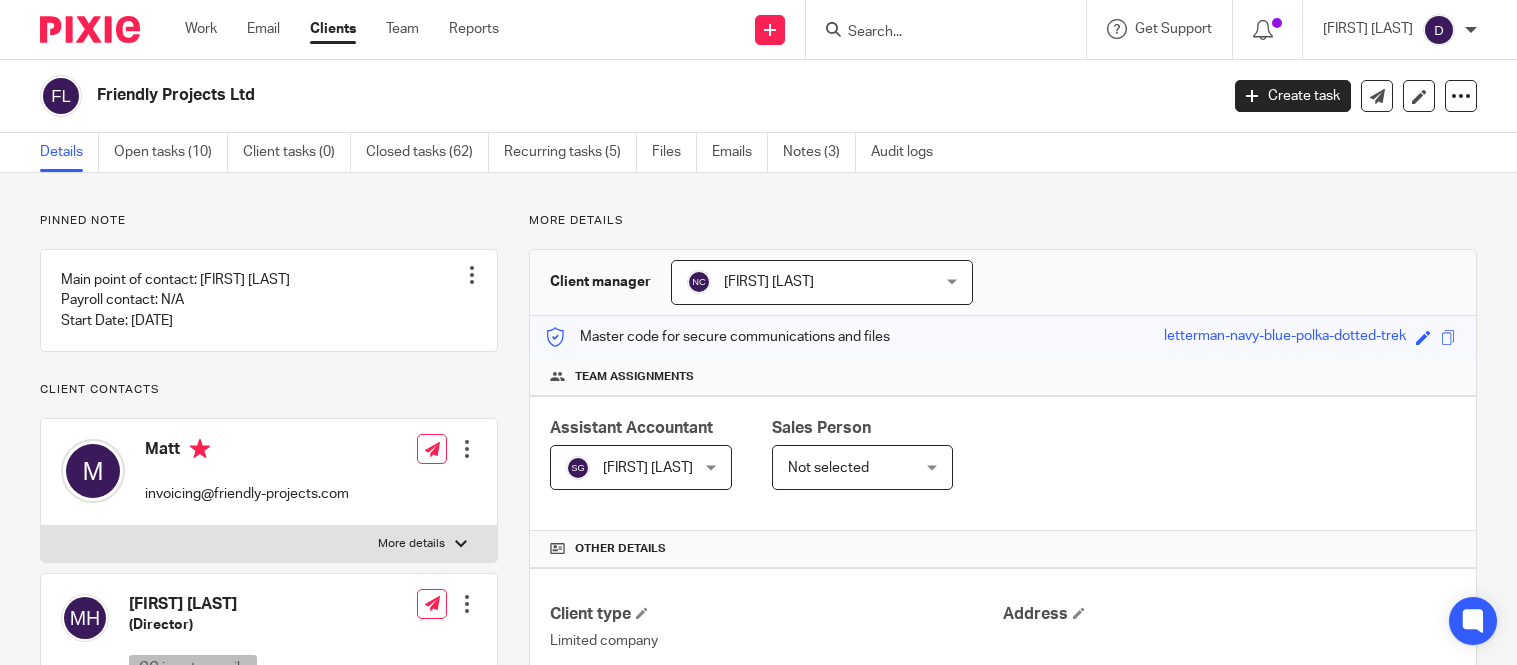 scroll, scrollTop: 0, scrollLeft: 0, axis: both 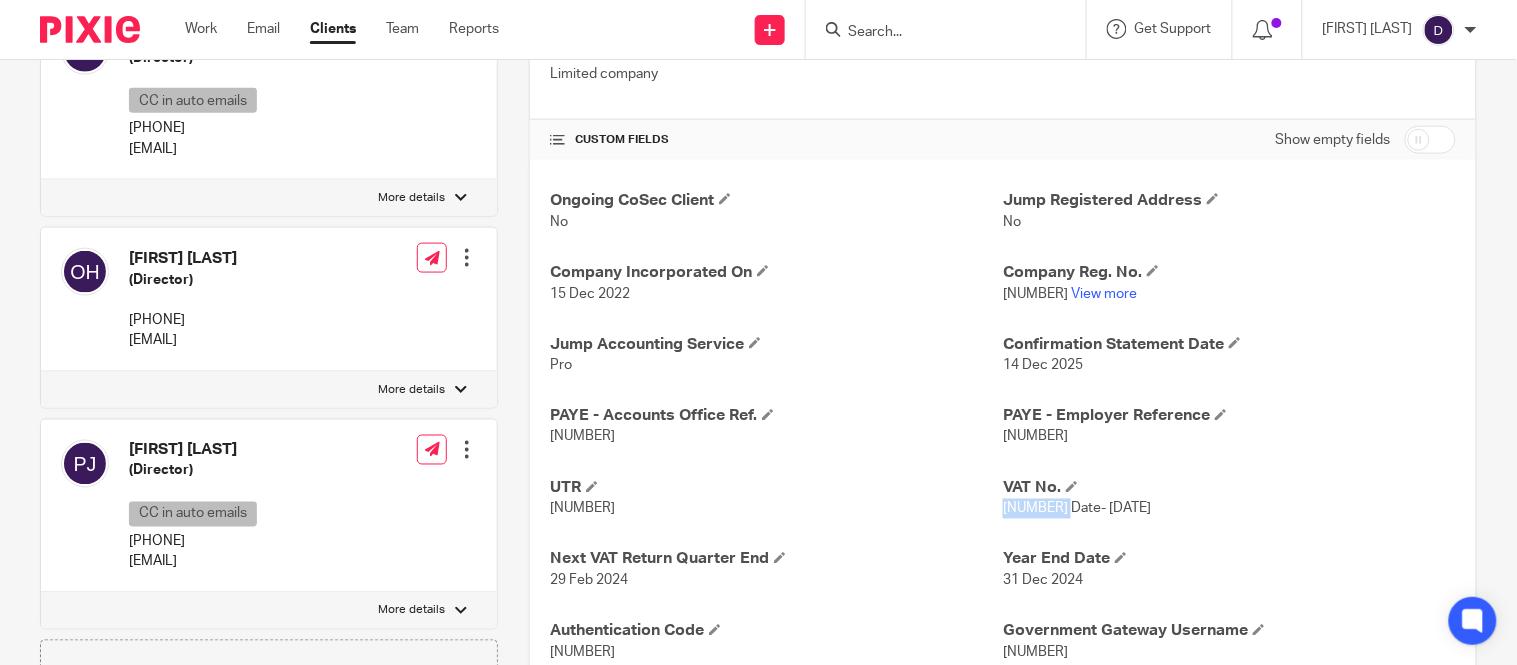 drag, startPoint x: 993, startPoint y: 506, endPoint x: 1065, endPoint y: 510, distance: 72.11102 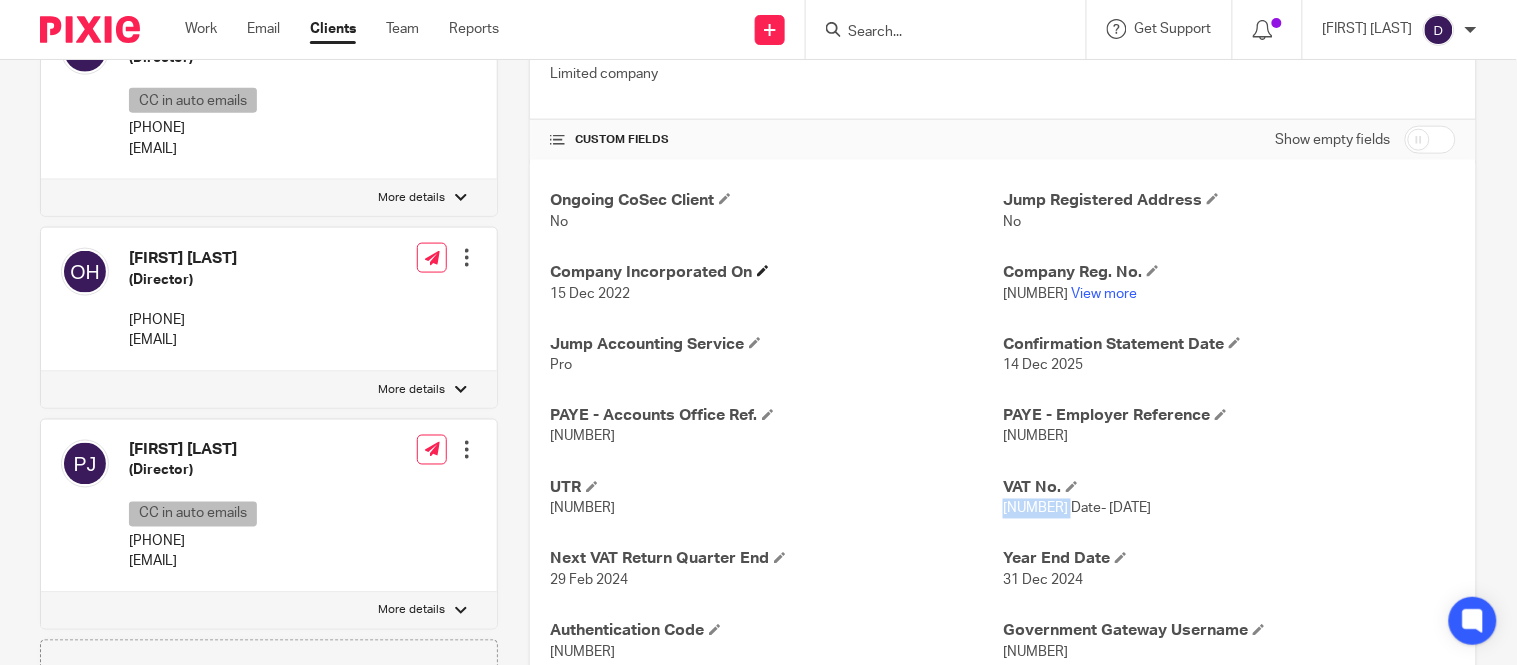 scroll, scrollTop: 316, scrollLeft: 0, axis: vertical 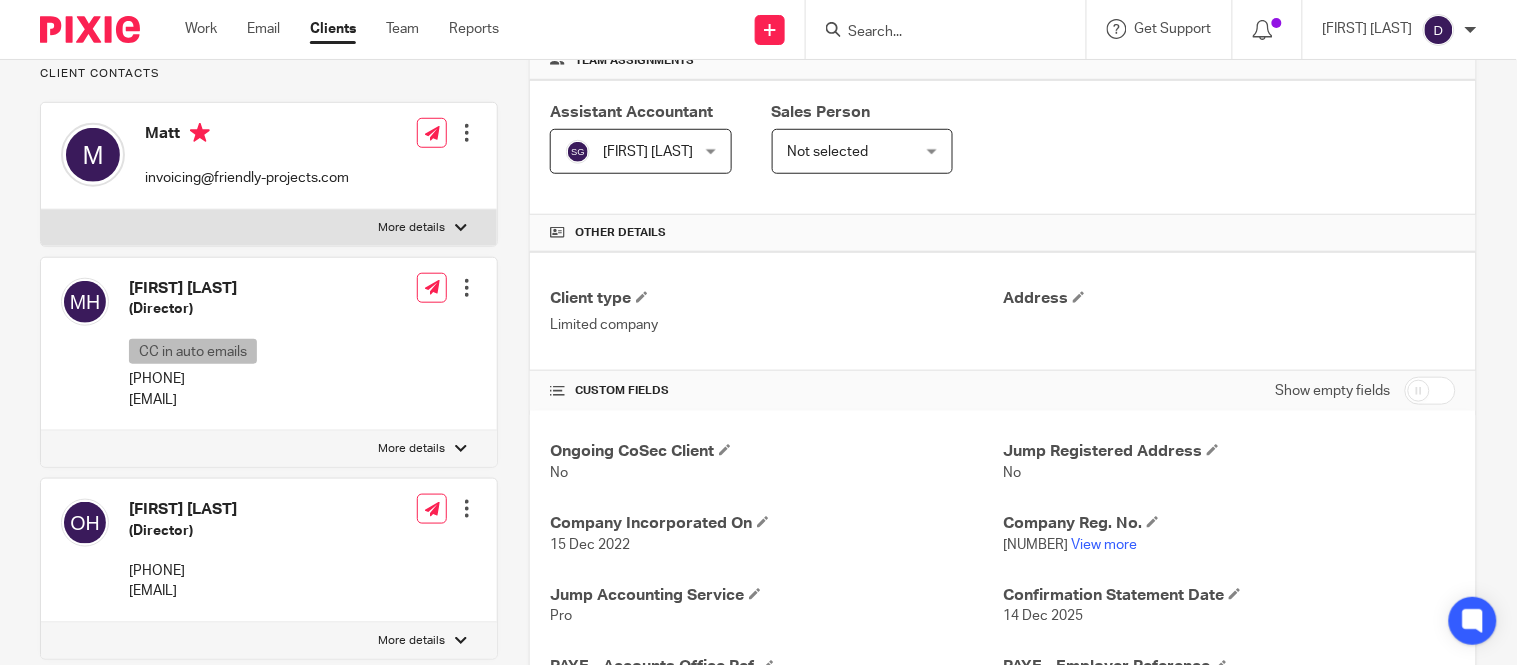 click at bounding box center (946, 29) 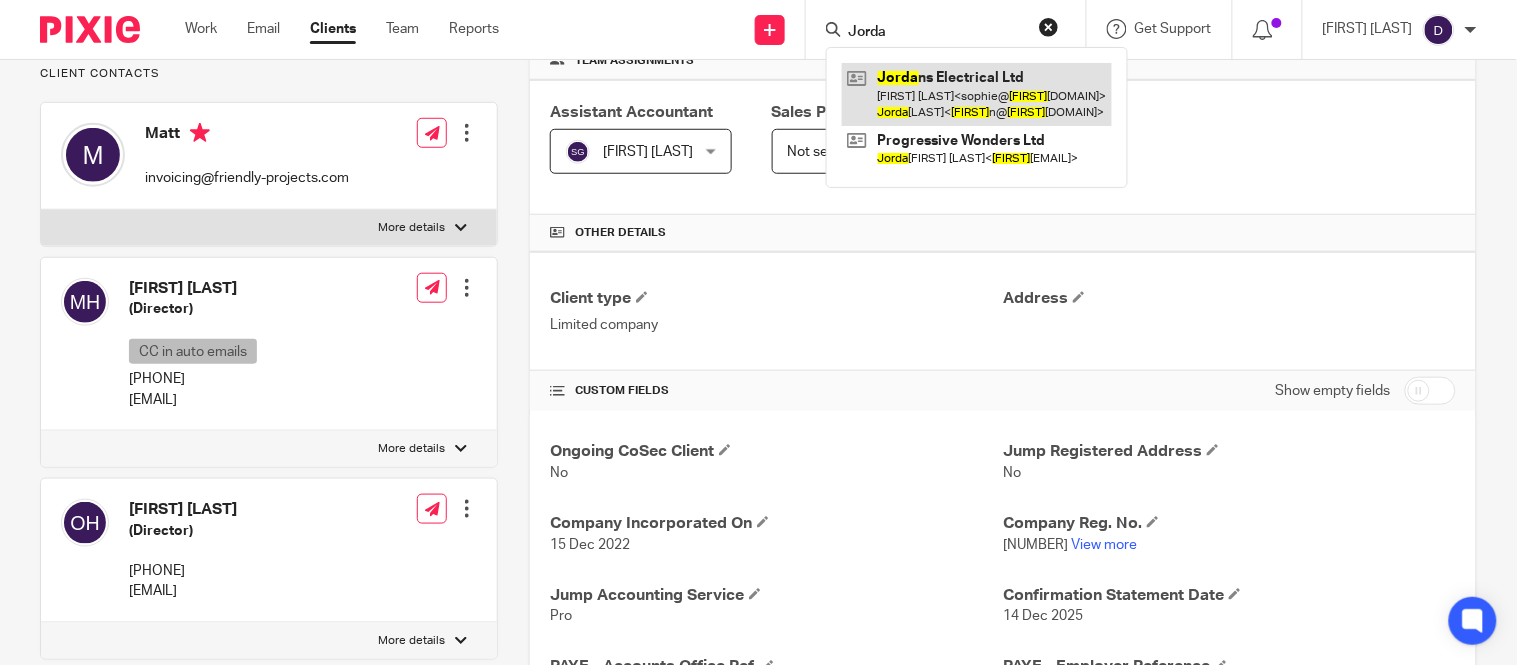 type on "Jorda" 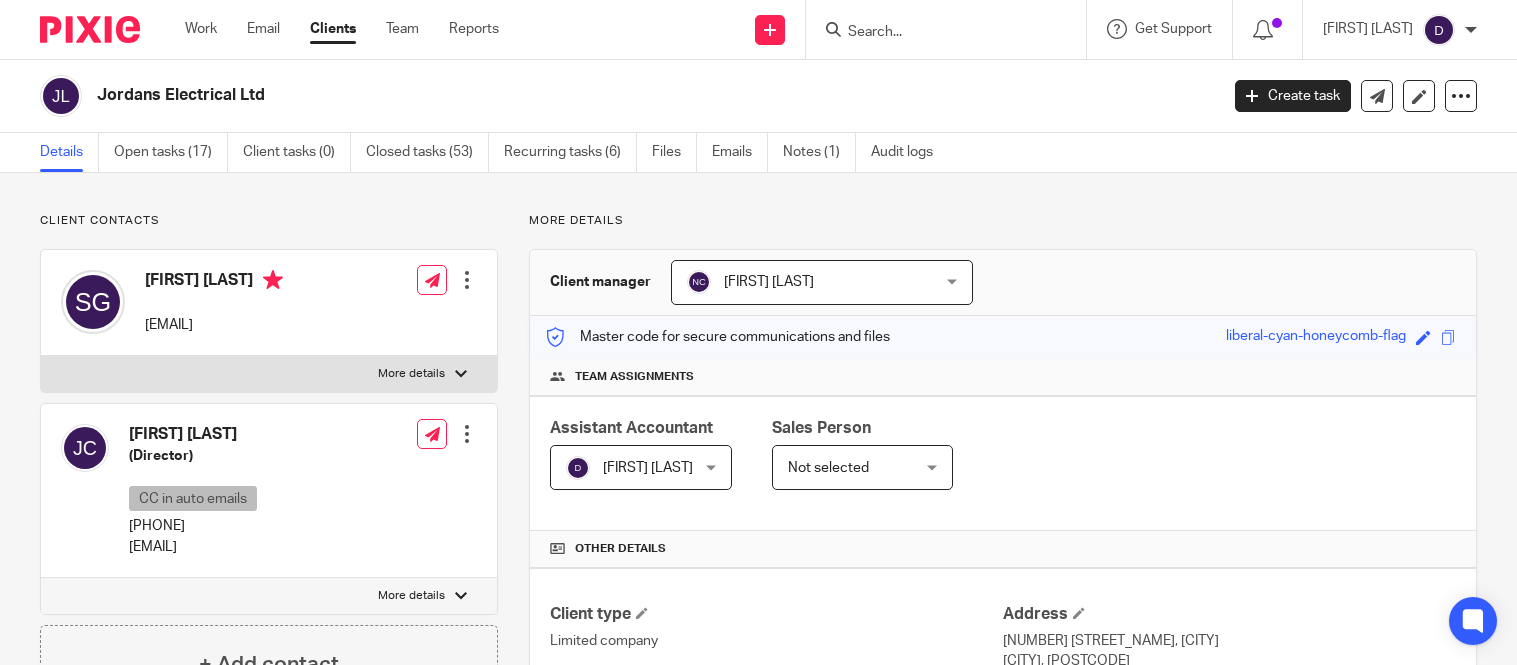 scroll, scrollTop: 0, scrollLeft: 0, axis: both 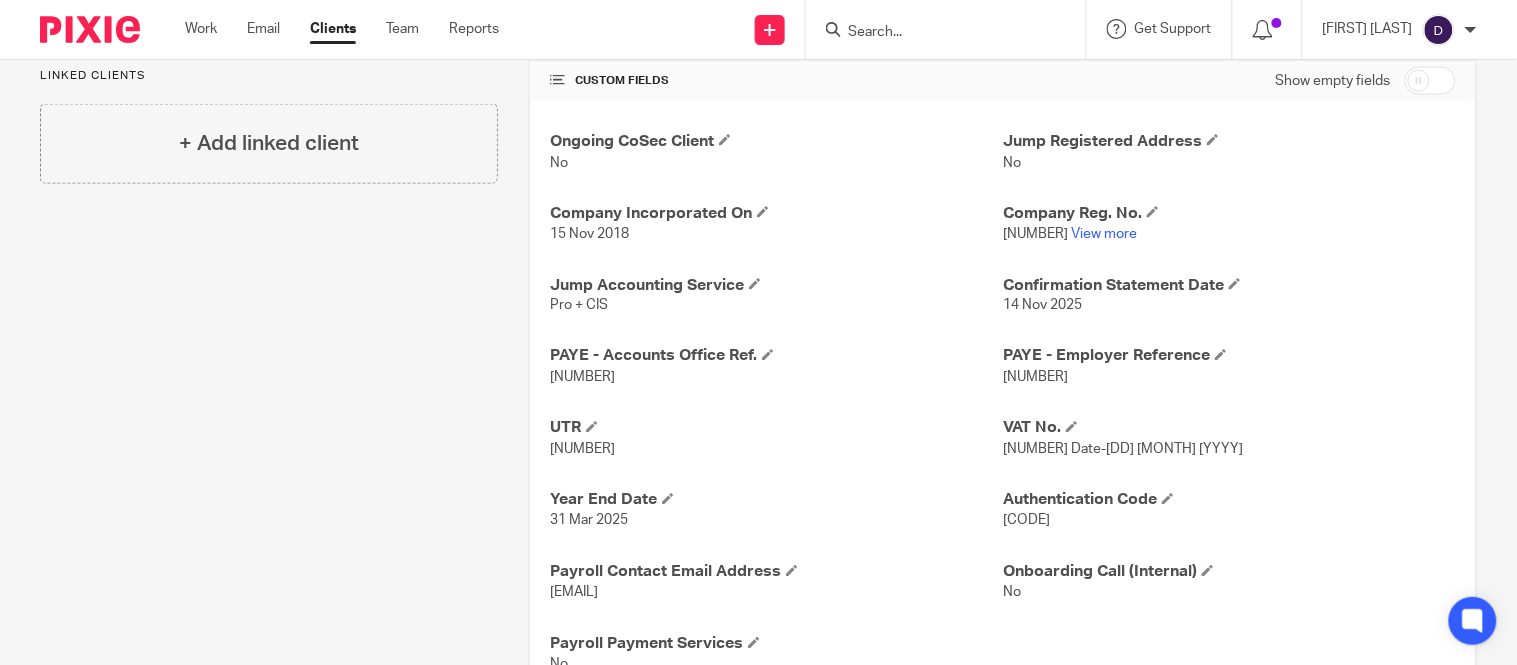 click on "Ongoing CoSec Client
No
Jump Registered Address
No
Company Incorporated On
[DD] [MONTH] [YYYY]
Company Reg. No.
[NUMBER] View more
Jump Accounting Service
Pro + CIS
Confirmation Statement Date
[DD] [MONTH] [YYYY]
PAYE - Accounts Office Ref.
[NUMBER]
PAYE - Employer Reference
[NUMBER]
UTR
[NUMBER]
VAT No.
[NUMBER] Date-[DD] [MONTH] [YYYY]
Year End Date
[DD] [MONTH] [YYYY]
Authentication Code
[CODE]
Payroll Contact Email Address
[EMAIL]
Onboarding Call (Internal)
No     No" at bounding box center (1003, 403) 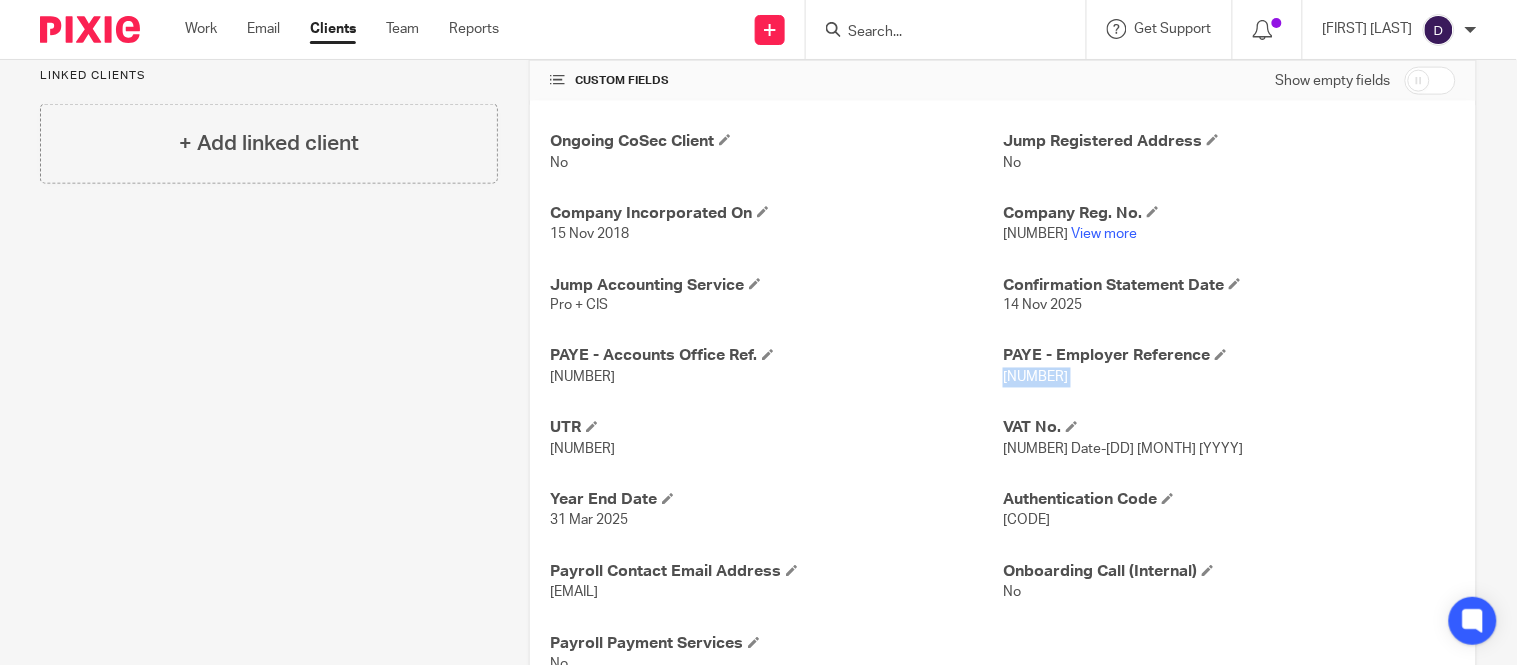 click on "120/UE69907" at bounding box center (1035, 378) 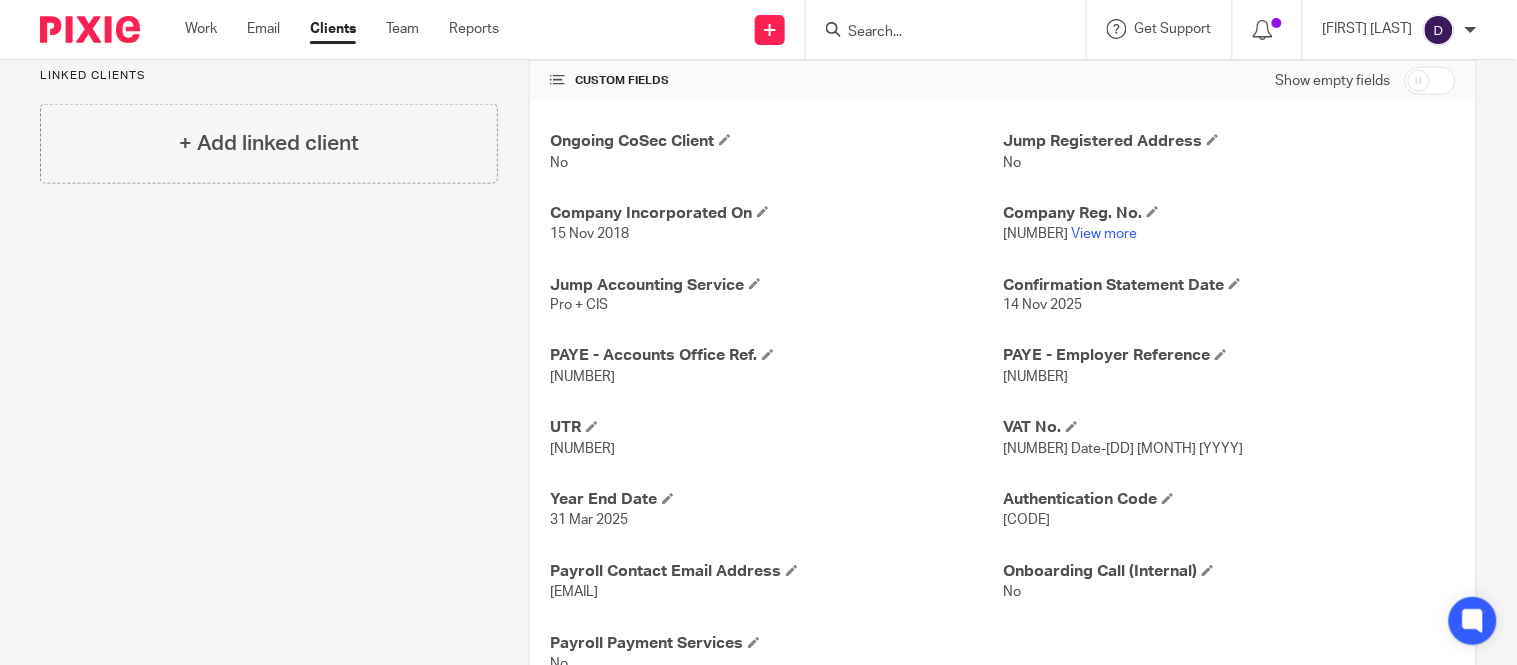 click on "120PA03036607" at bounding box center (582, 378) 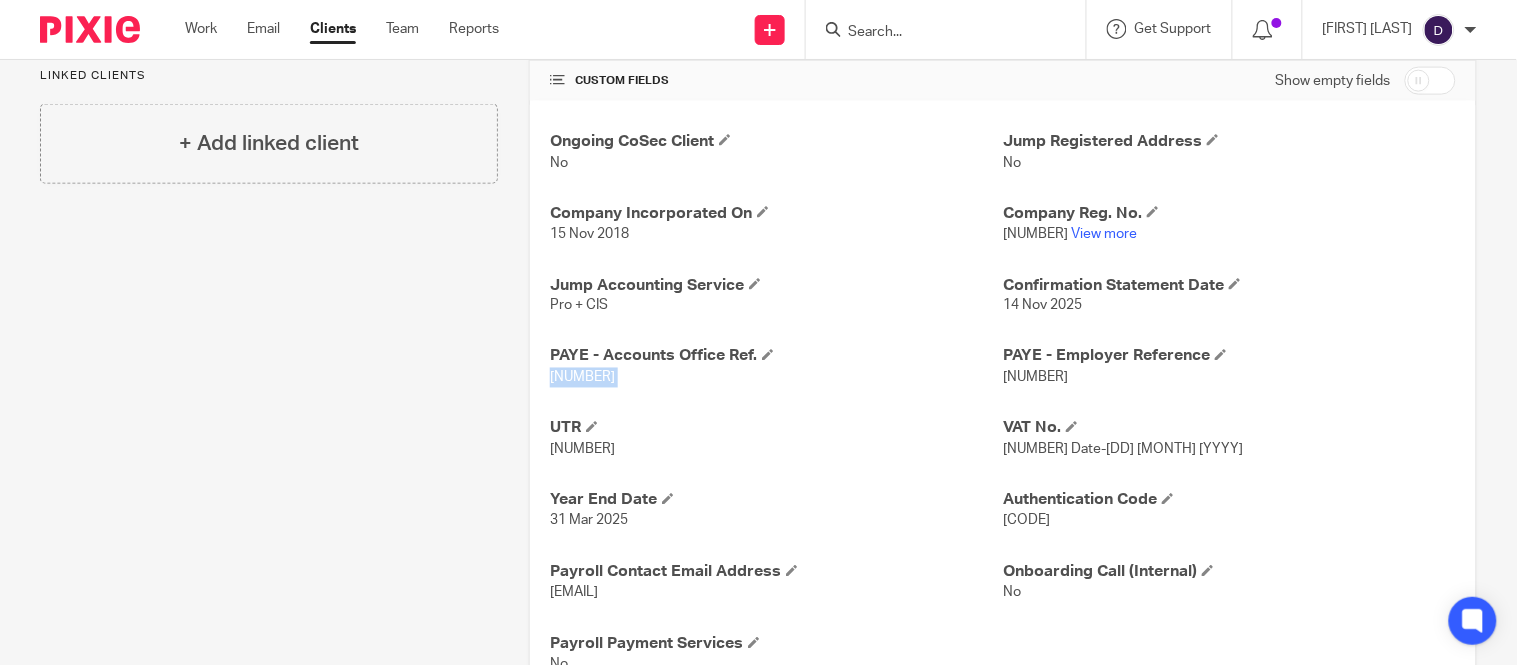 click on "120PA03036607" at bounding box center (582, 378) 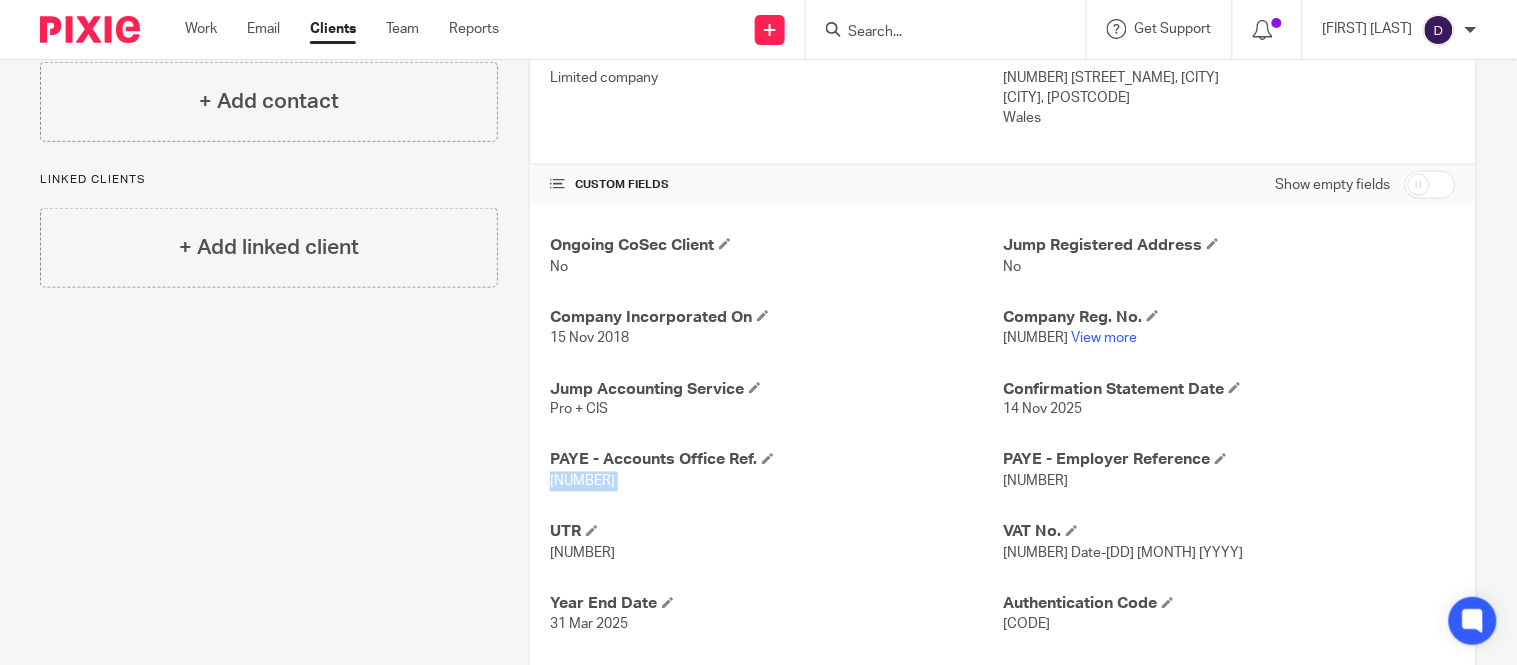 scroll, scrollTop: 583, scrollLeft: 0, axis: vertical 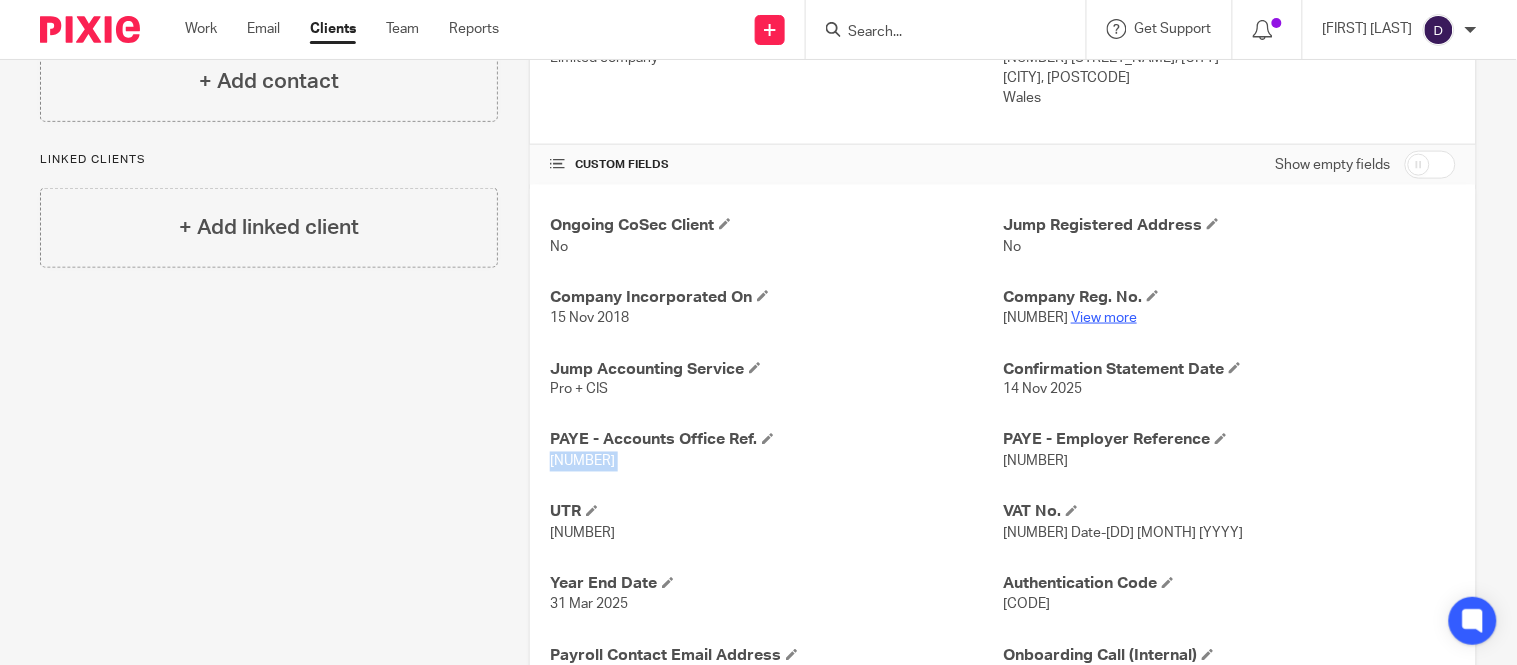 click on "View more" at bounding box center (1104, 318) 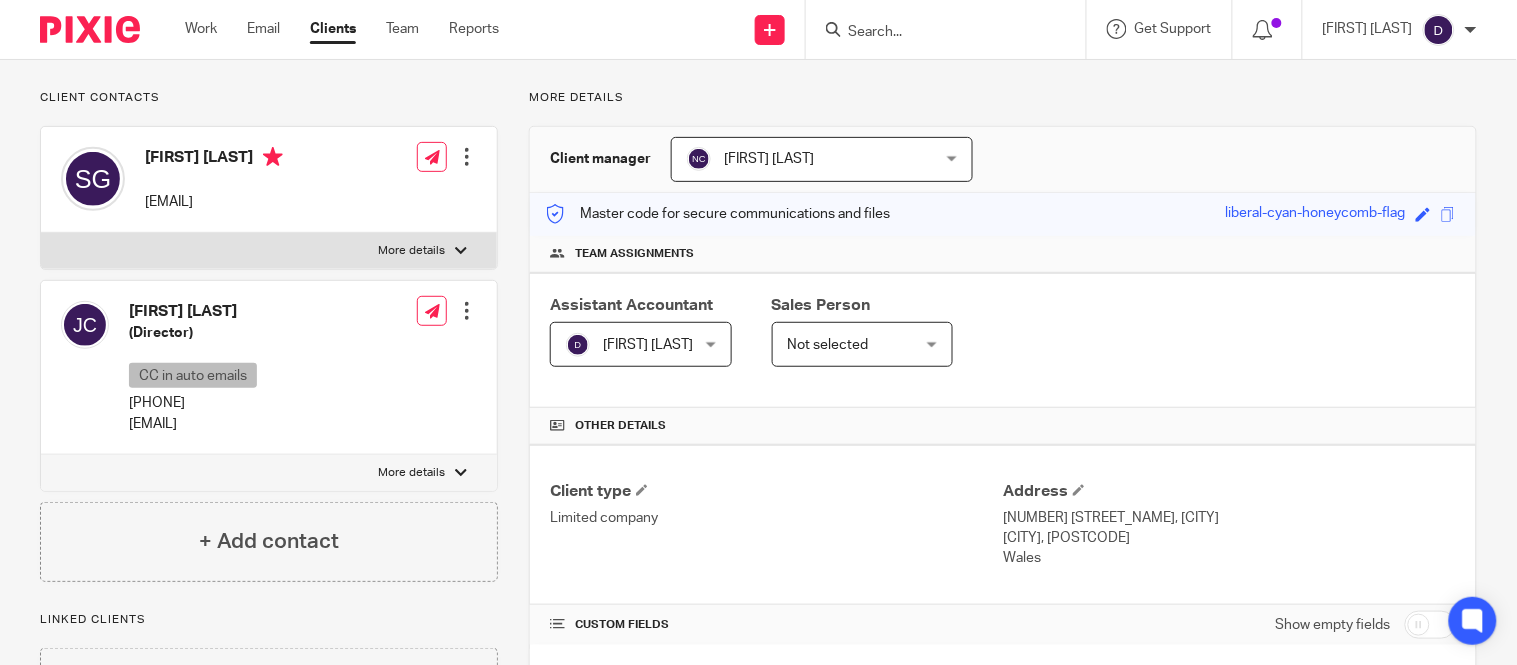 scroll, scrollTop: 122, scrollLeft: 0, axis: vertical 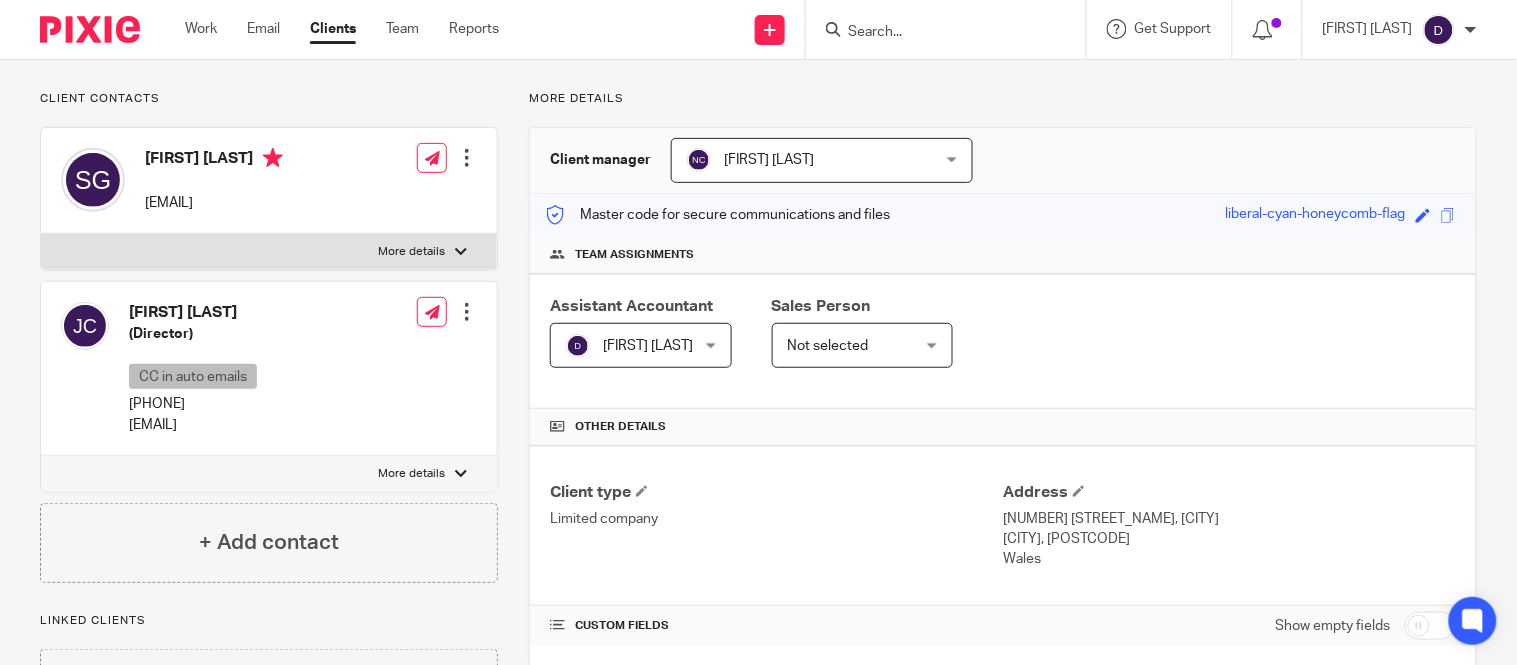 drag, startPoint x: 128, startPoint y: 304, endPoint x: 184, endPoint y: 312, distance: 56.568542 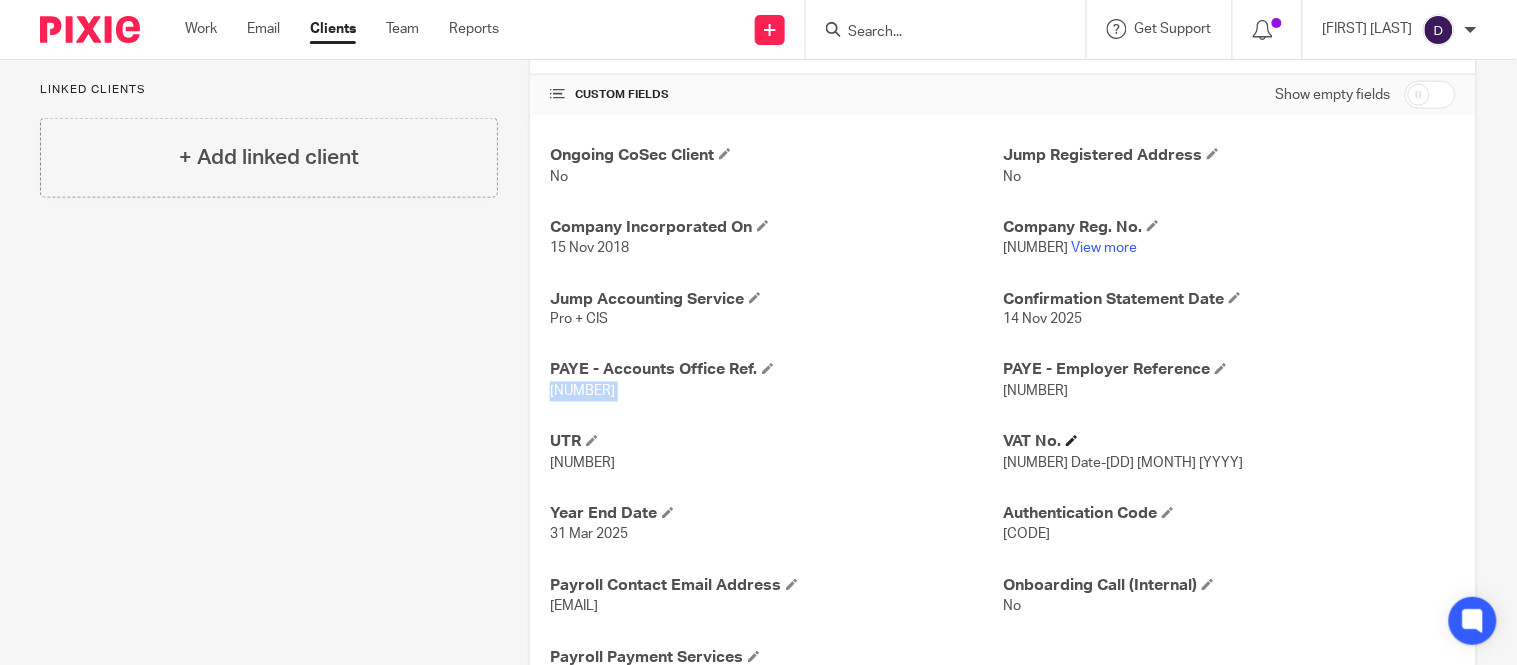 scroll, scrollTop: 655, scrollLeft: 0, axis: vertical 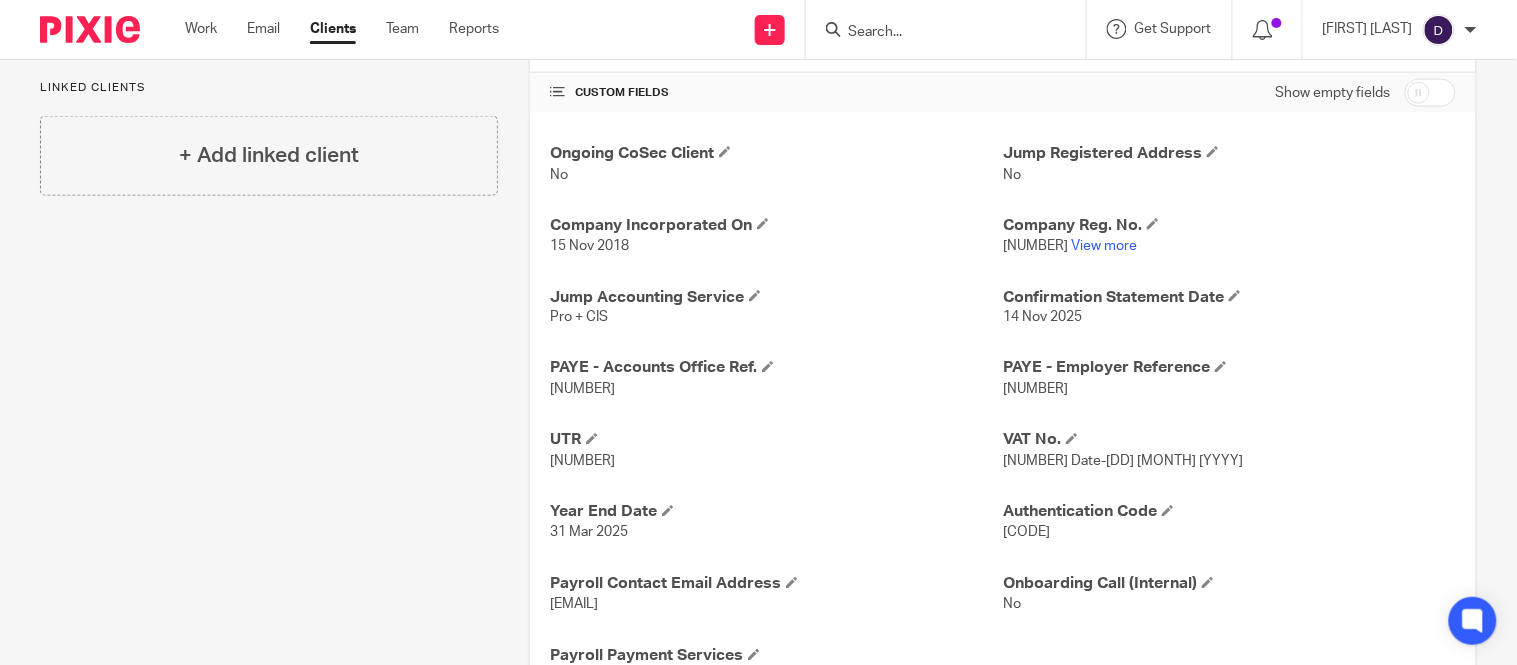 click on "120/UE69907" at bounding box center (1035, 390) 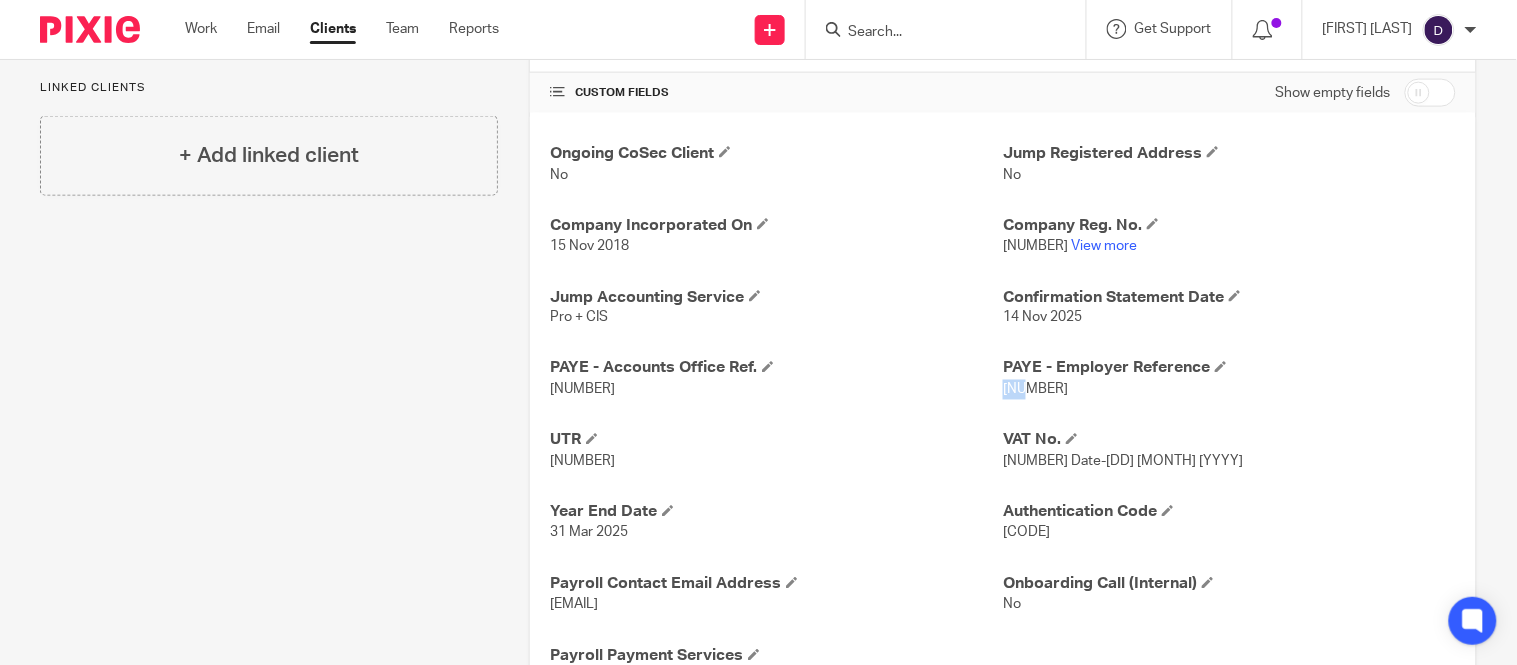 click on "120/UE69907" at bounding box center [1035, 390] 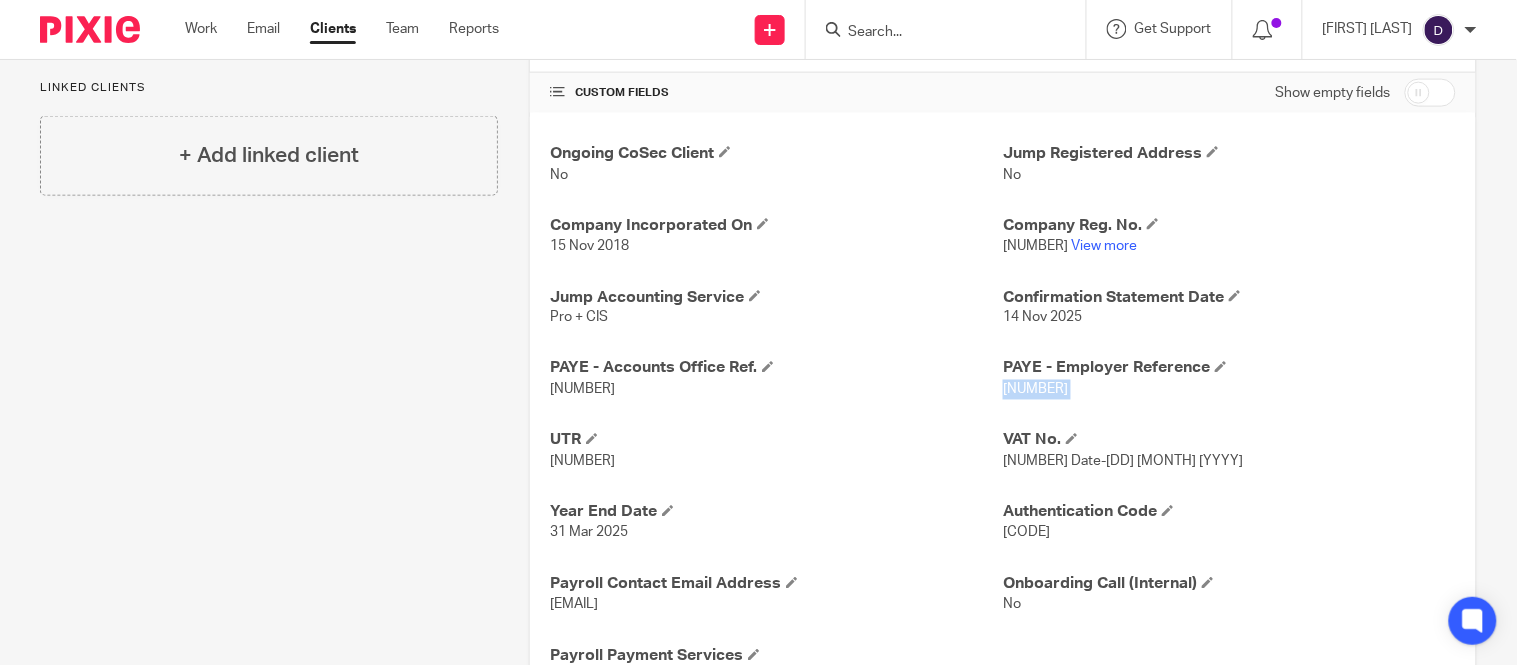 click on "120/UE69907" at bounding box center (1035, 390) 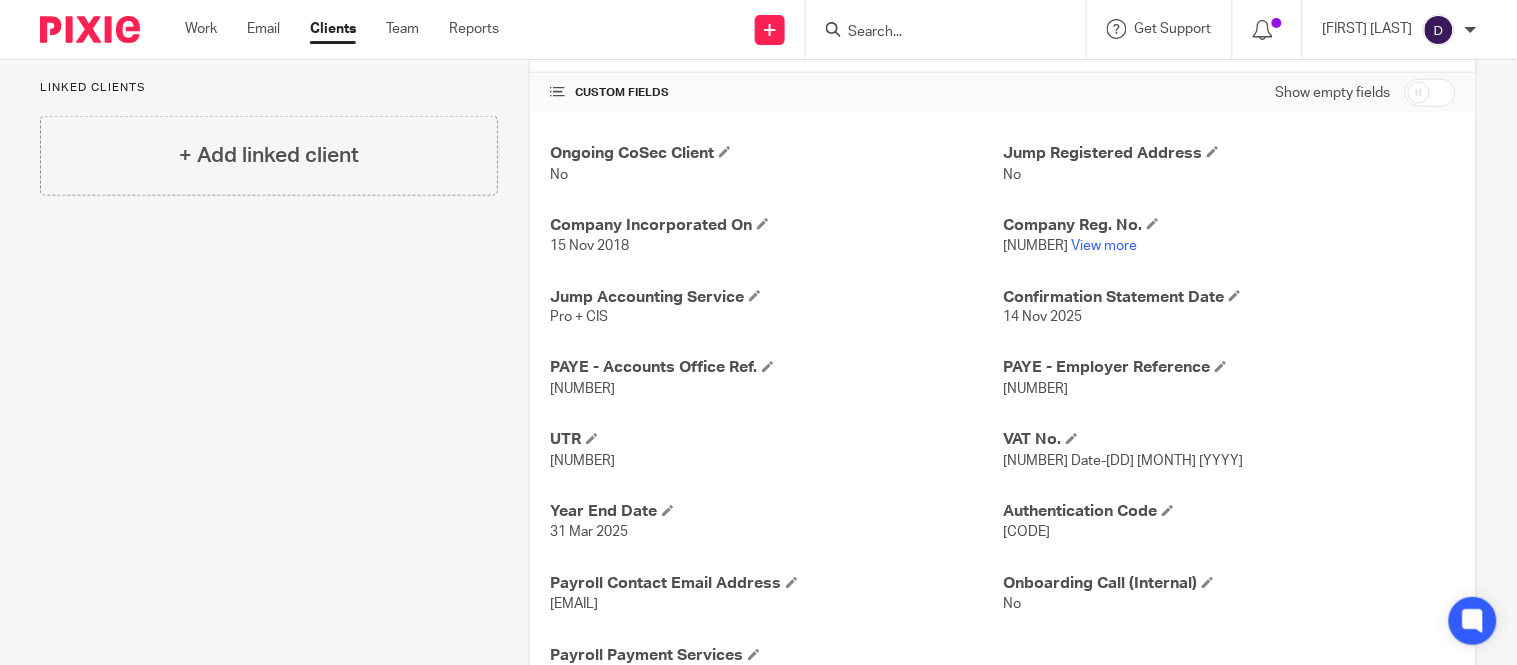 click on "120PA03036607" at bounding box center [582, 390] 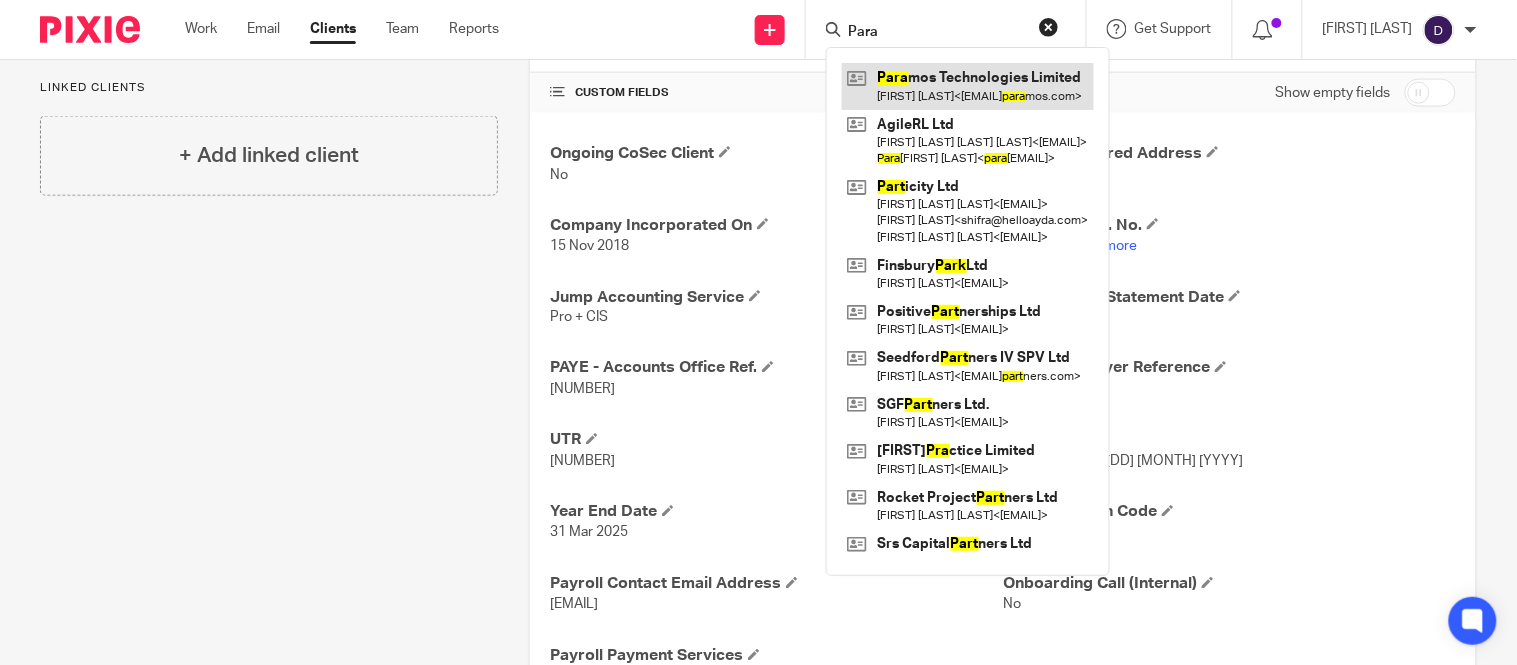 type on "Para" 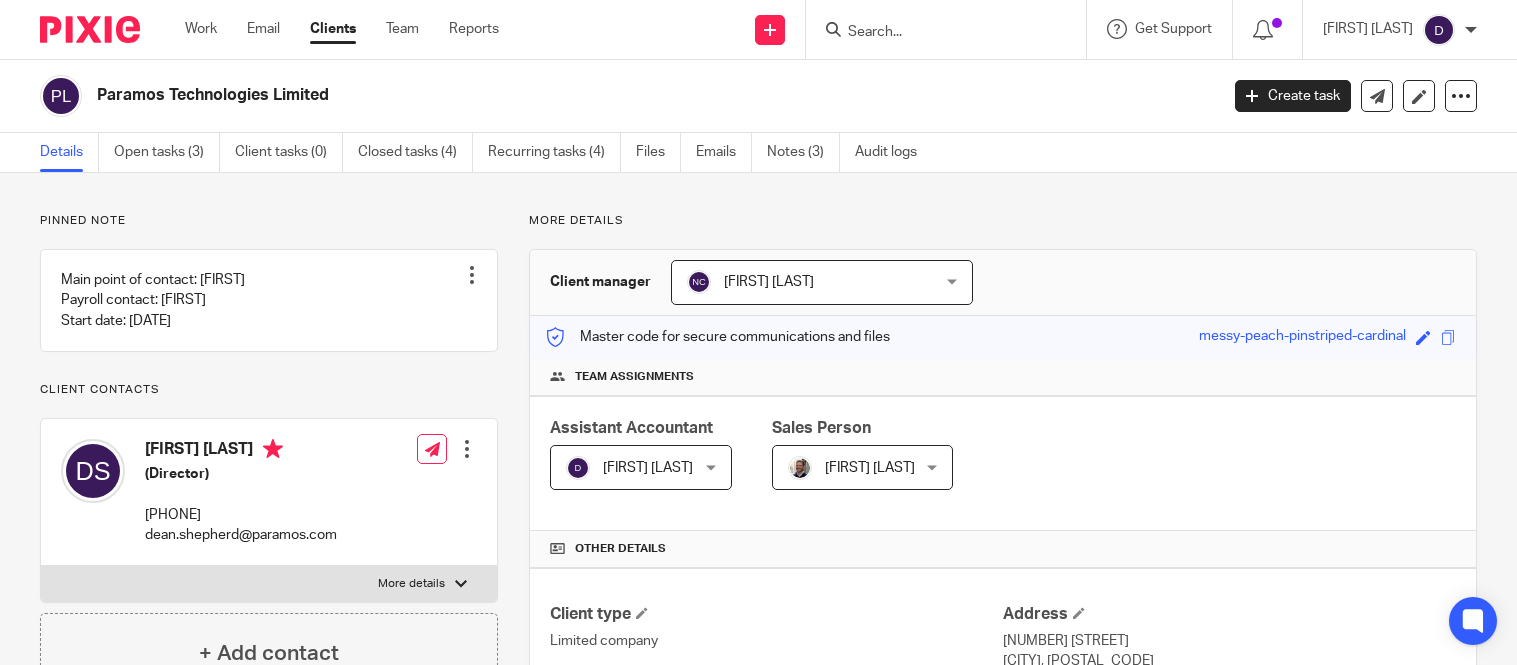 scroll, scrollTop: 0, scrollLeft: 0, axis: both 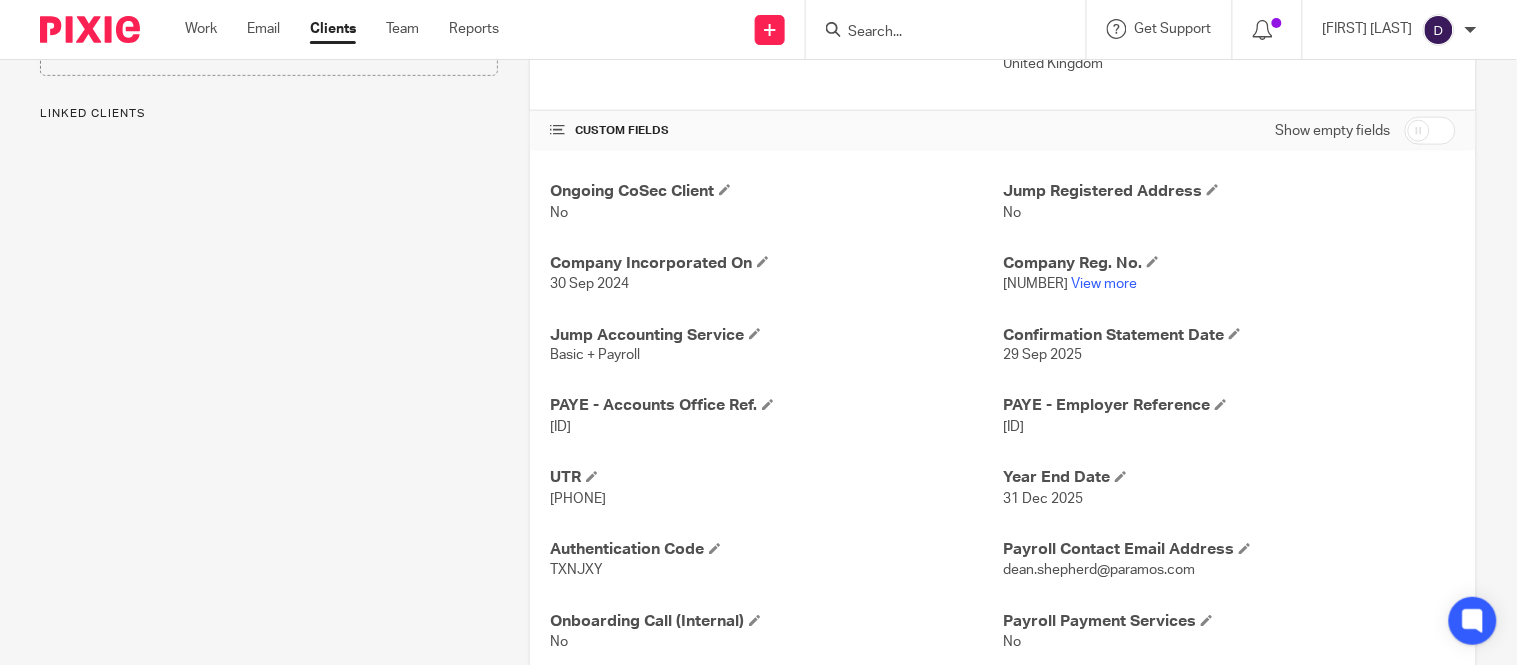 click on "[ID]" at bounding box center (1013, 428) 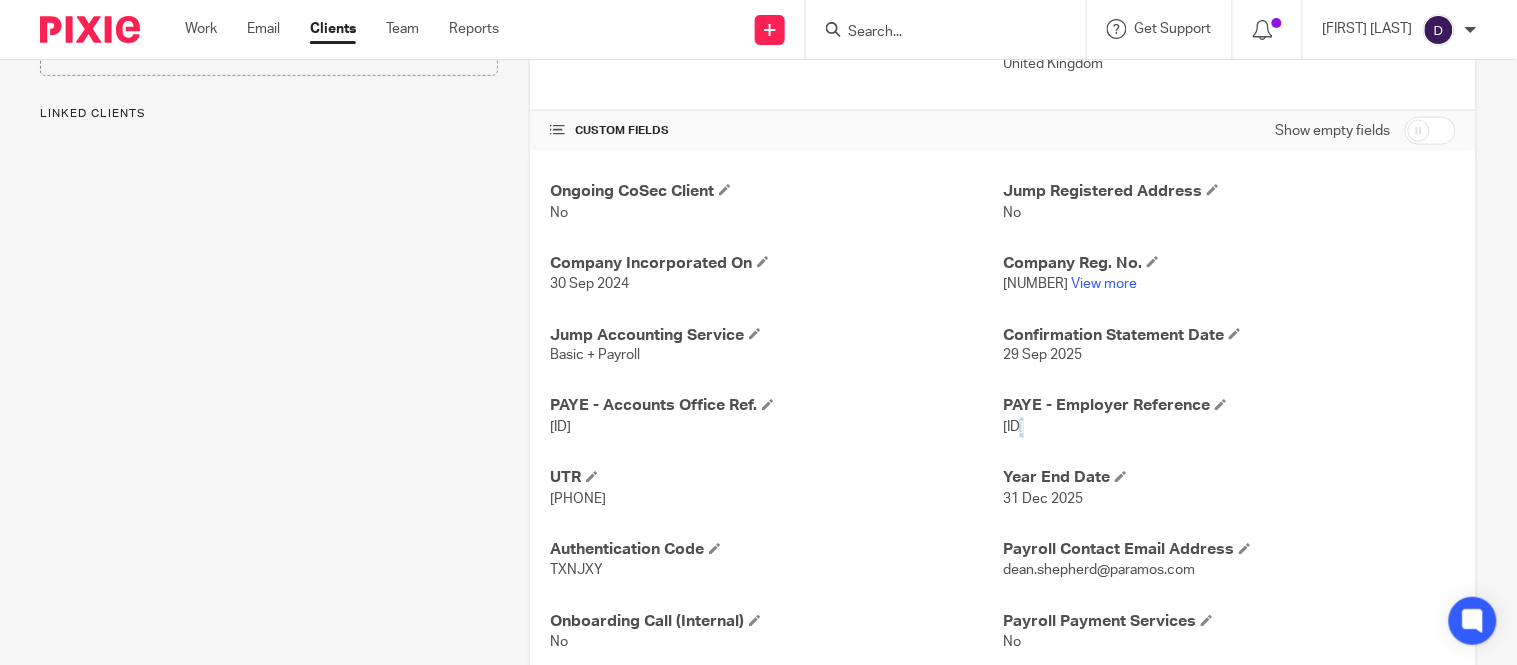 click on "[ID]" at bounding box center (1013, 428) 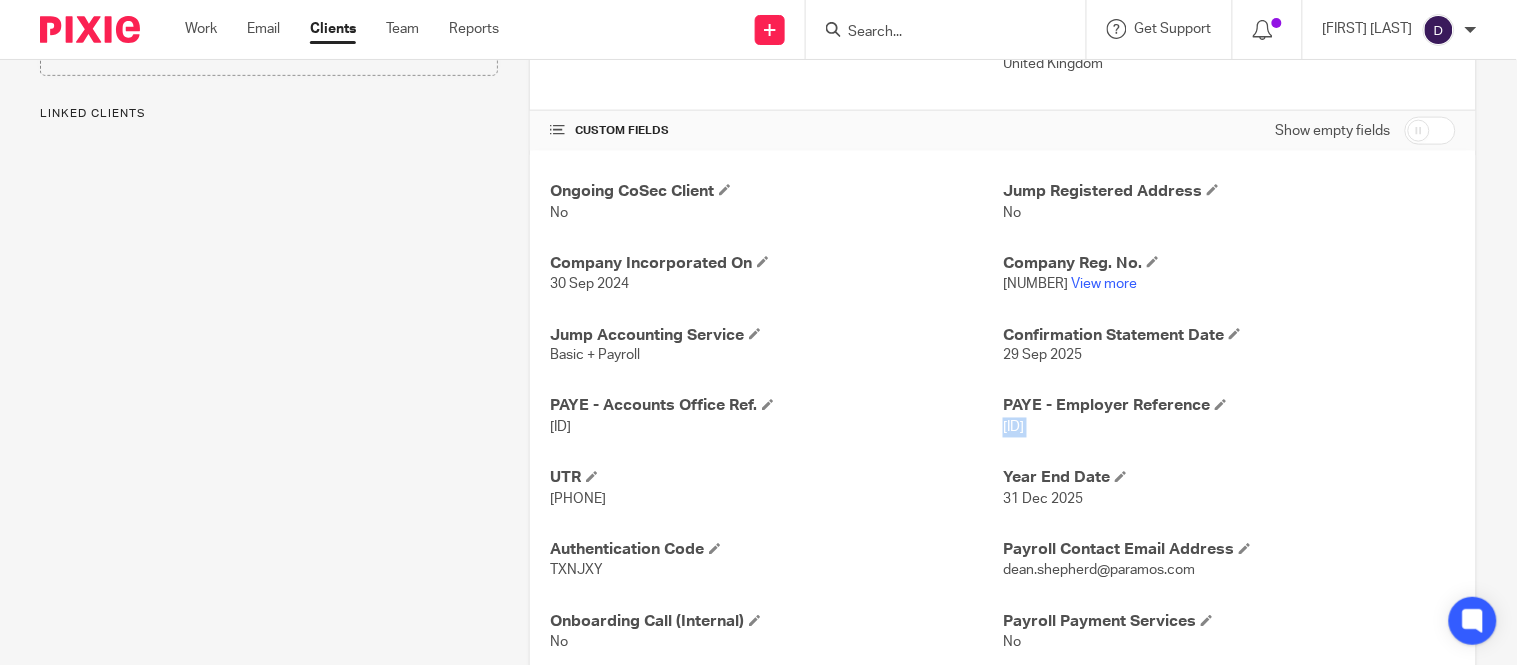 click on "[ID]" at bounding box center [1013, 428] 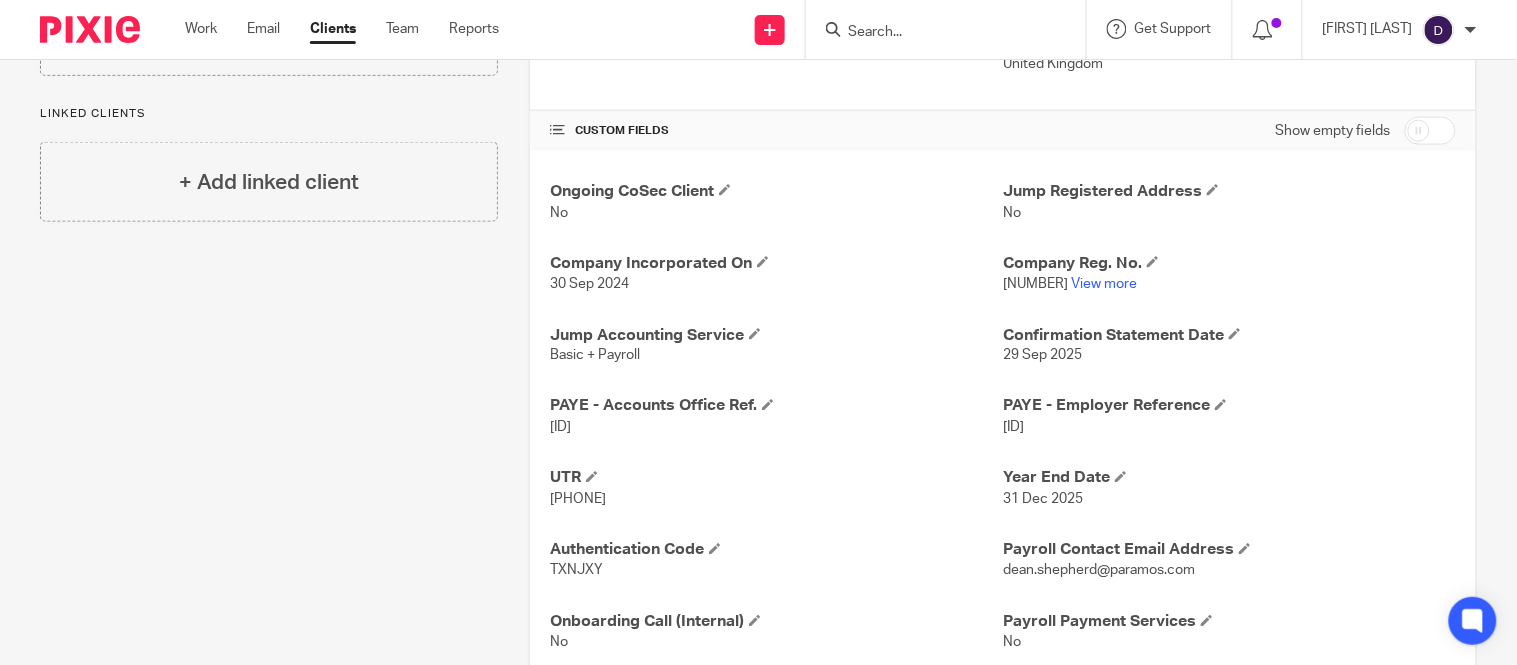 click on "120PX03461062" at bounding box center [560, 428] 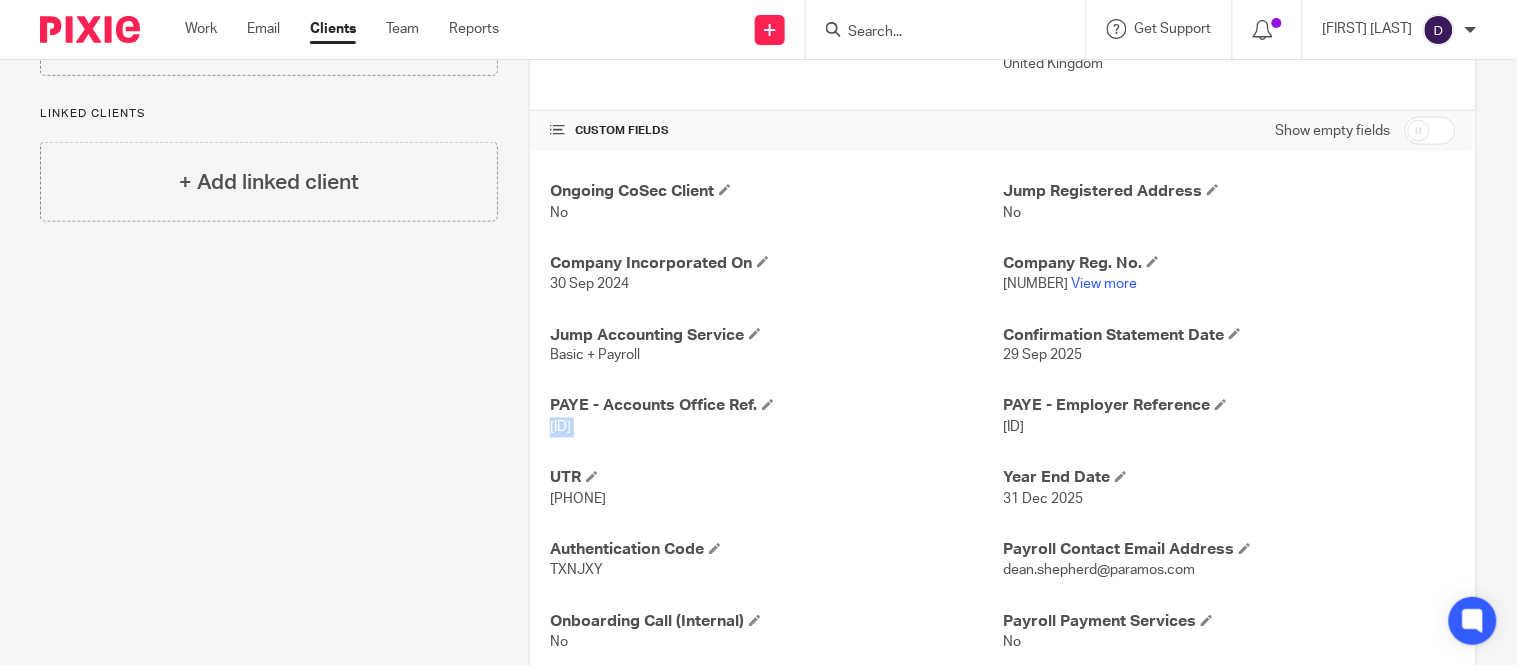 click on "120PX03461062" at bounding box center [560, 428] 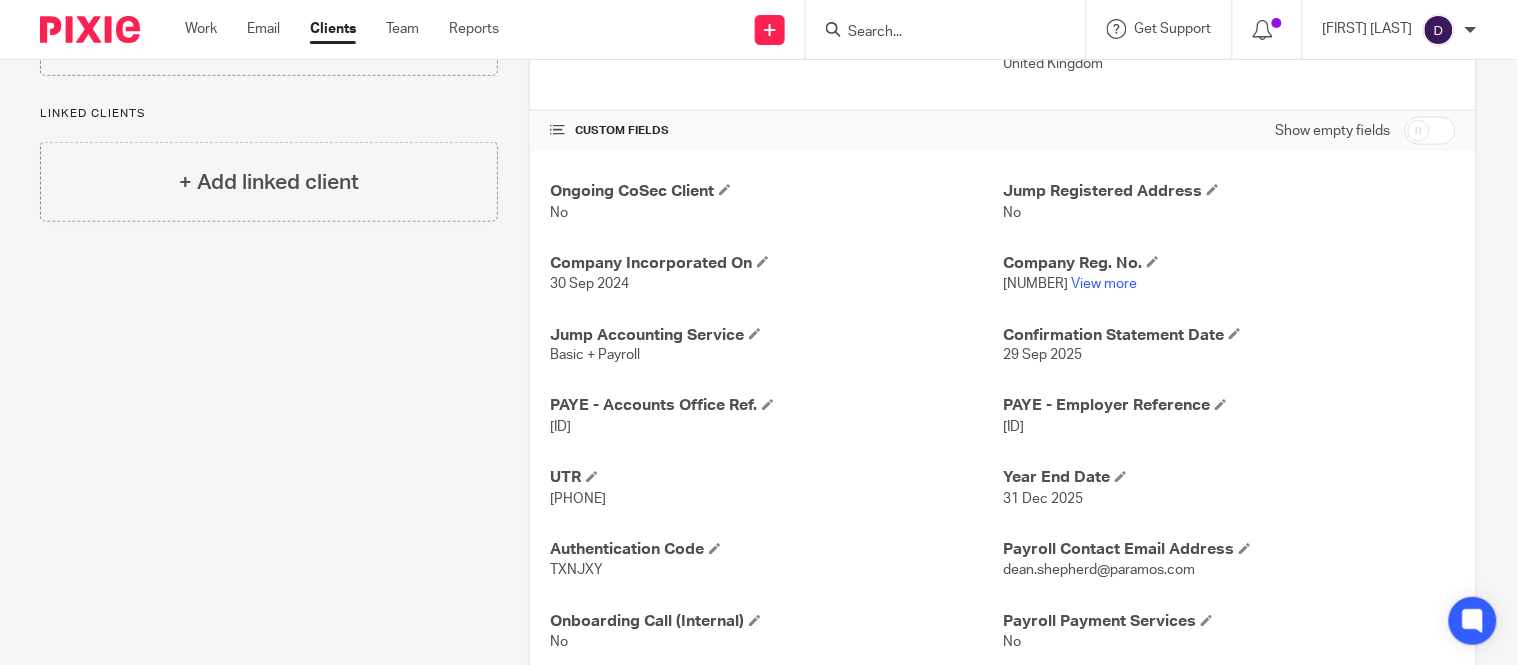 click on "120/ZE94005" at bounding box center (1013, 428) 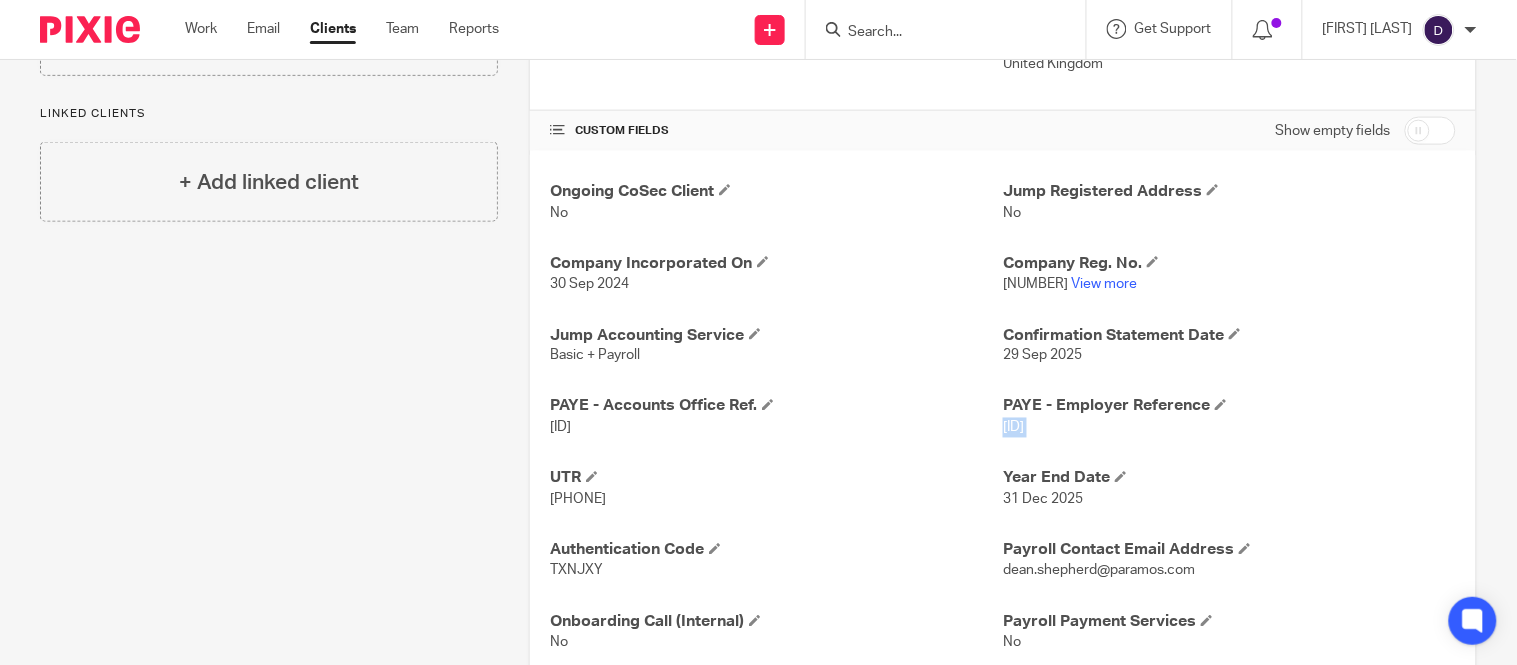 click on "120/ZE94005" at bounding box center [1013, 428] 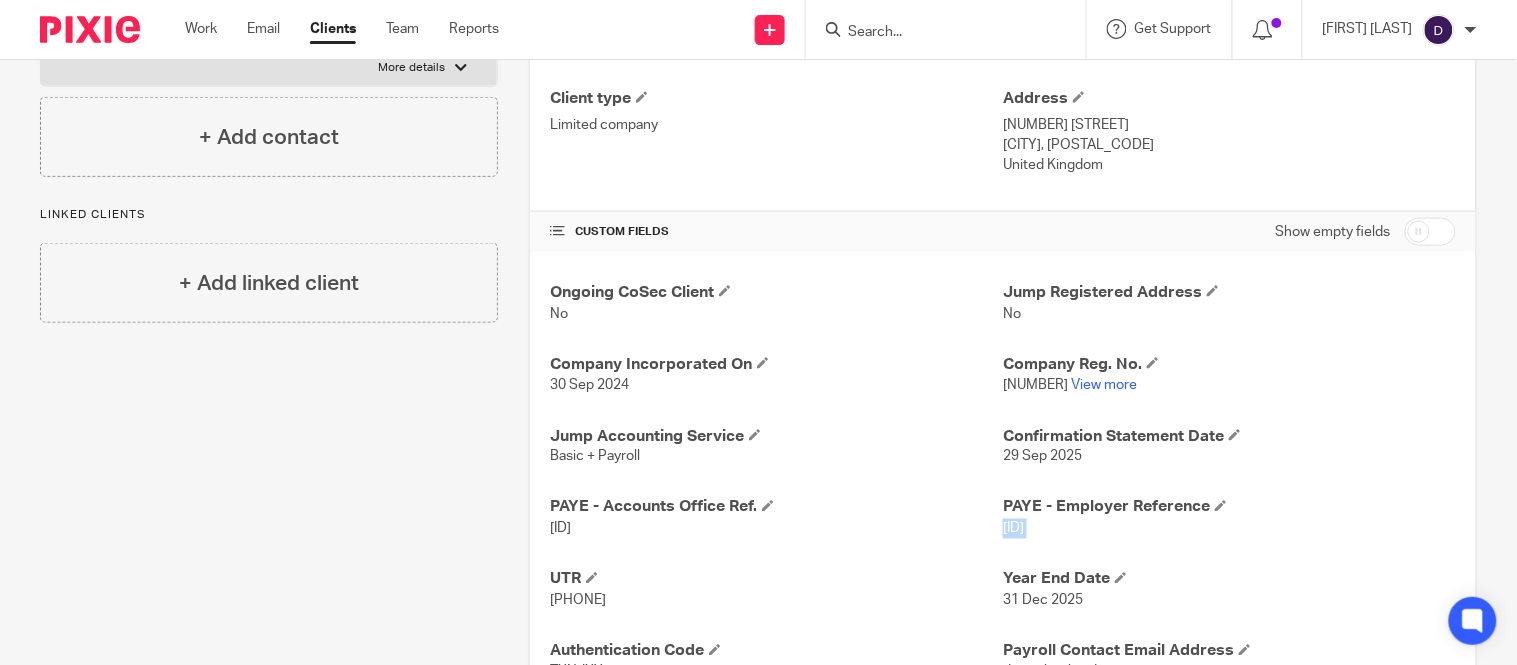 scroll, scrollTop: 525, scrollLeft: 0, axis: vertical 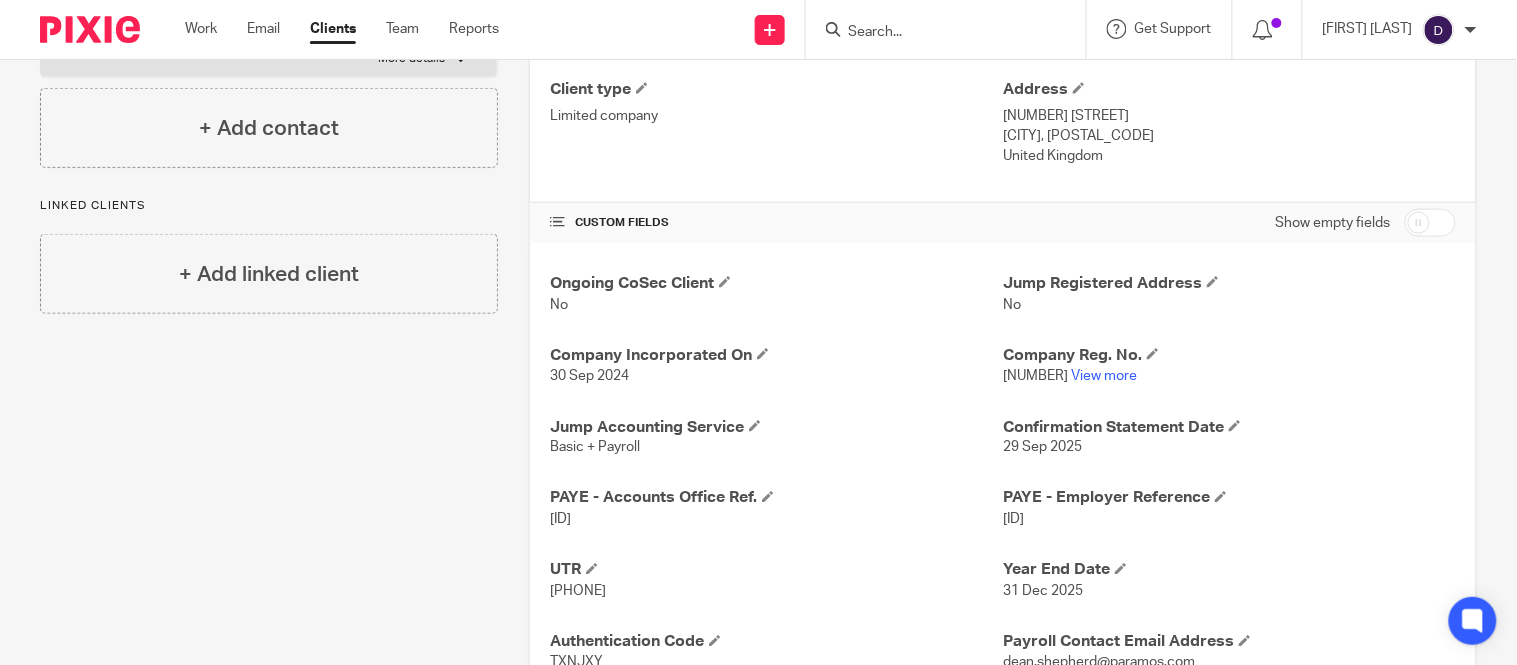 click on "120PX03461062" at bounding box center (560, 520) 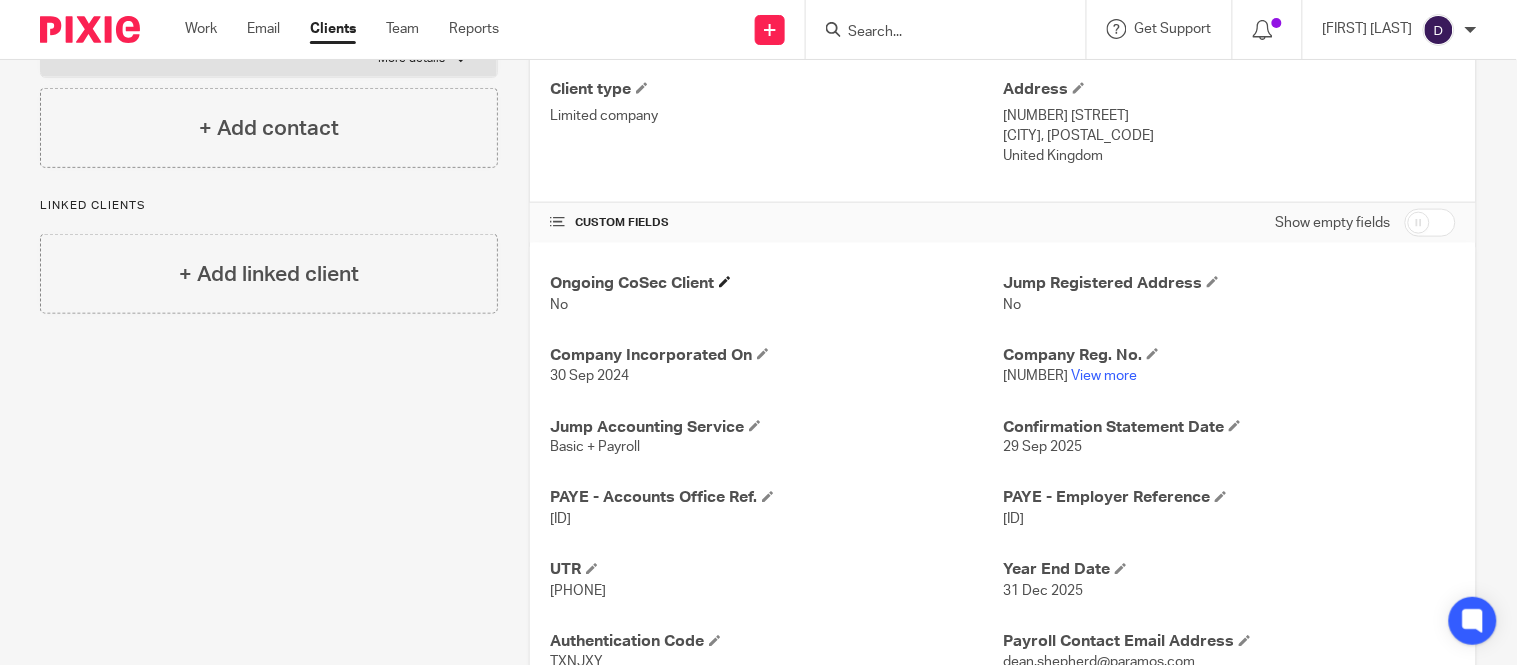 scroll, scrollTop: 0, scrollLeft: 0, axis: both 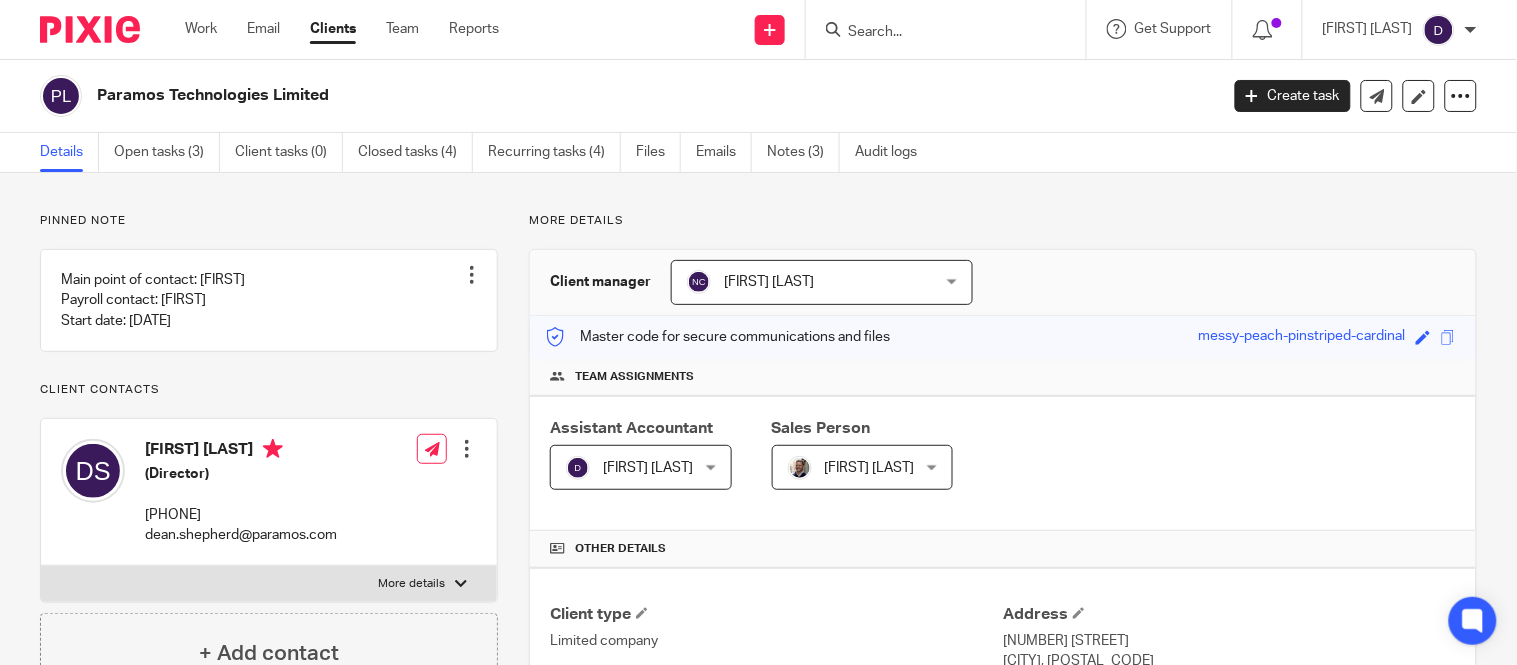 click at bounding box center [936, 33] 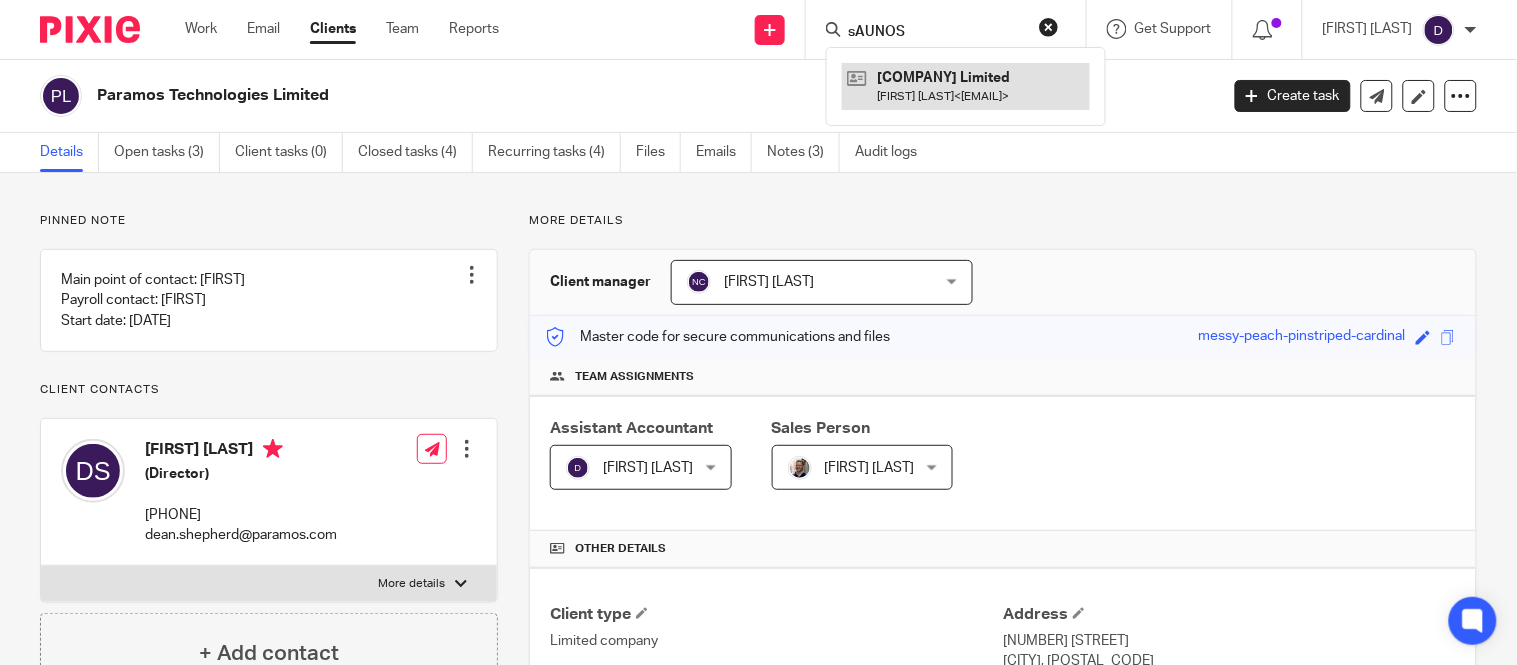 type on "sAUNOS" 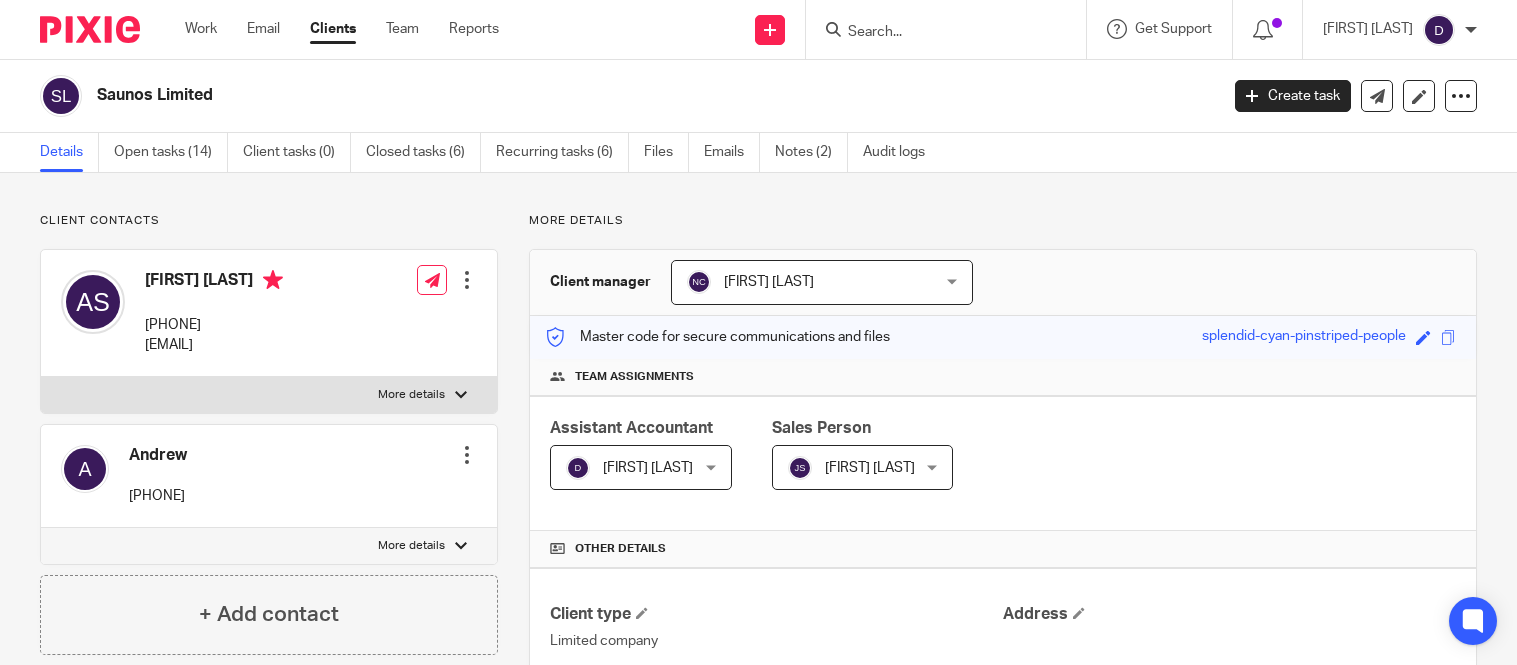 scroll, scrollTop: 0, scrollLeft: 0, axis: both 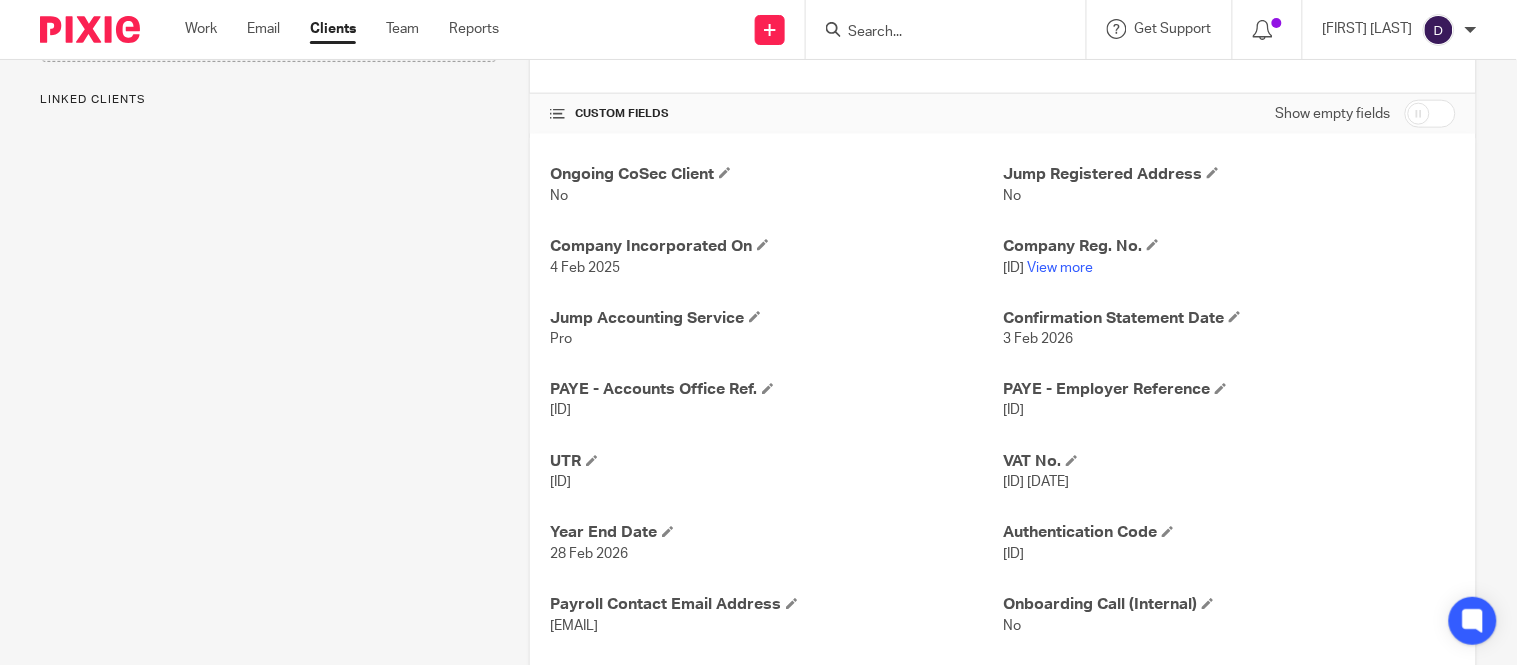 click on "120/HE98338" at bounding box center [1229, 411] 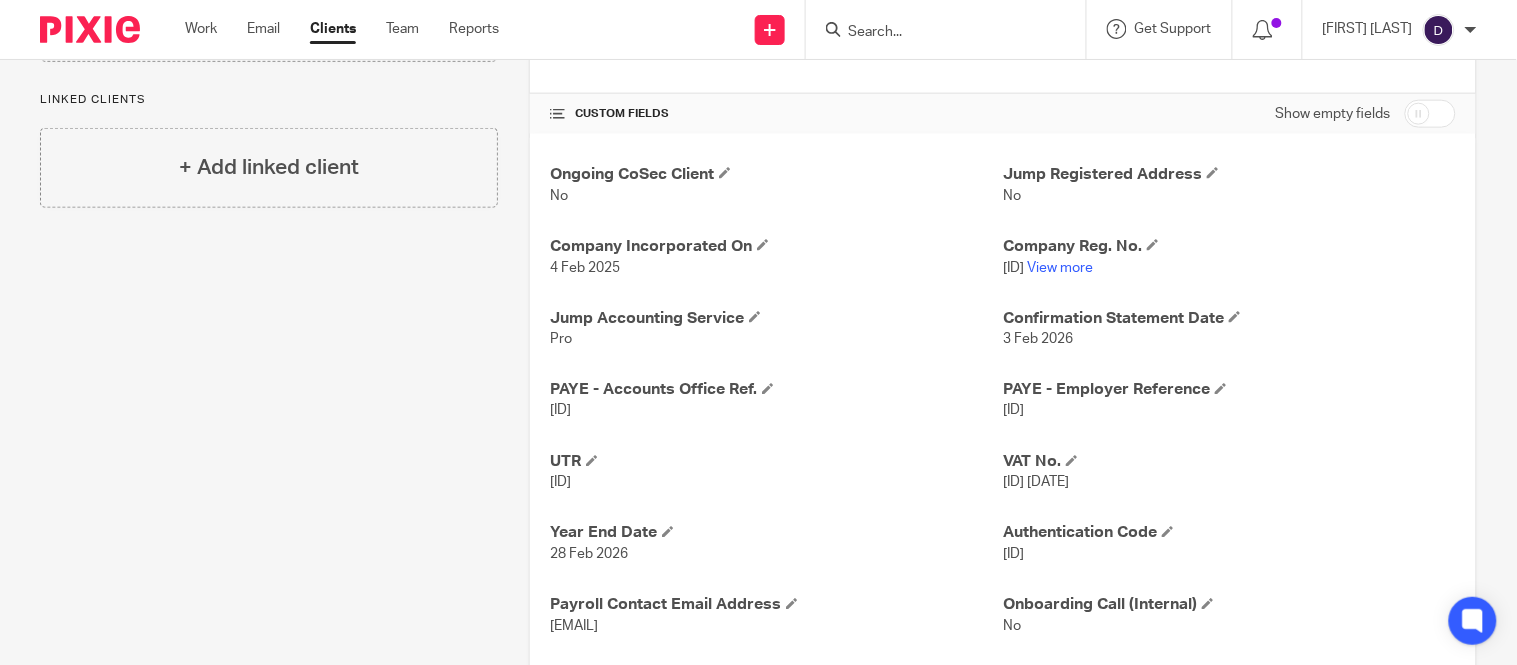 click on "120/HE98338" at bounding box center (1013, 411) 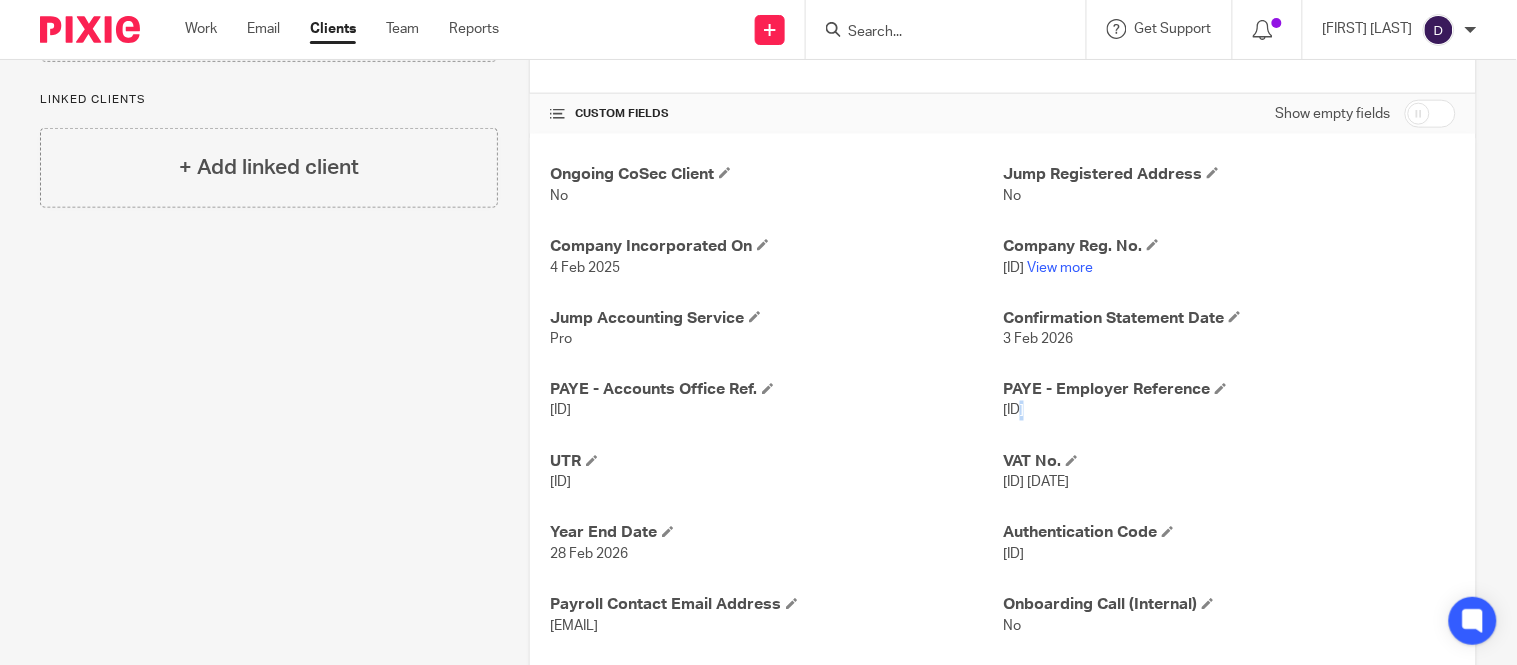 click on "120/HE98338" at bounding box center [1013, 411] 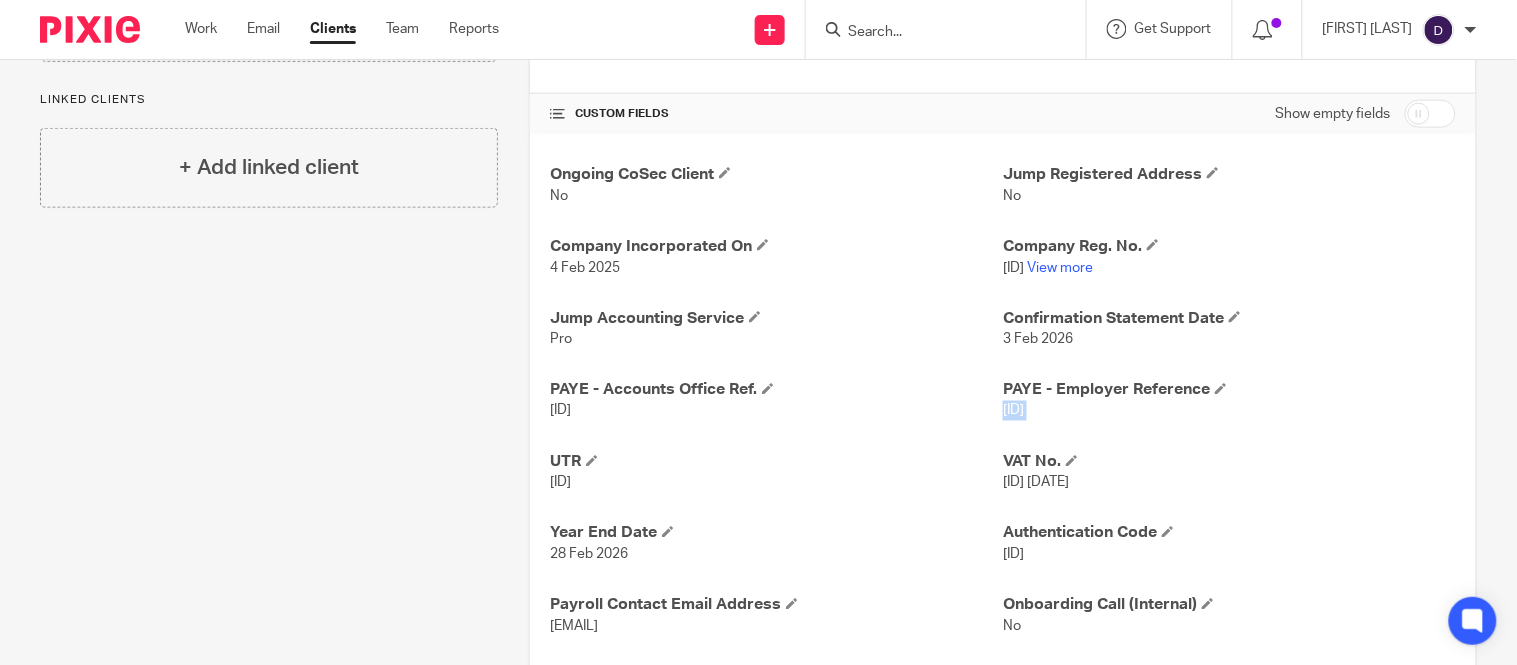 click on "120/HE98338" at bounding box center [1013, 411] 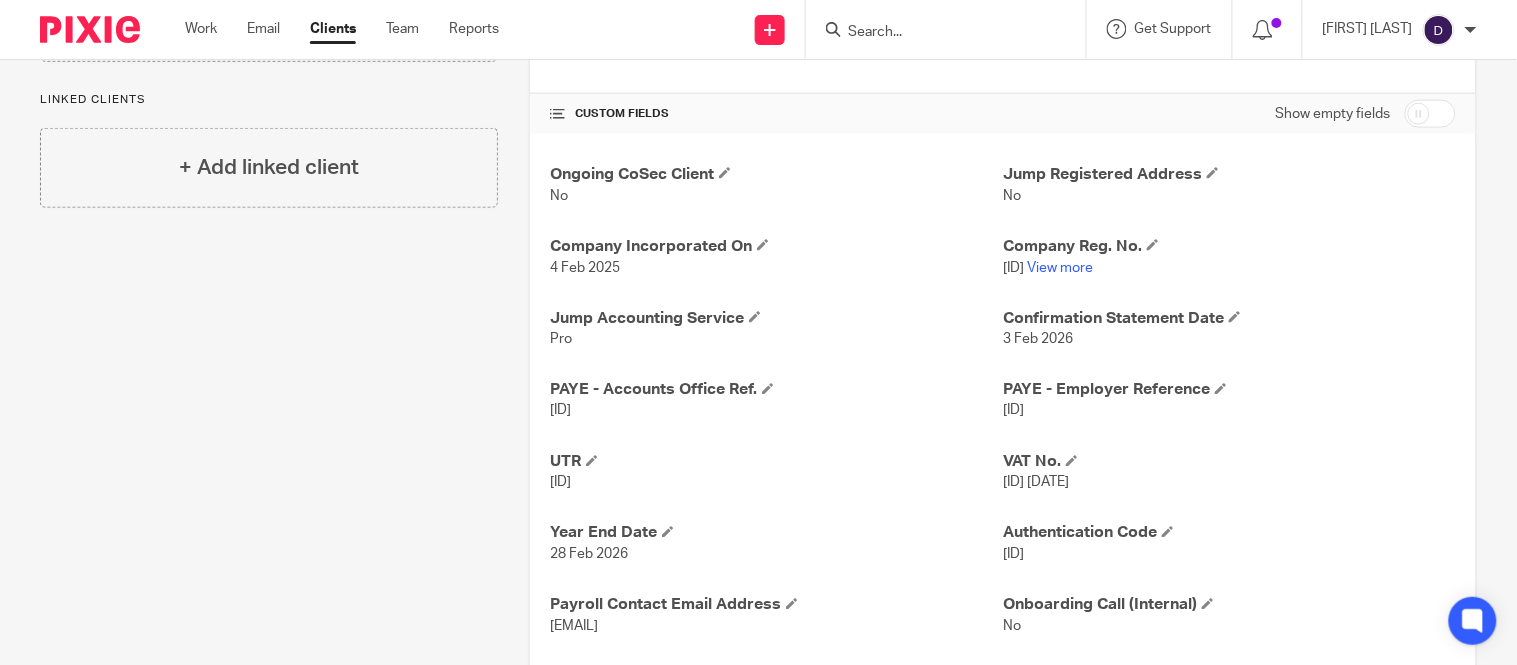 click on "Ongoing CoSec Client
No
Jump Registered Address
No
Company Incorporated On
4 Feb 2025
Company Reg. No.
16227918   View more
Jump Accounting Service
Pro
Confirmation Statement Date
3 Feb 2026
PAYE - Accounts Office Ref.
120PS03540203
PAYE - Employer Reference
120/HE98338
UTR
10579 05483
VAT No.
494139465 Starting from 04 Feb 2025
Year End Date
28 Feb 2026
Authentication Code
GL9P6X
Payroll Contact Email Address
astringer95@gmail.com
Onboarding Call (Internal)
No     No" at bounding box center (1003, 436) 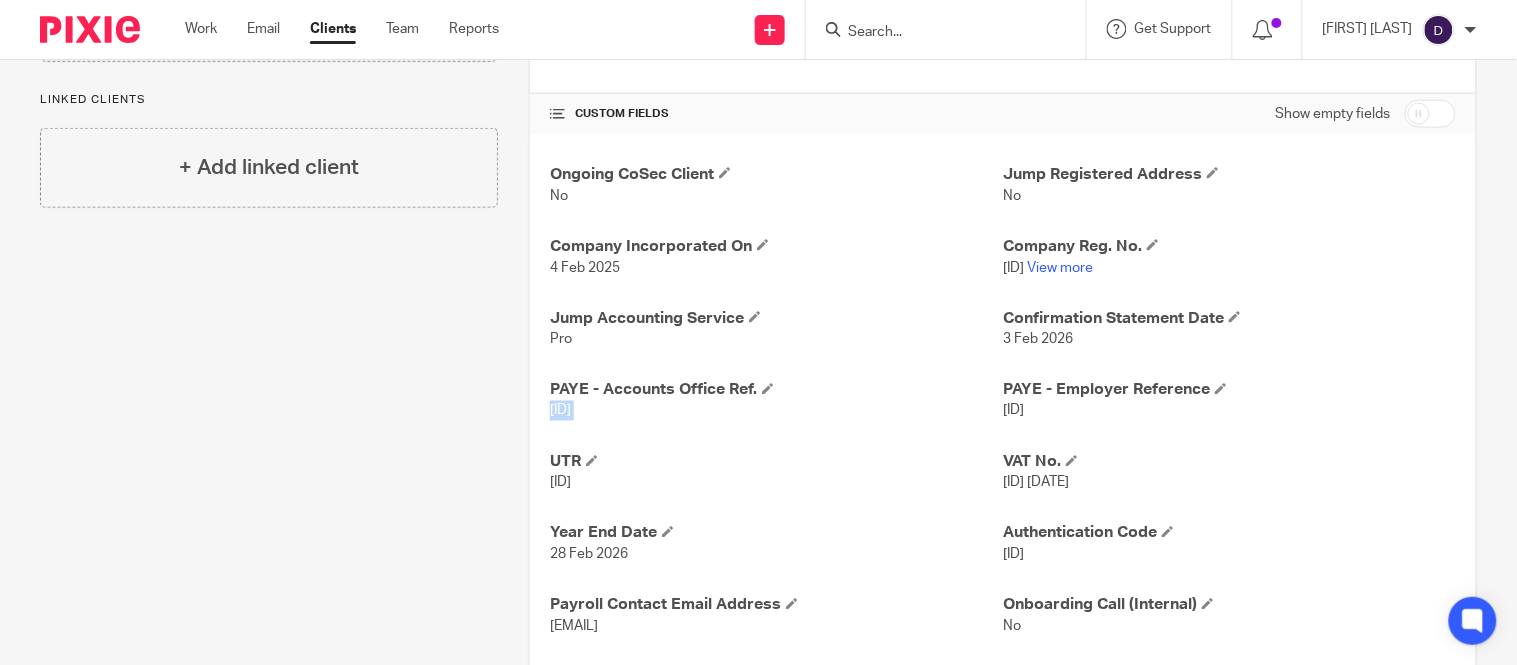 click on "Ongoing CoSec Client
No
Jump Registered Address
No
Company Incorporated On
4 Feb 2025
Company Reg. No.
16227918   View more
Jump Accounting Service
Pro
Confirmation Statement Date
3 Feb 2026
PAYE - Accounts Office Ref.
120PS03540203
PAYE - Employer Reference
120/HE98338
UTR
10579 05483
VAT No.
494139465 Starting from 04 Feb 2025
Year End Date
28 Feb 2026
Authentication Code
GL9P6X
Payroll Contact Email Address
astringer95@gmail.com
Onboarding Call (Internal)
No     No" at bounding box center [1003, 436] 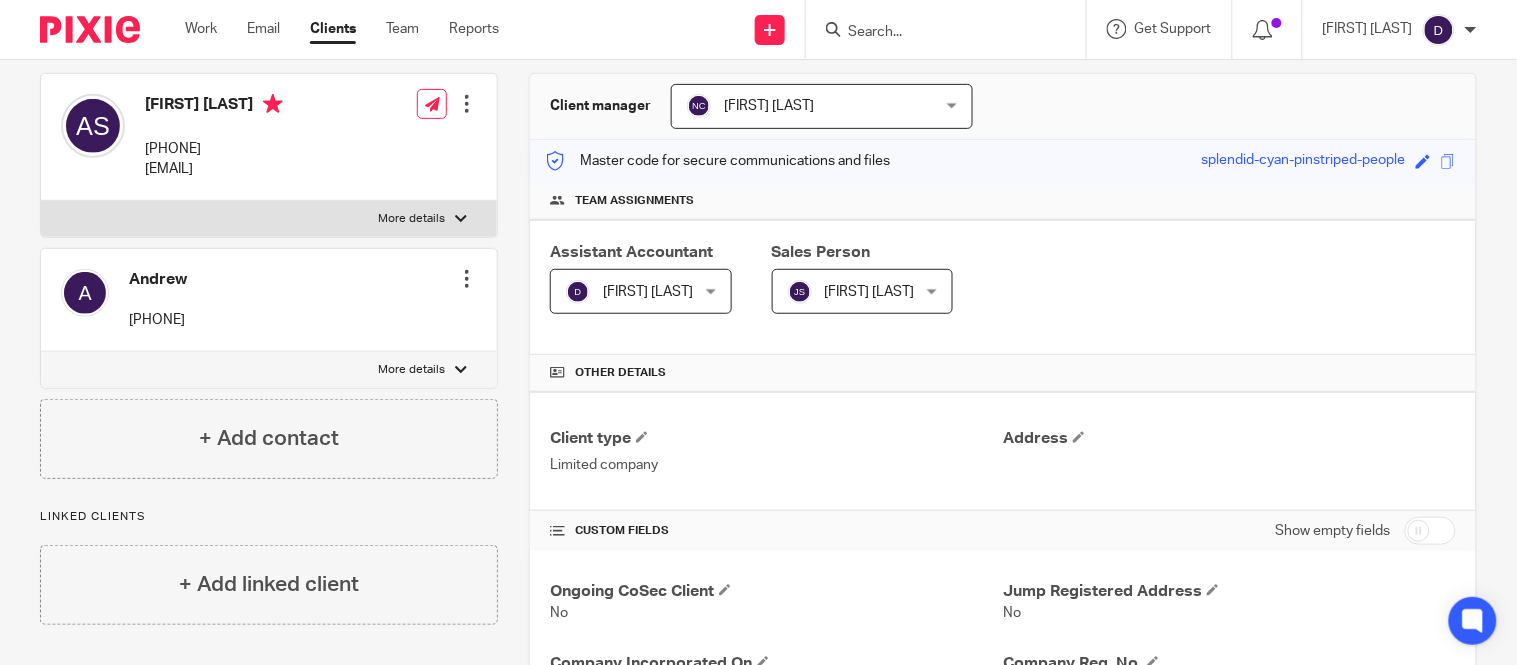 scroll, scrollTop: 157, scrollLeft: 0, axis: vertical 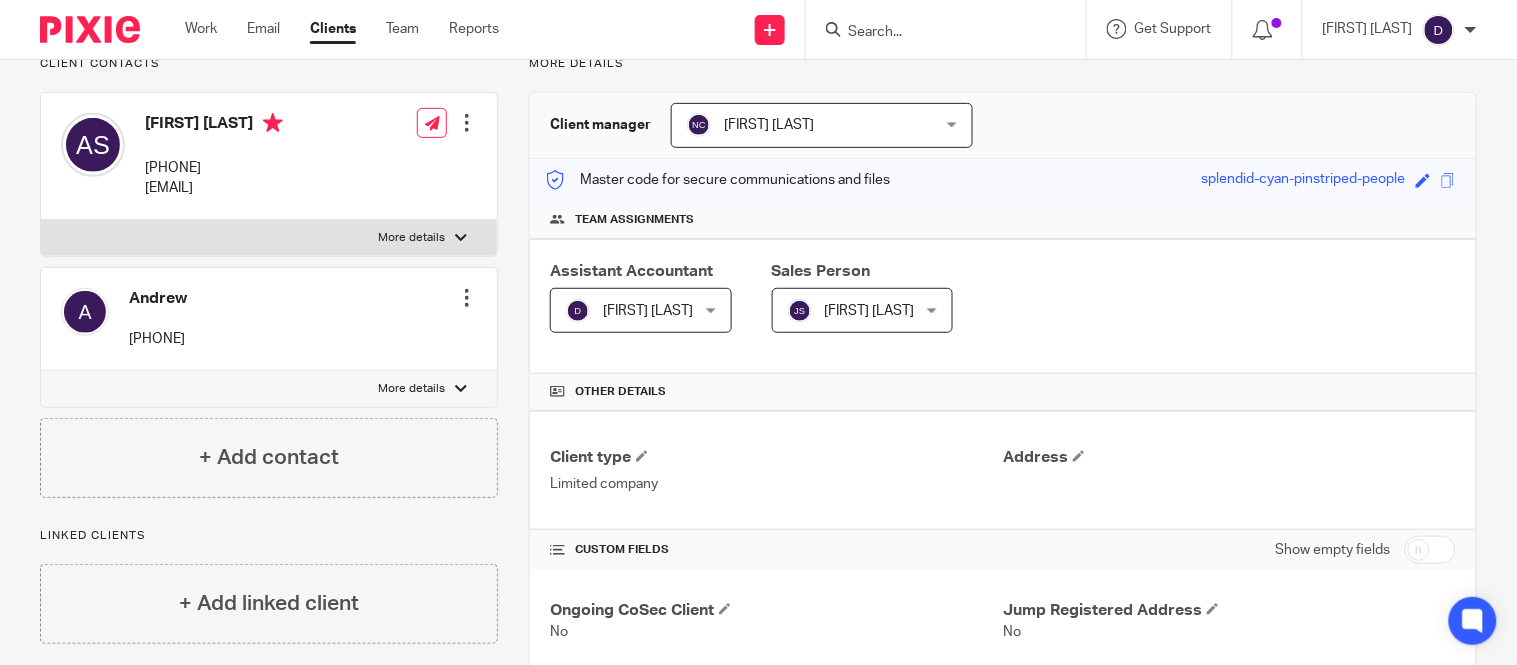 click at bounding box center (936, 33) 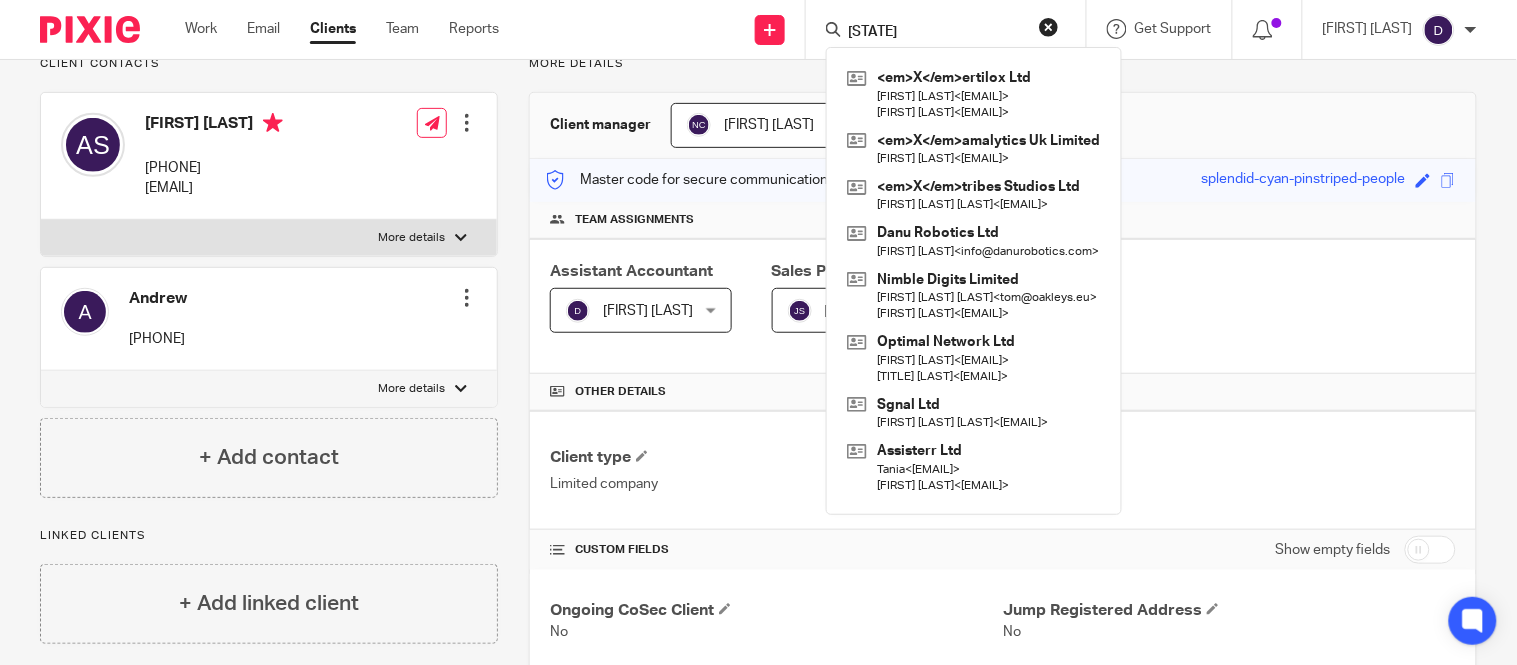 type on "X" 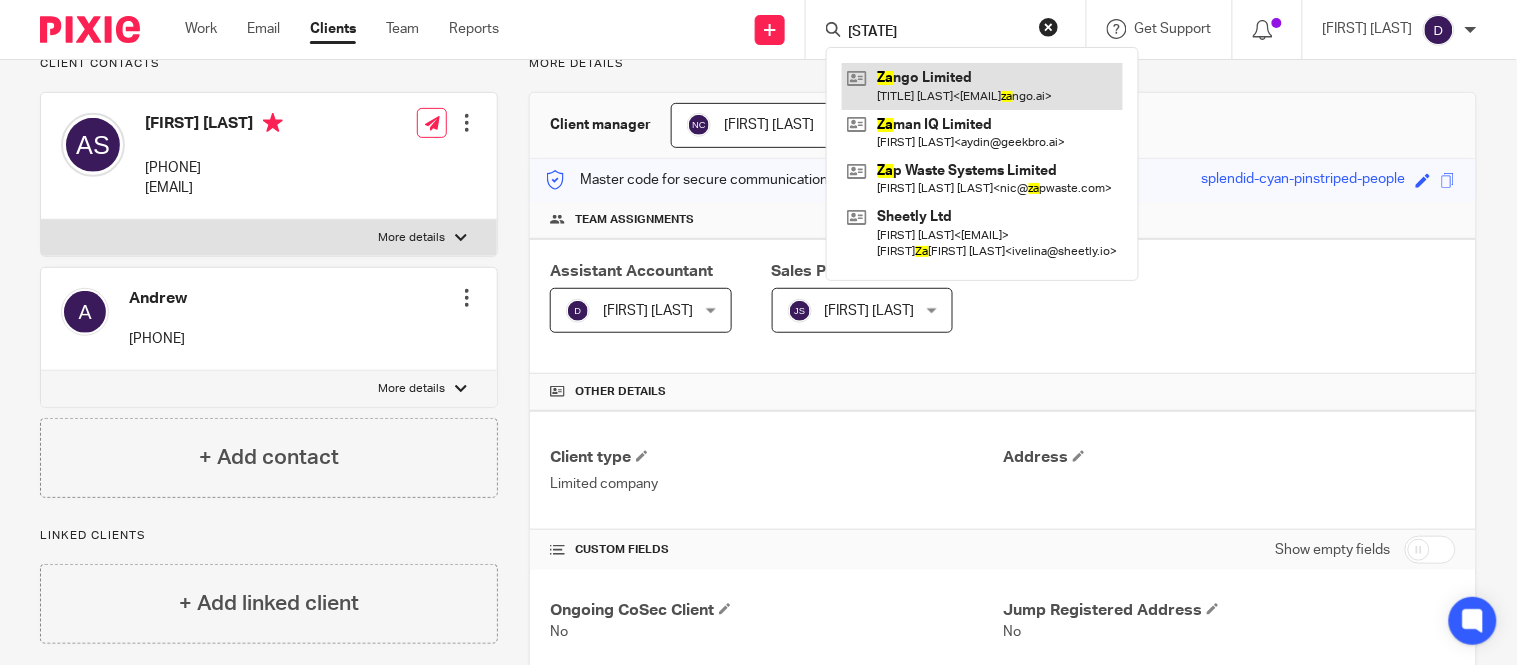 type on "ZA" 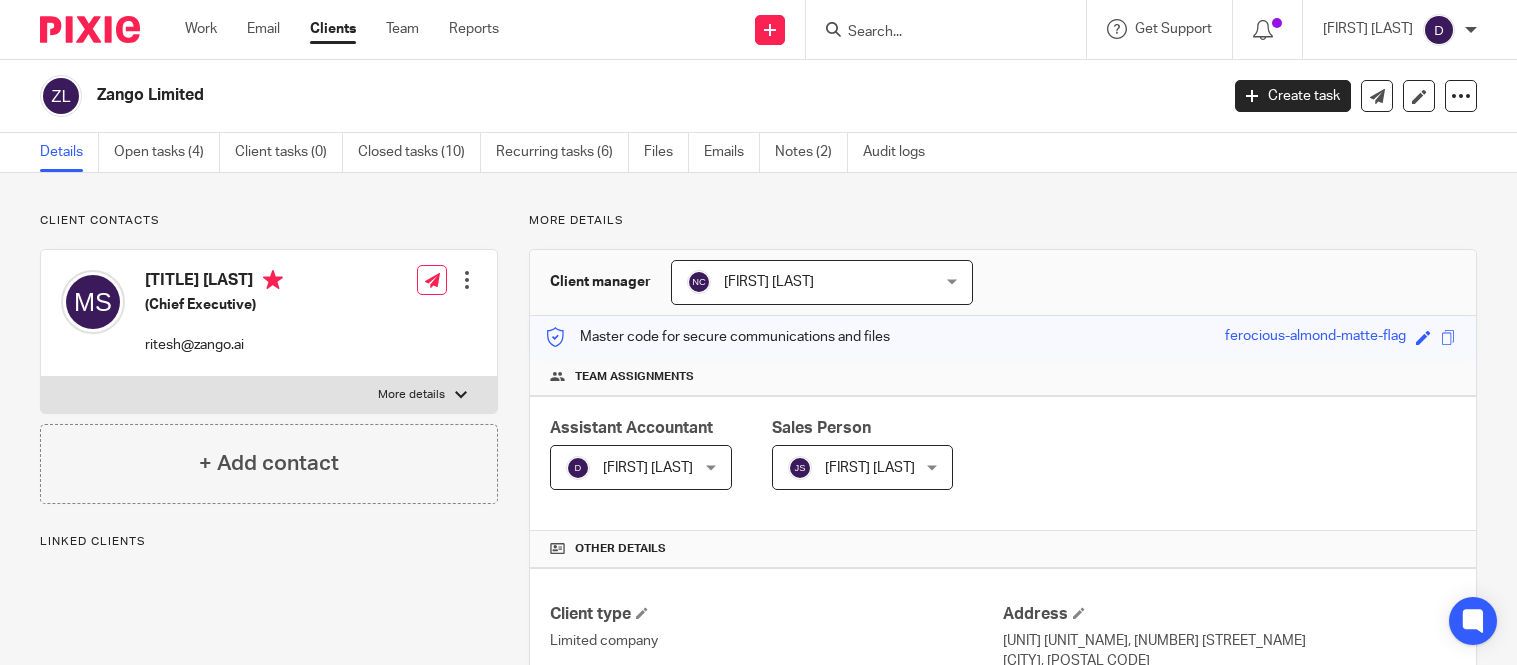 scroll, scrollTop: 0, scrollLeft: 0, axis: both 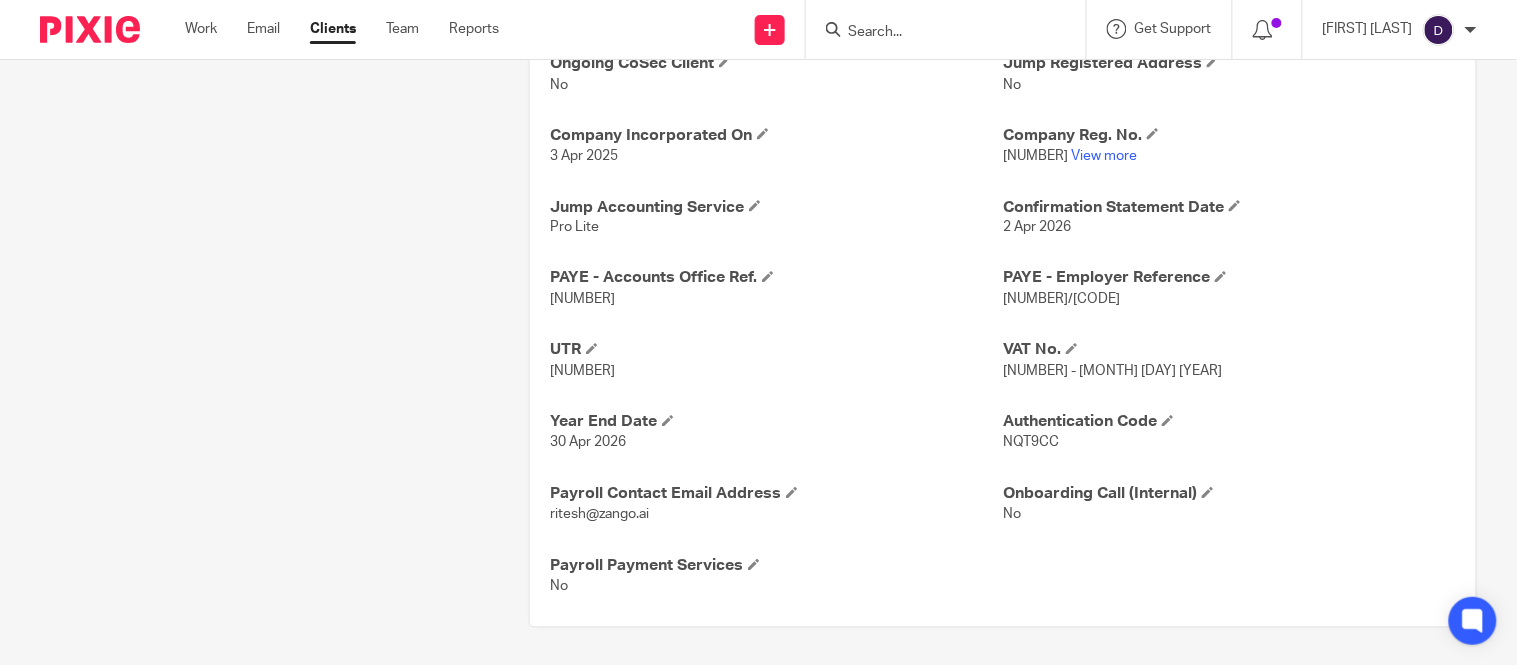 click on "[NUMBER]/[CODE]" at bounding box center (1061, 300) 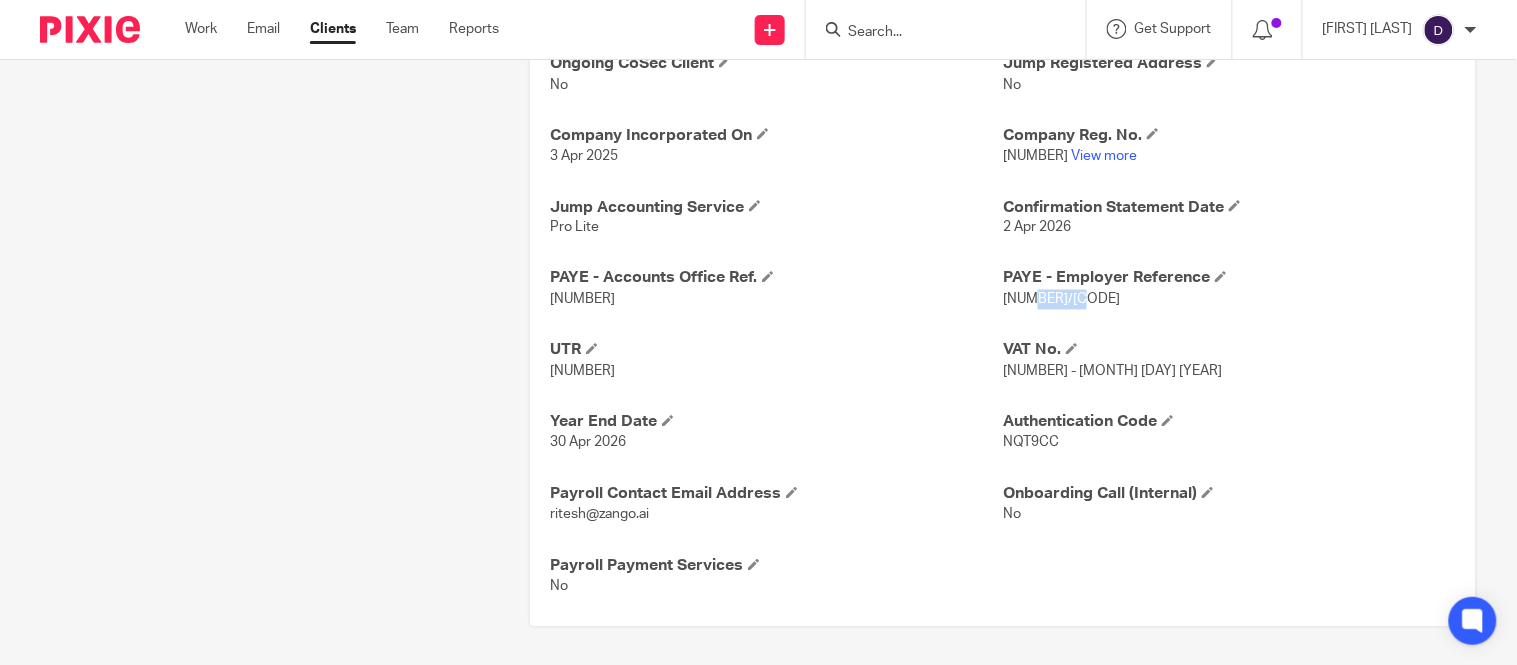 click on "[NUMBER]/[CODE]" at bounding box center (1061, 300) 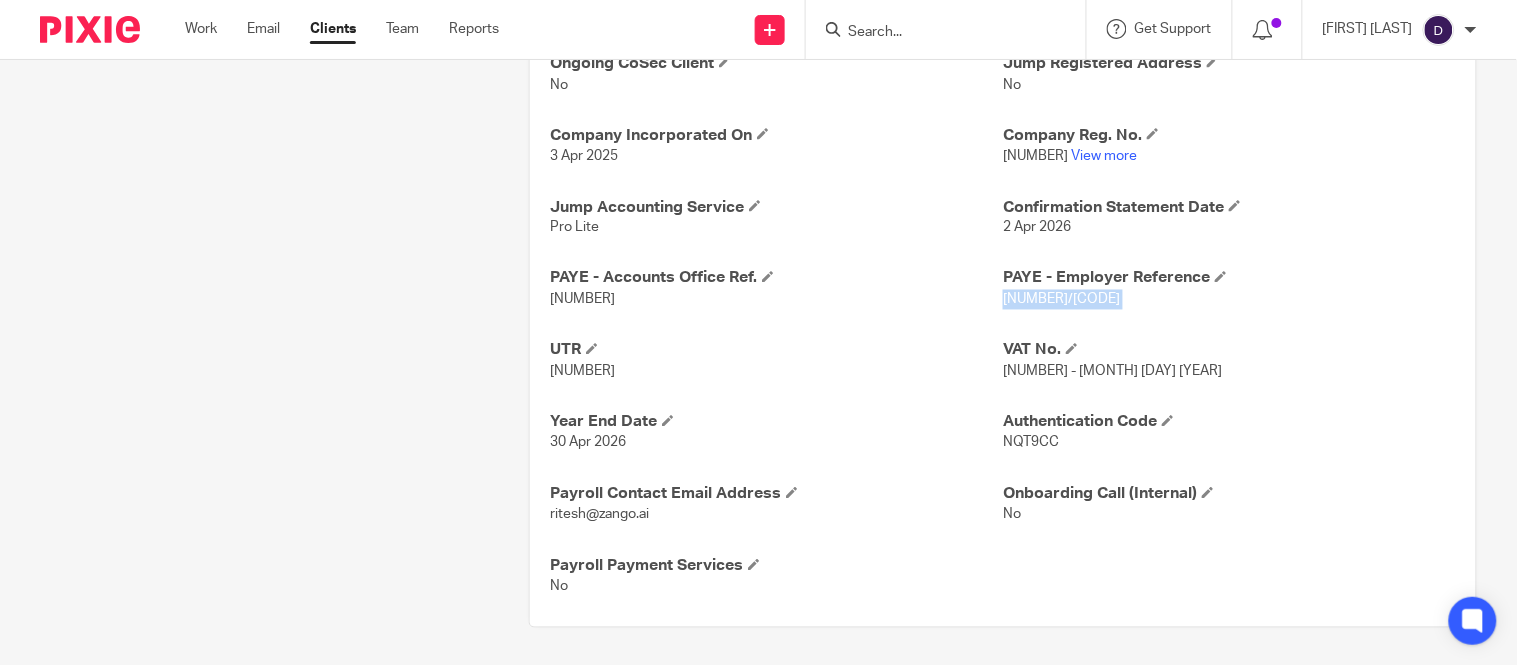 click on "[NUMBER]/[CODE]" at bounding box center (1061, 300) 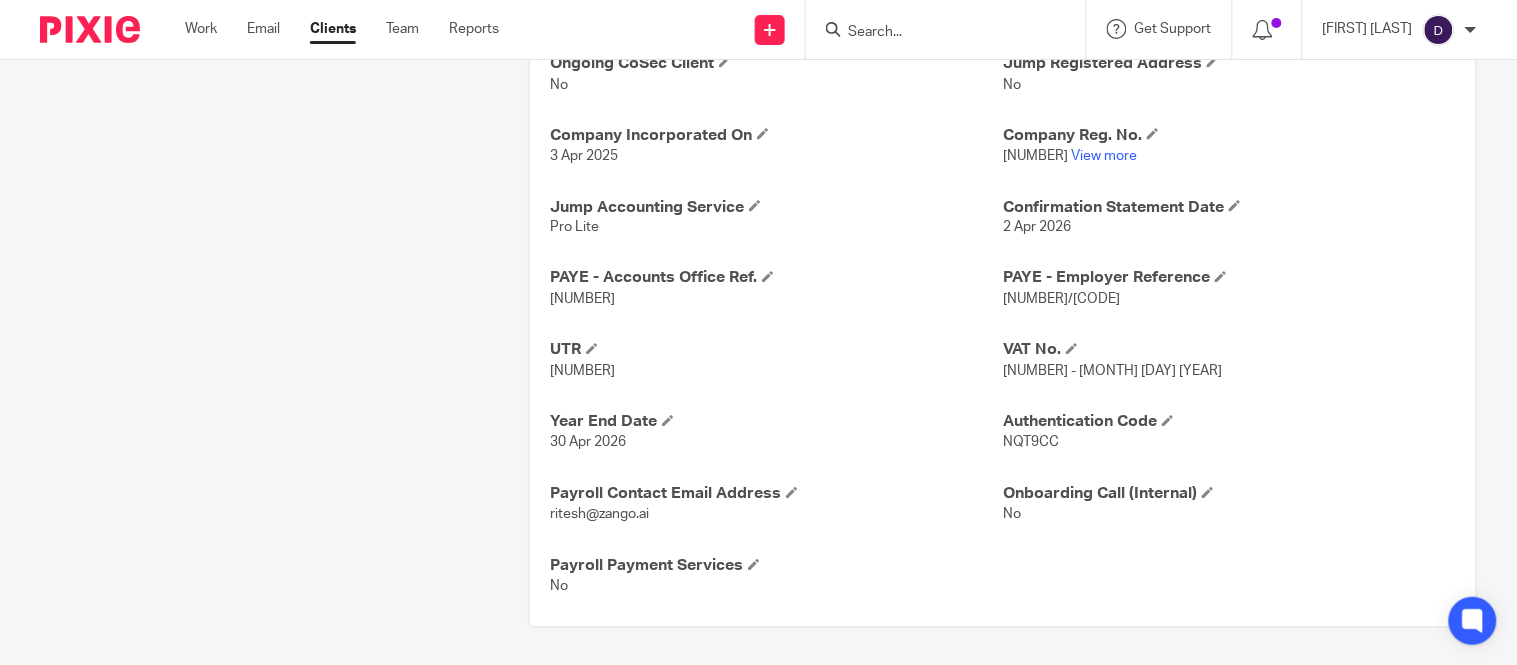 click on "[NUMBER]" at bounding box center [582, 300] 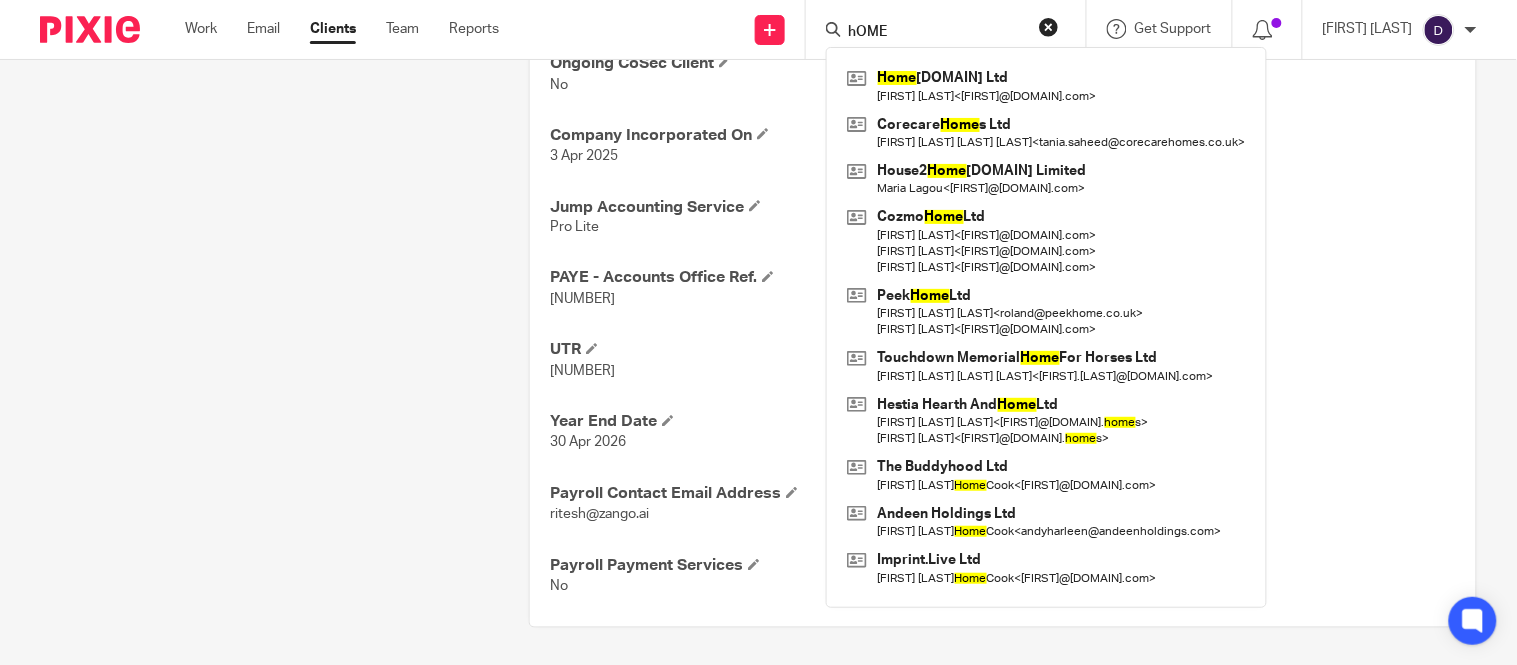 type on "hOME" 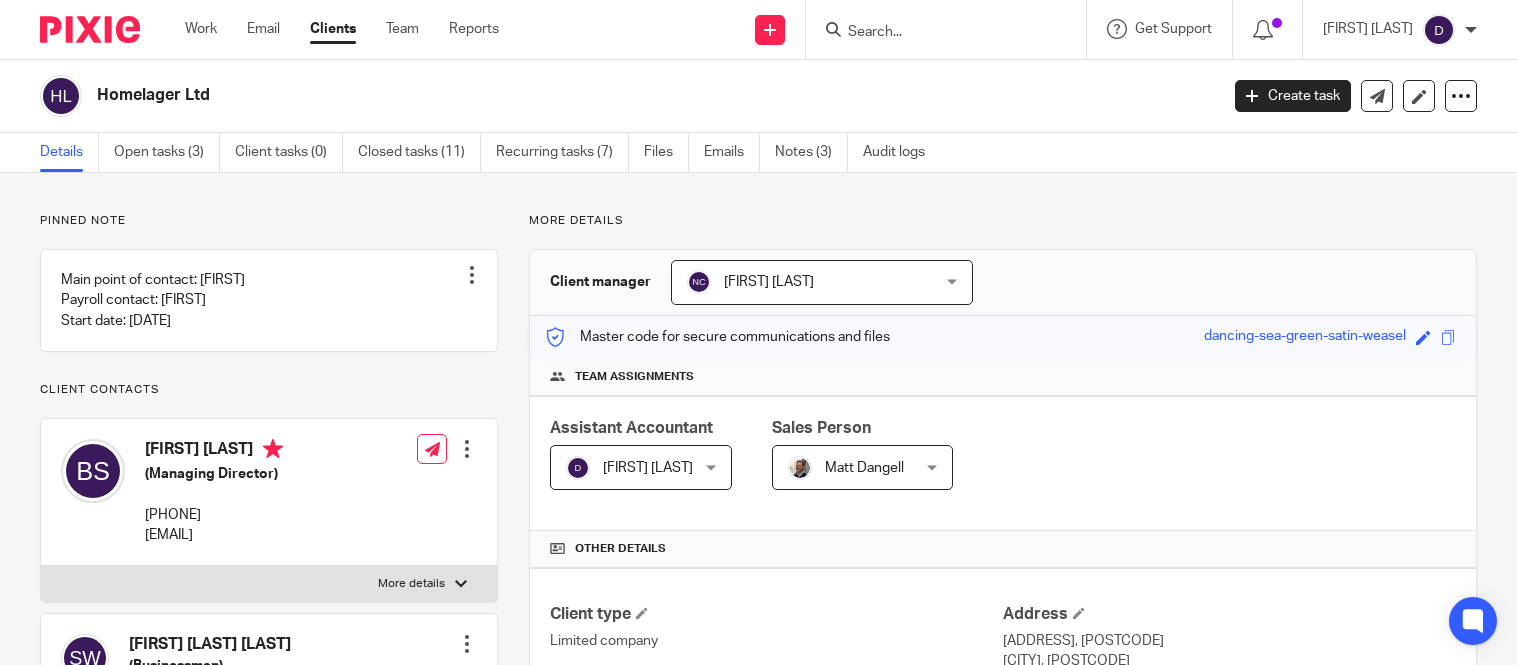 scroll, scrollTop: 0, scrollLeft: 0, axis: both 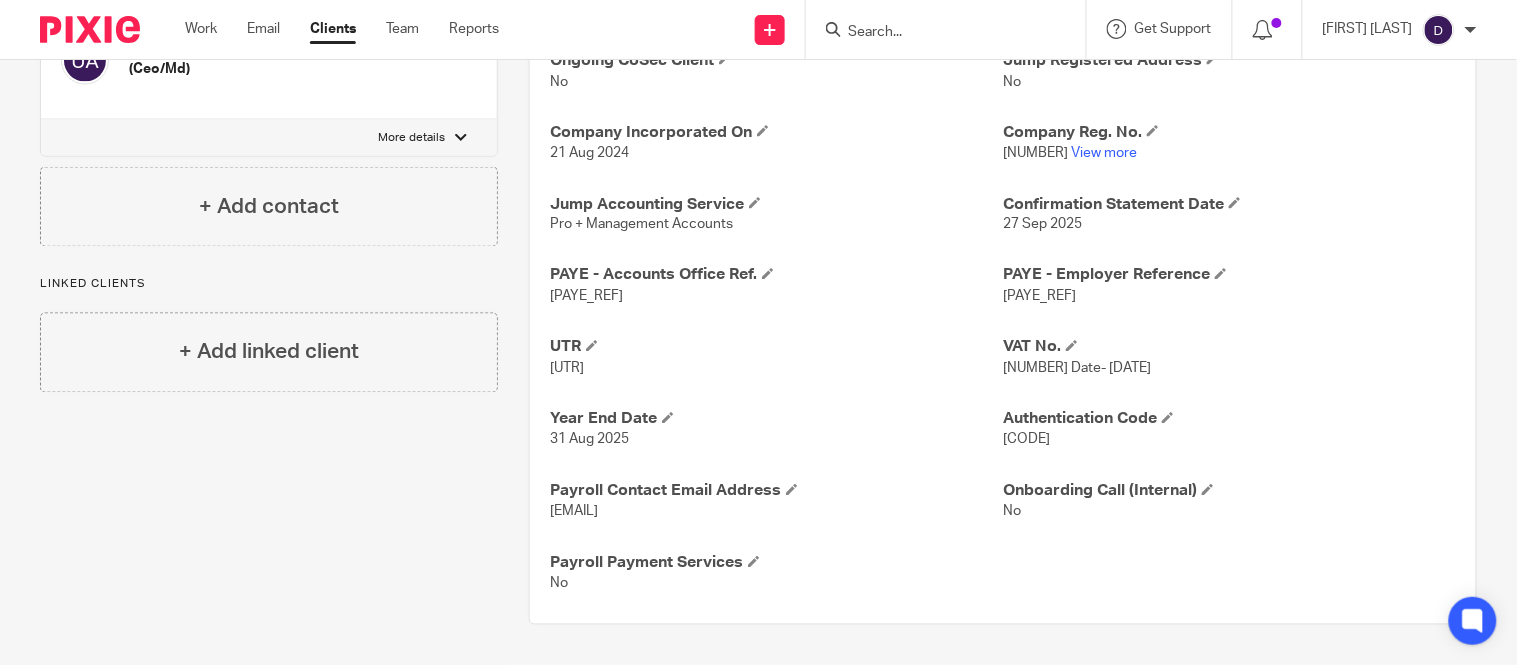click on "Ongoing CoSec Client
No
Jump Registered Address
No
Company Incorporated On
[DATE]
Company Reg. No.
[NUMBER]   View more
Jump Accounting Service
Pro + Management Accounts
Confirmation Statement Date
[DATE]
PAYE - Accounts Office Ref.
[PAYE_REF]
PAYE - Employer Reference
[PAYE_REF]
UTR
[UTR]
VAT No.
[VAT_NO] Date- [DATE]
Year End Date
[DATE]
Authentication Code
[CODE]
Payroll Contact Email Address
[EMAIL]
Onboarding Call (Internal)
No     No" at bounding box center [1003, 322] 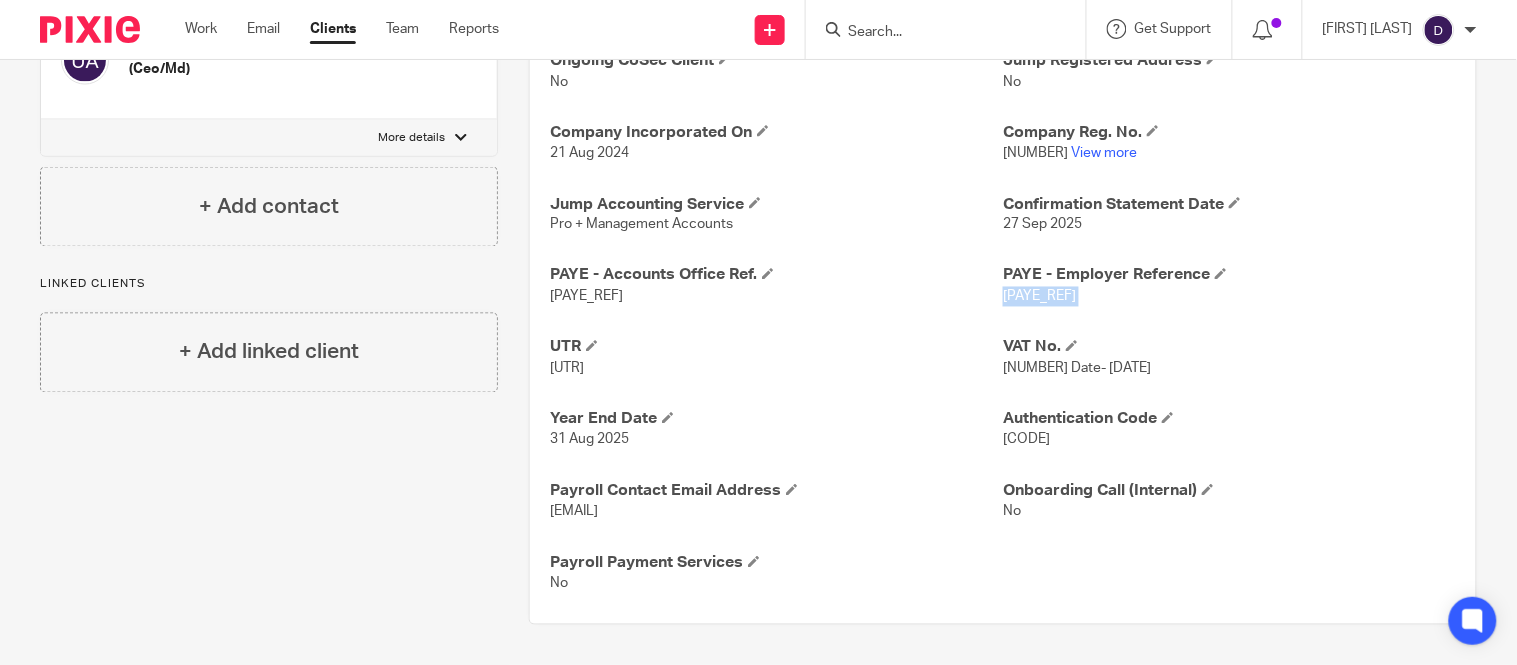 click on "120/TE93364" at bounding box center (1039, 297) 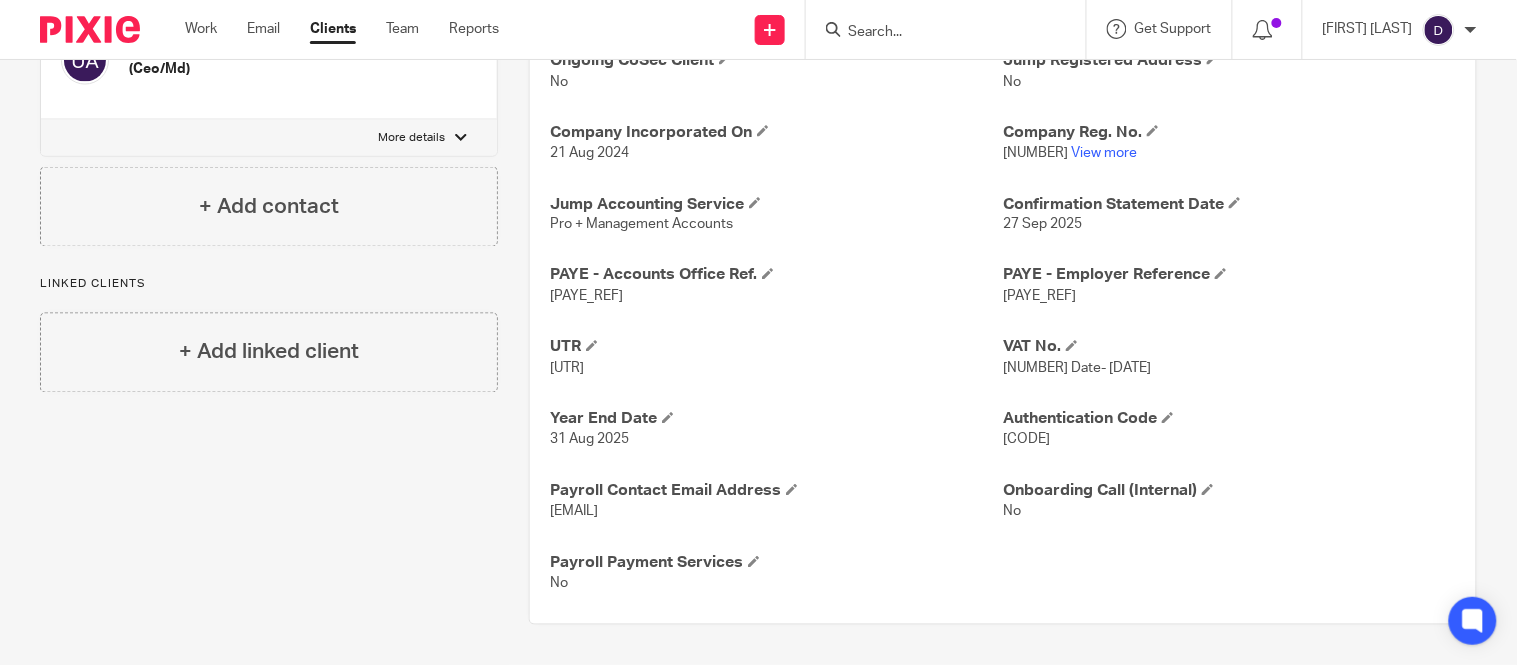 click on "120/TE93364" at bounding box center (1039, 297) 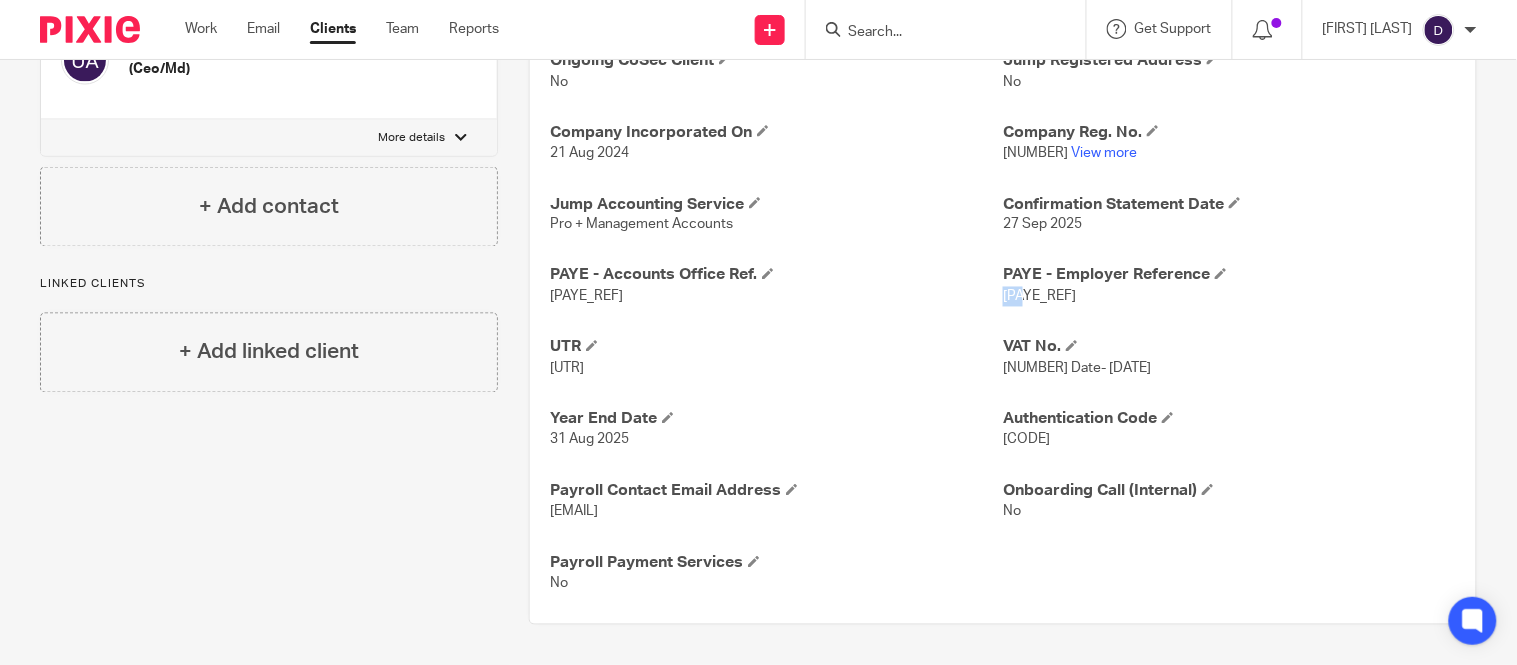 click on "120/TE93364" at bounding box center [1039, 297] 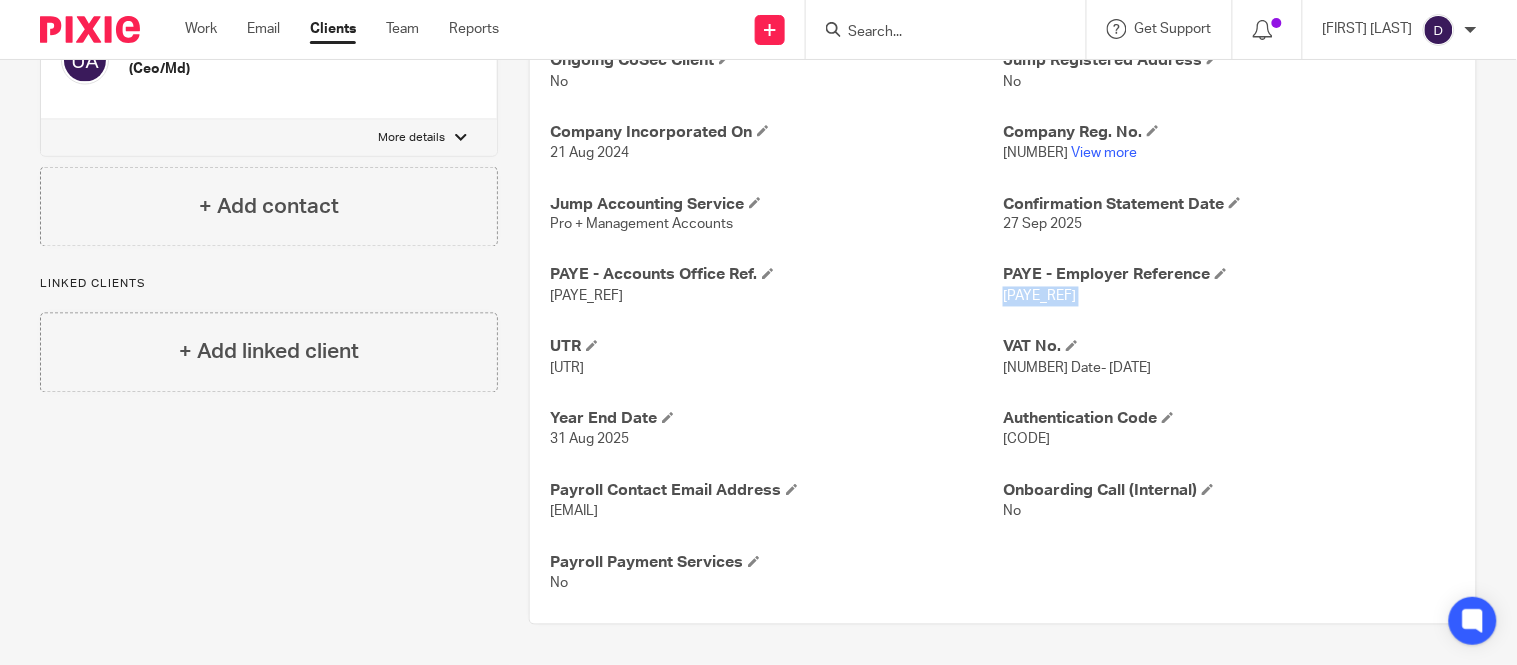 click on "120/TE93364" at bounding box center (1039, 297) 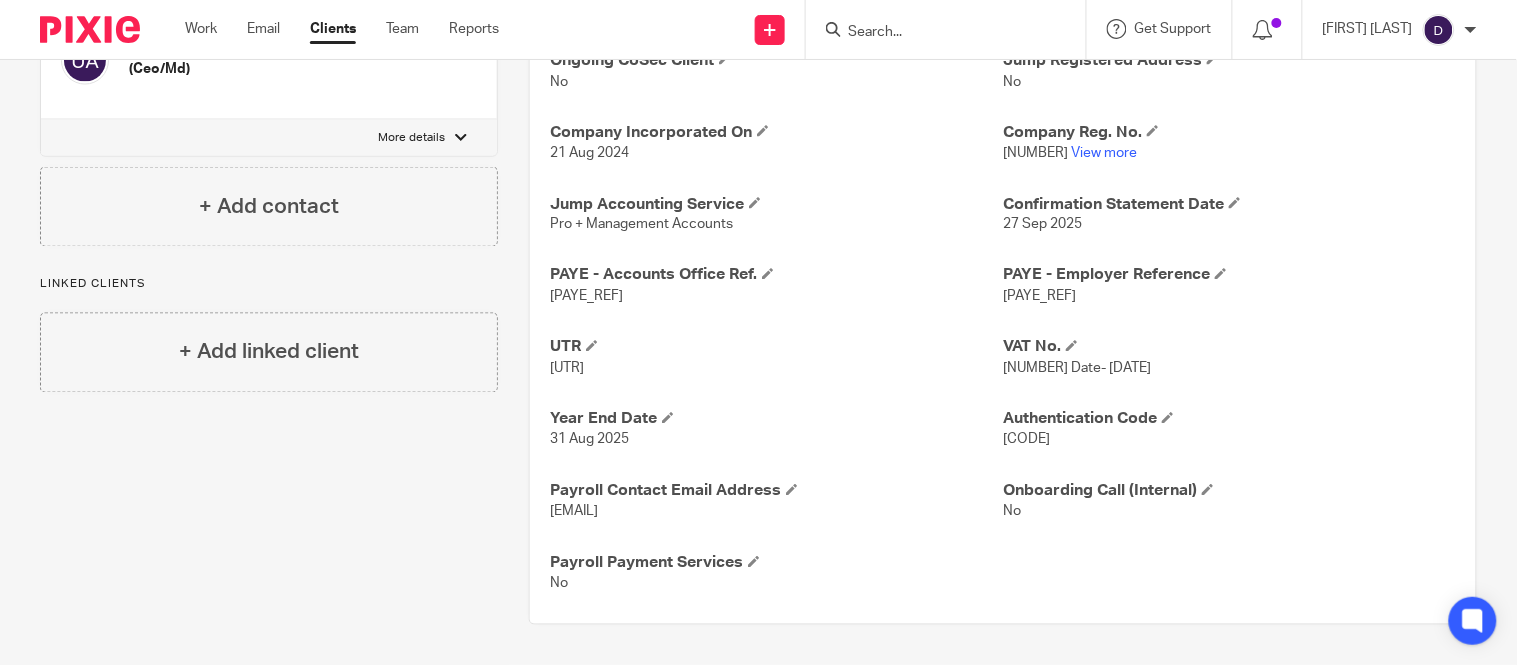 click on "120PH03449151" at bounding box center (586, 297) 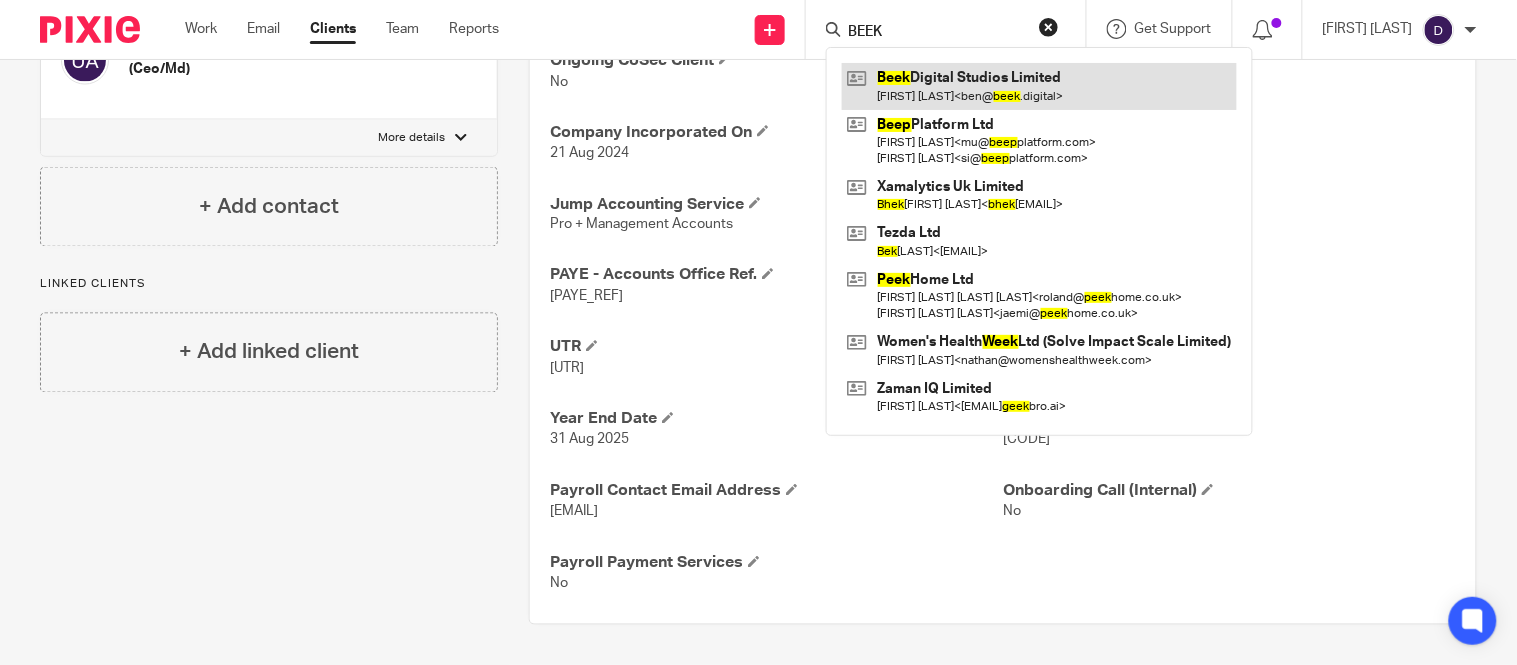 type on "BEEK" 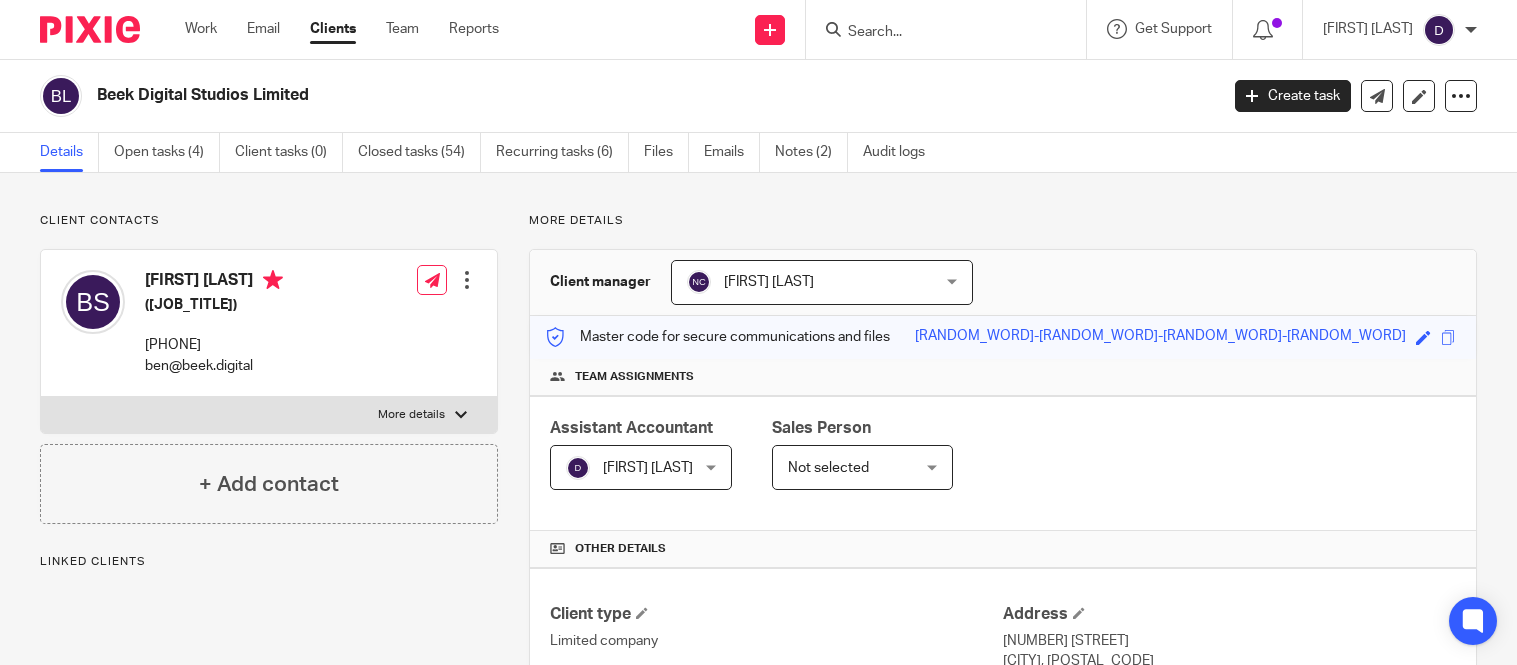 scroll, scrollTop: 0, scrollLeft: 0, axis: both 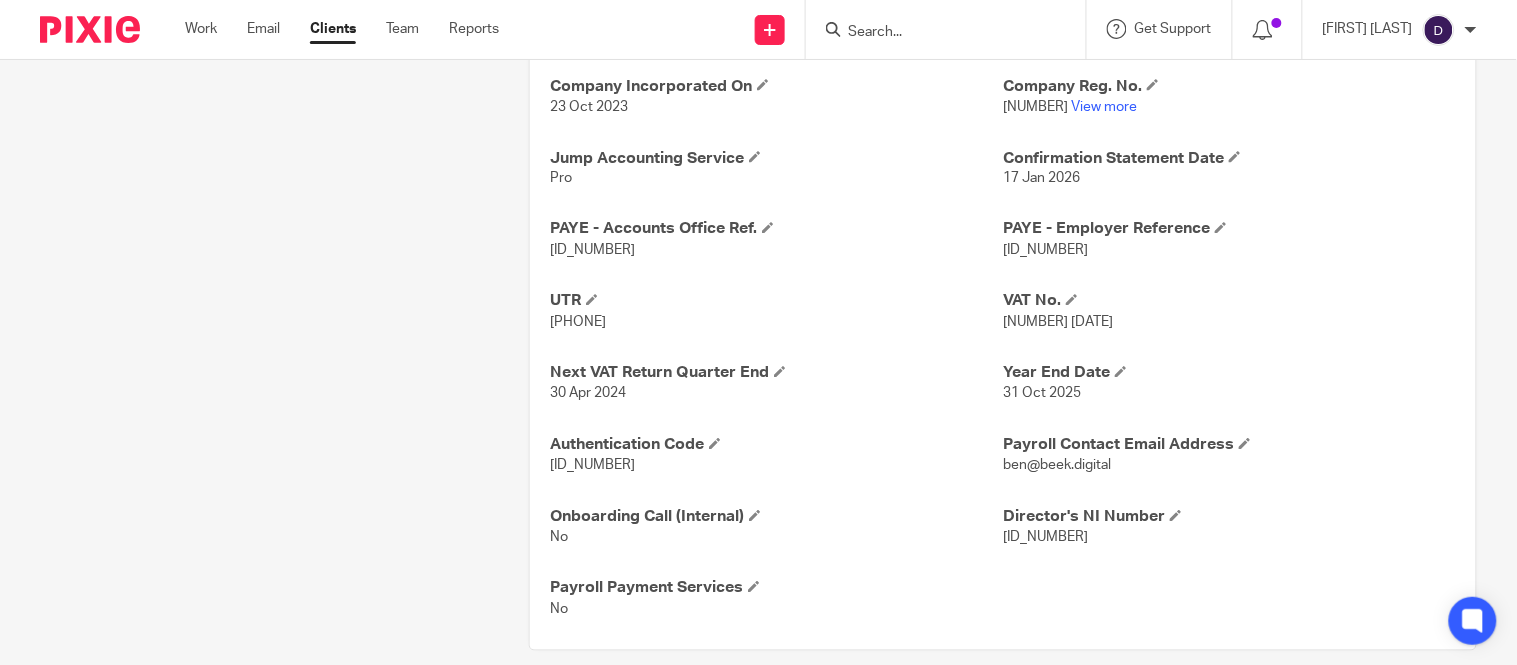 click on "120/EE80034" at bounding box center [1045, 251] 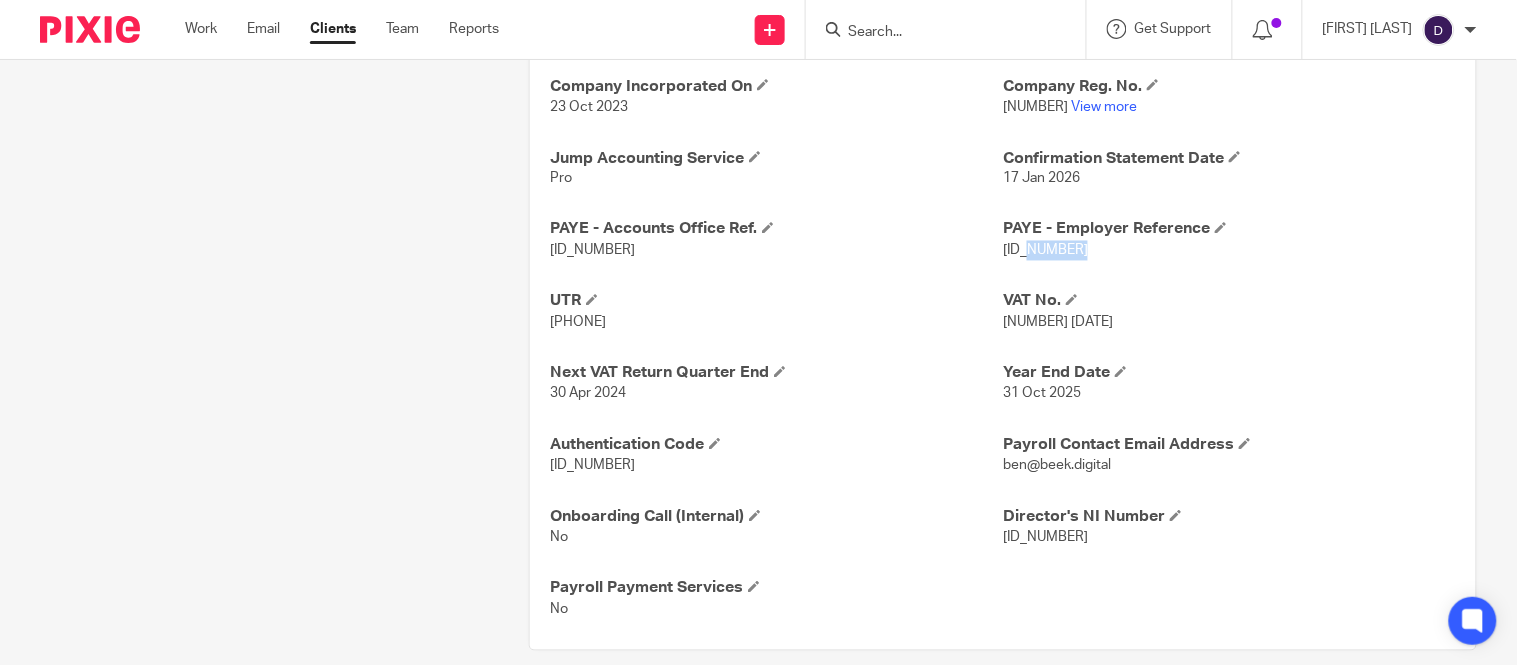 click on "120/EE80034" at bounding box center [1045, 251] 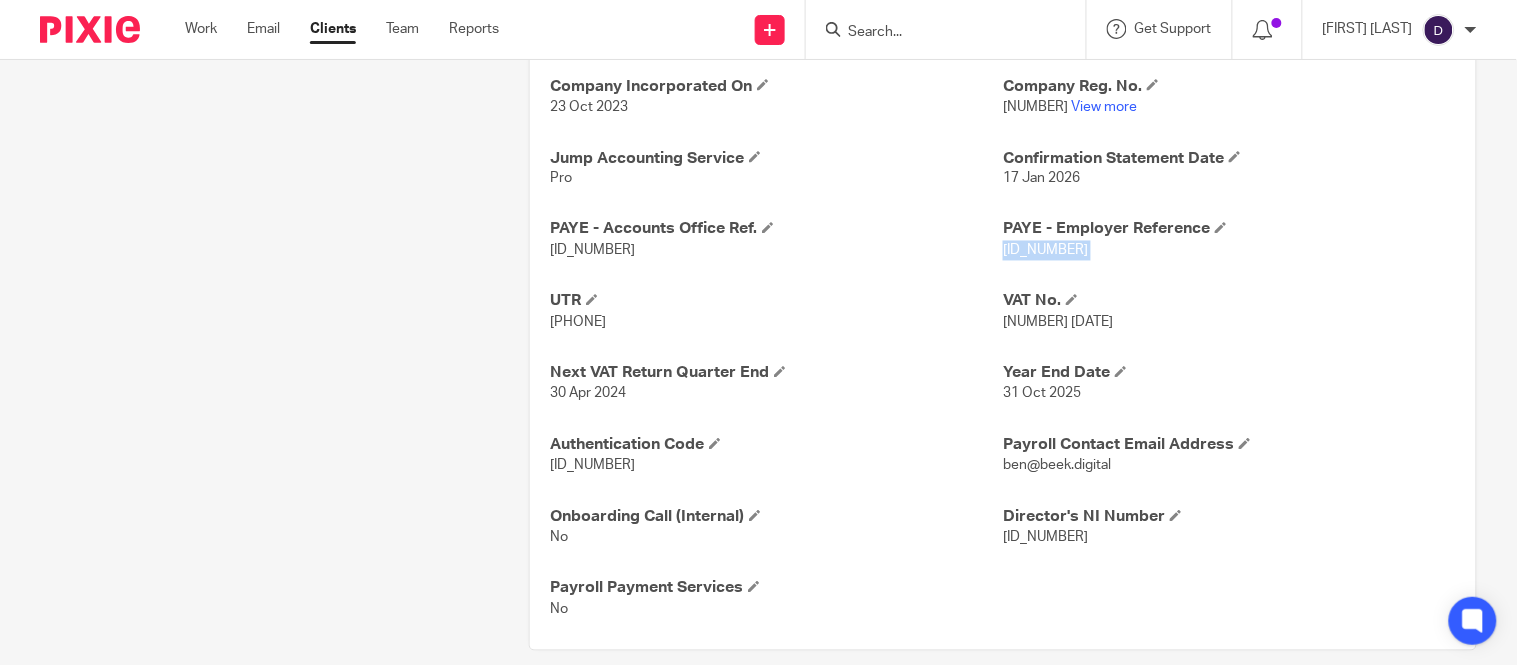 click on "120/EE80034" at bounding box center (1045, 251) 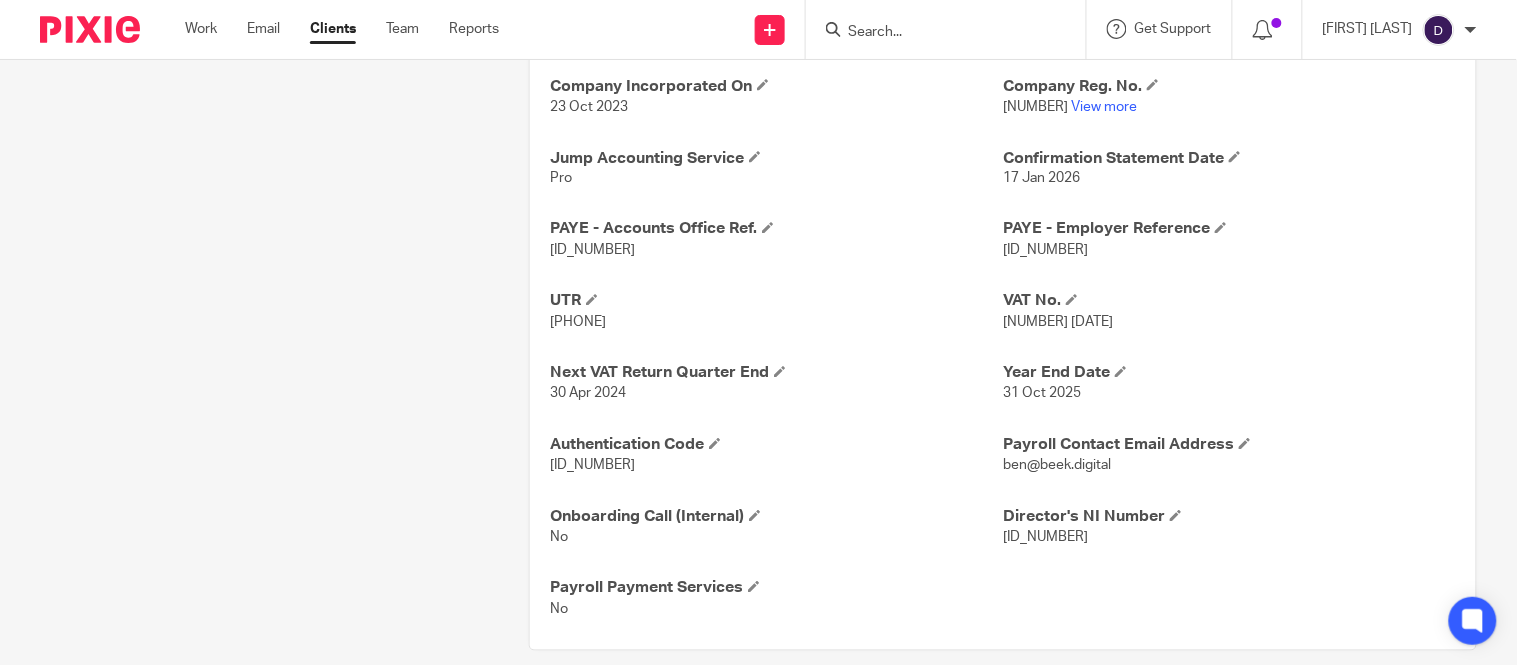click on "120PA03210428" at bounding box center [592, 251] 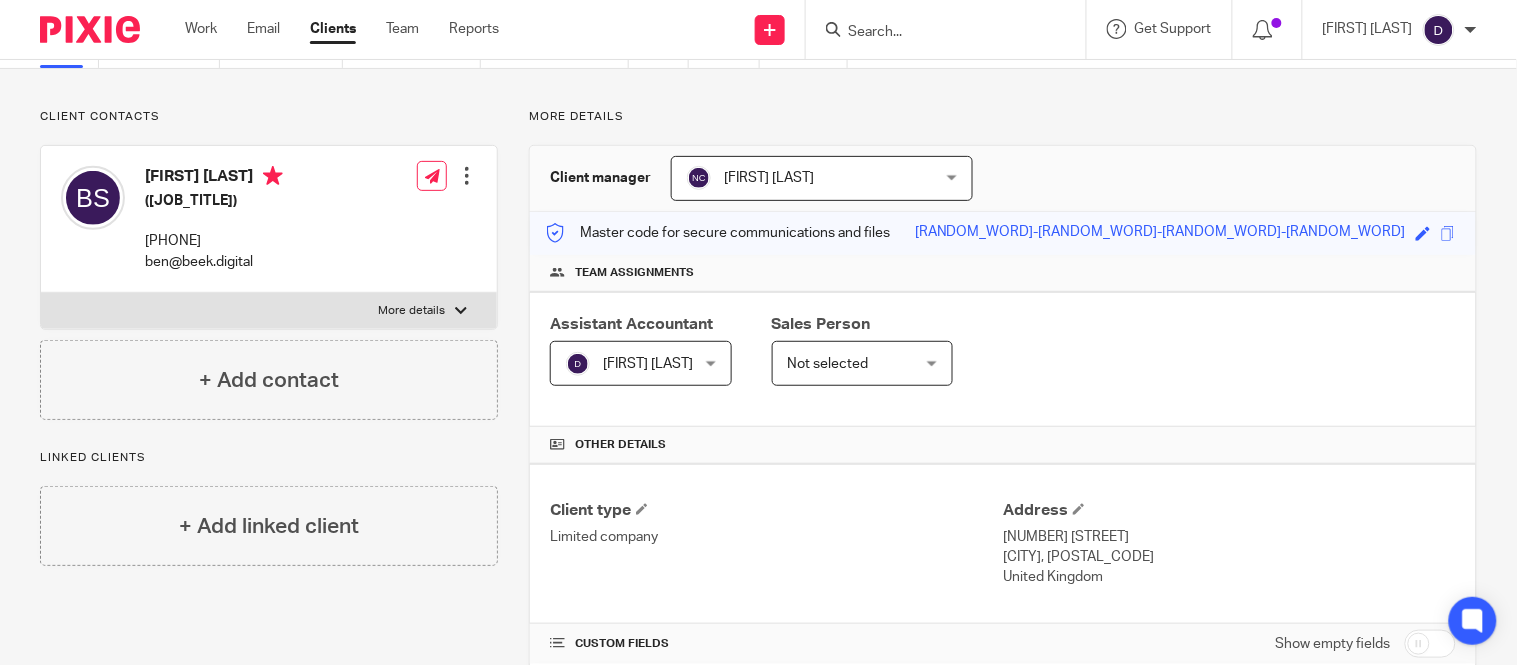 scroll, scrollTop: 0, scrollLeft: 0, axis: both 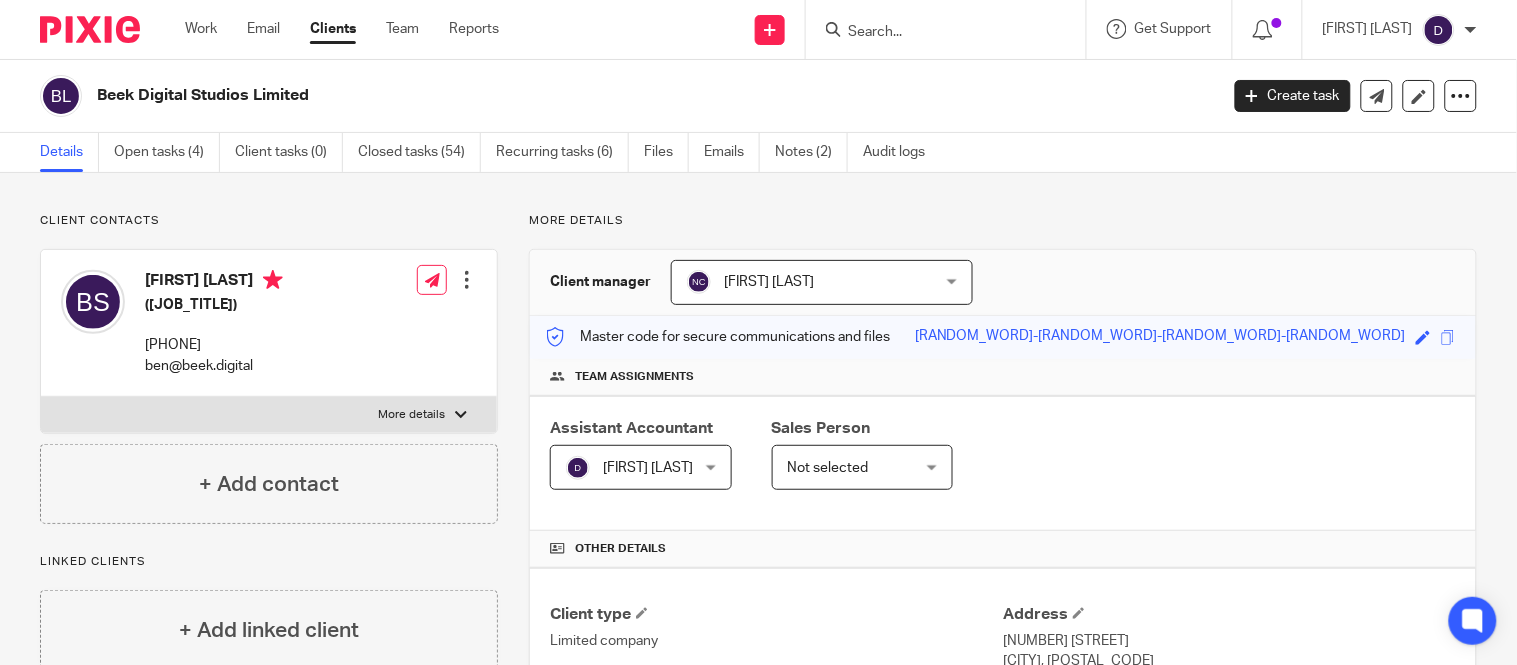 click at bounding box center (936, 33) 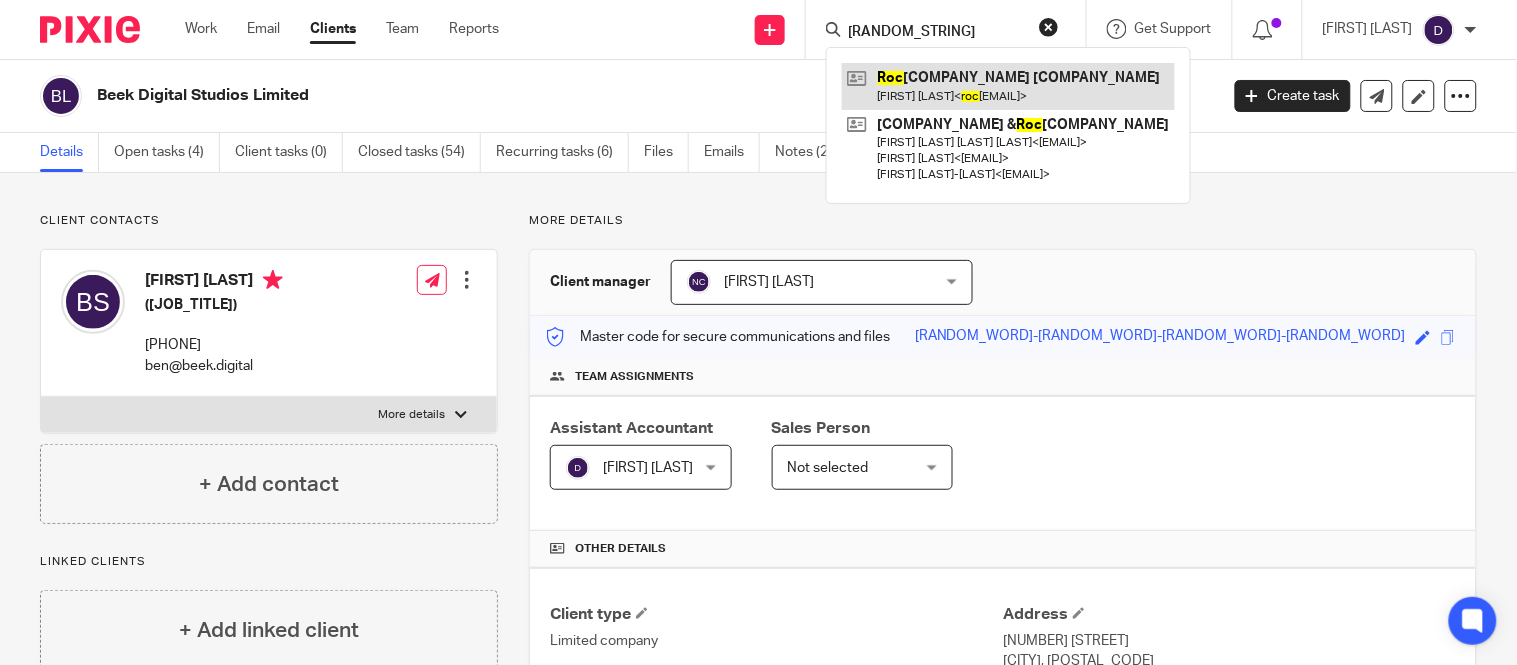 type on "rOC" 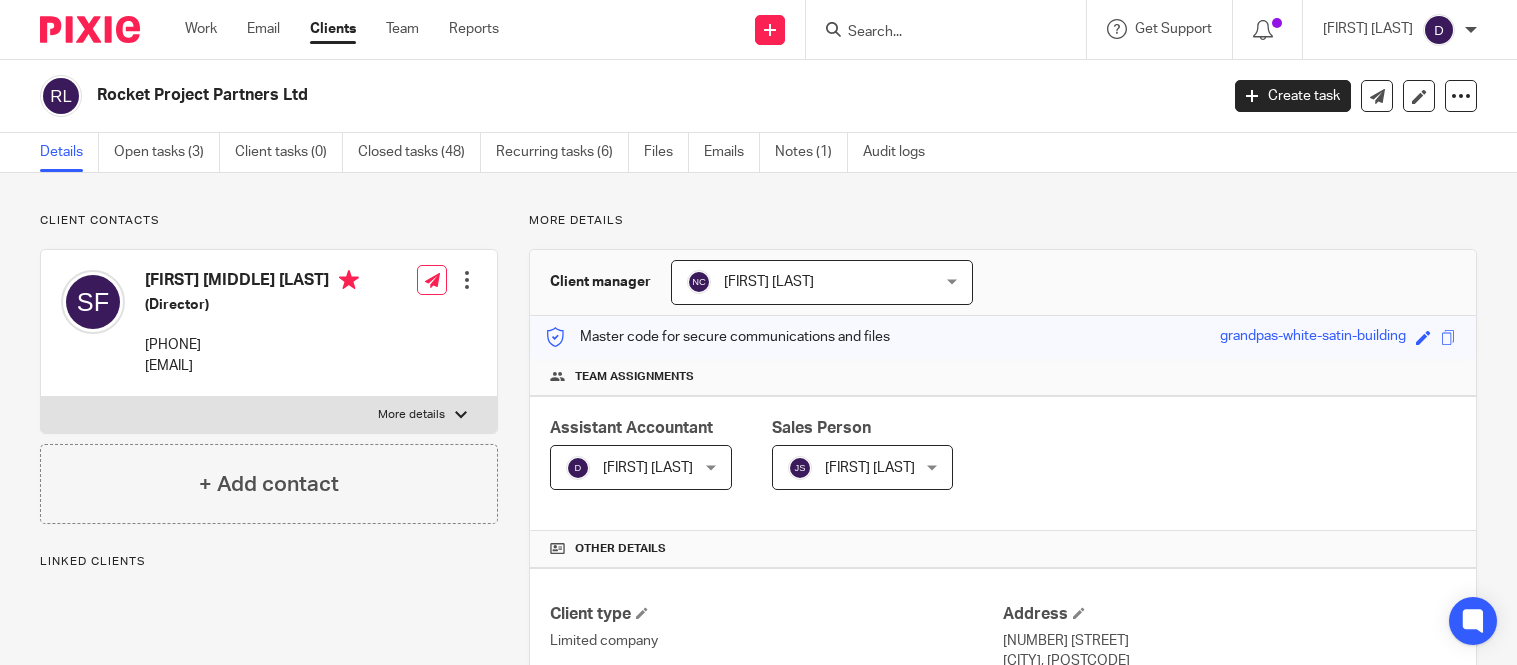 scroll, scrollTop: 0, scrollLeft: 0, axis: both 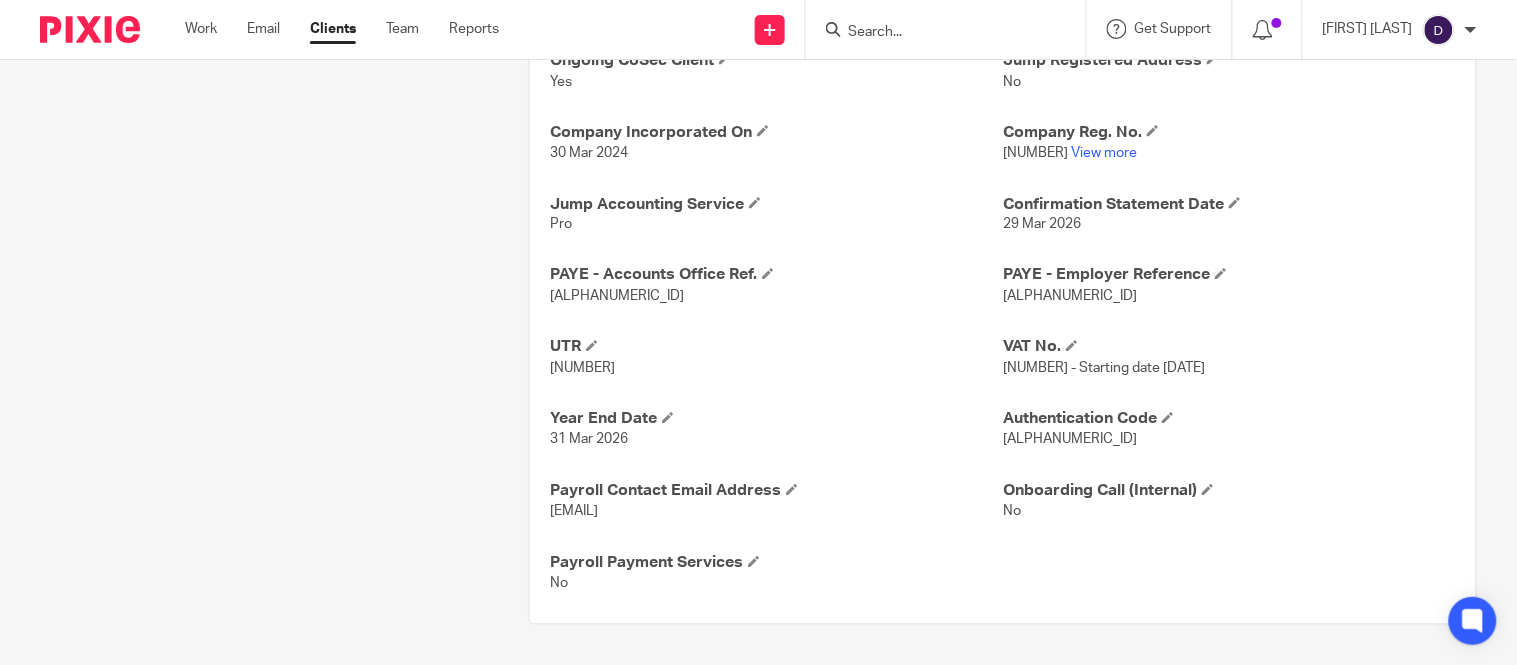 click on "[ALPHANUMERIC_ID]" at bounding box center (1070, 297) 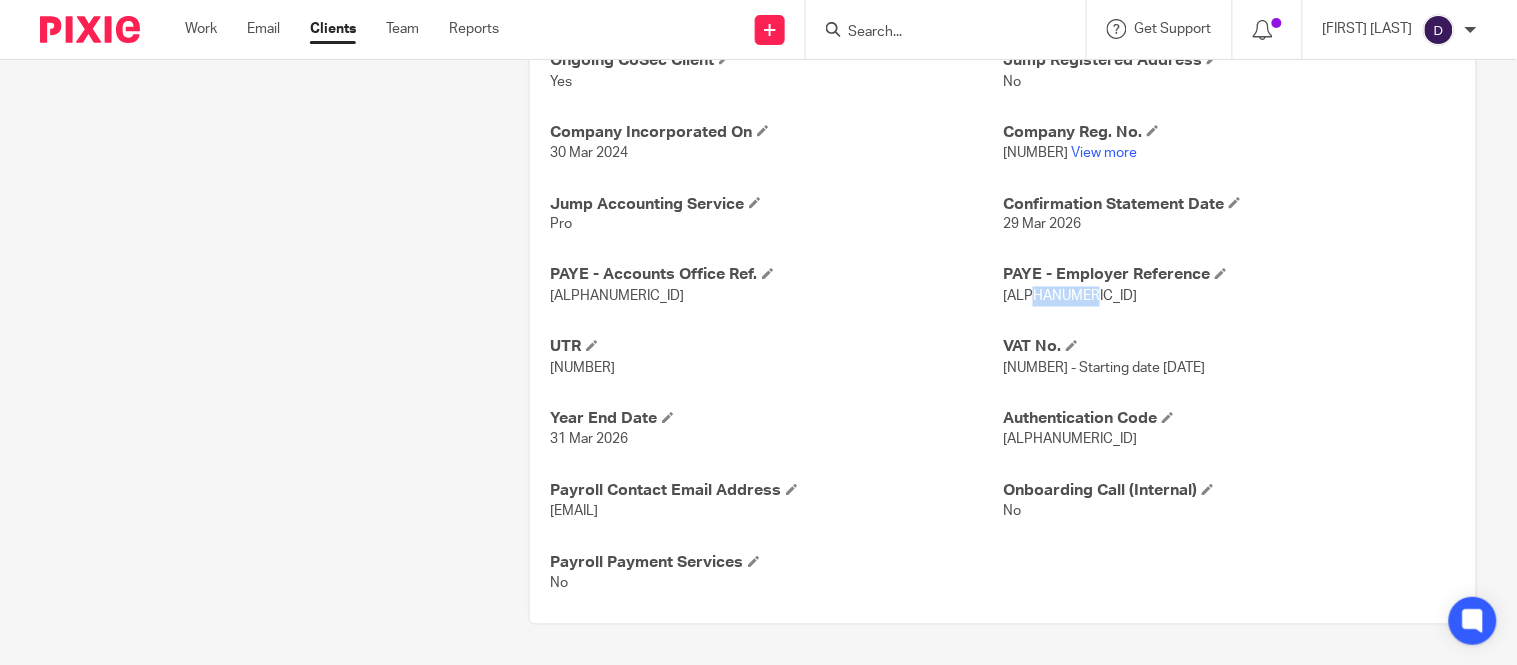 click on "[ALPHANUMERIC_ID]" at bounding box center [1070, 297] 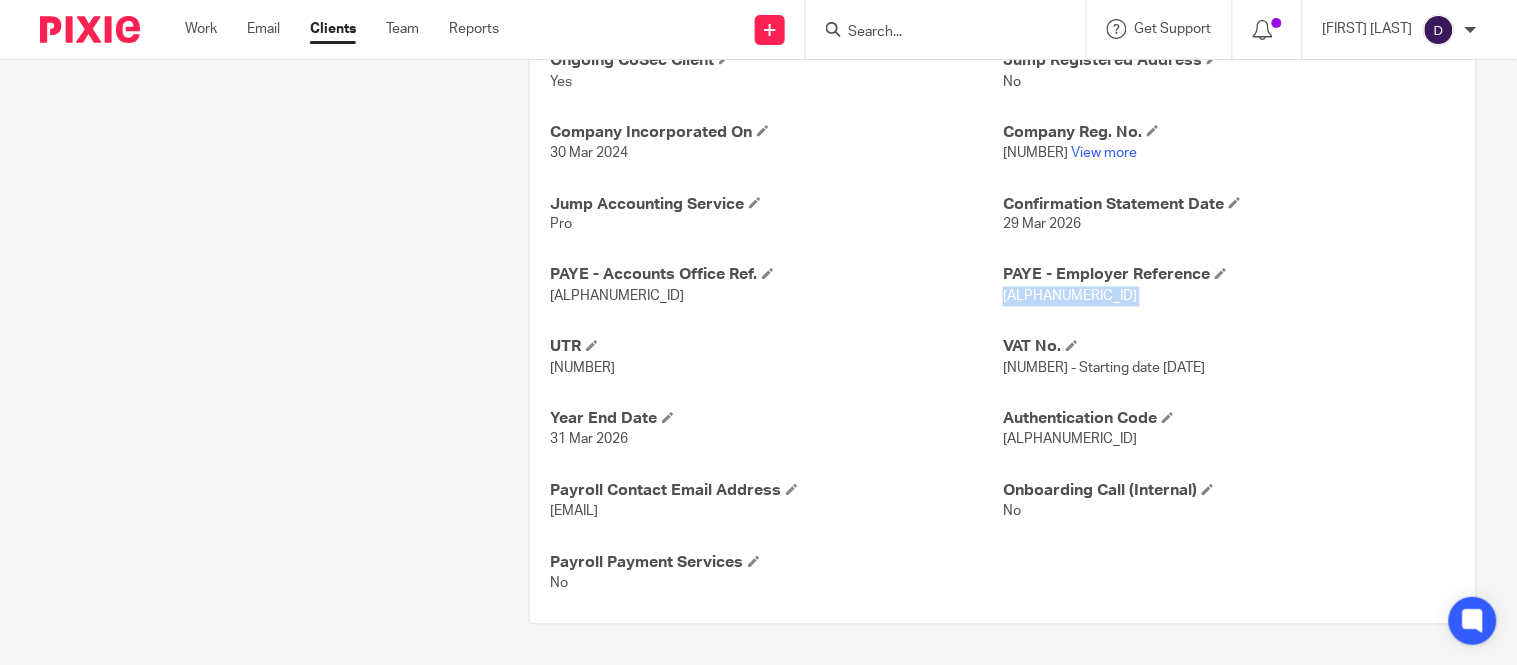click on "120/SE79882" at bounding box center [1070, 297] 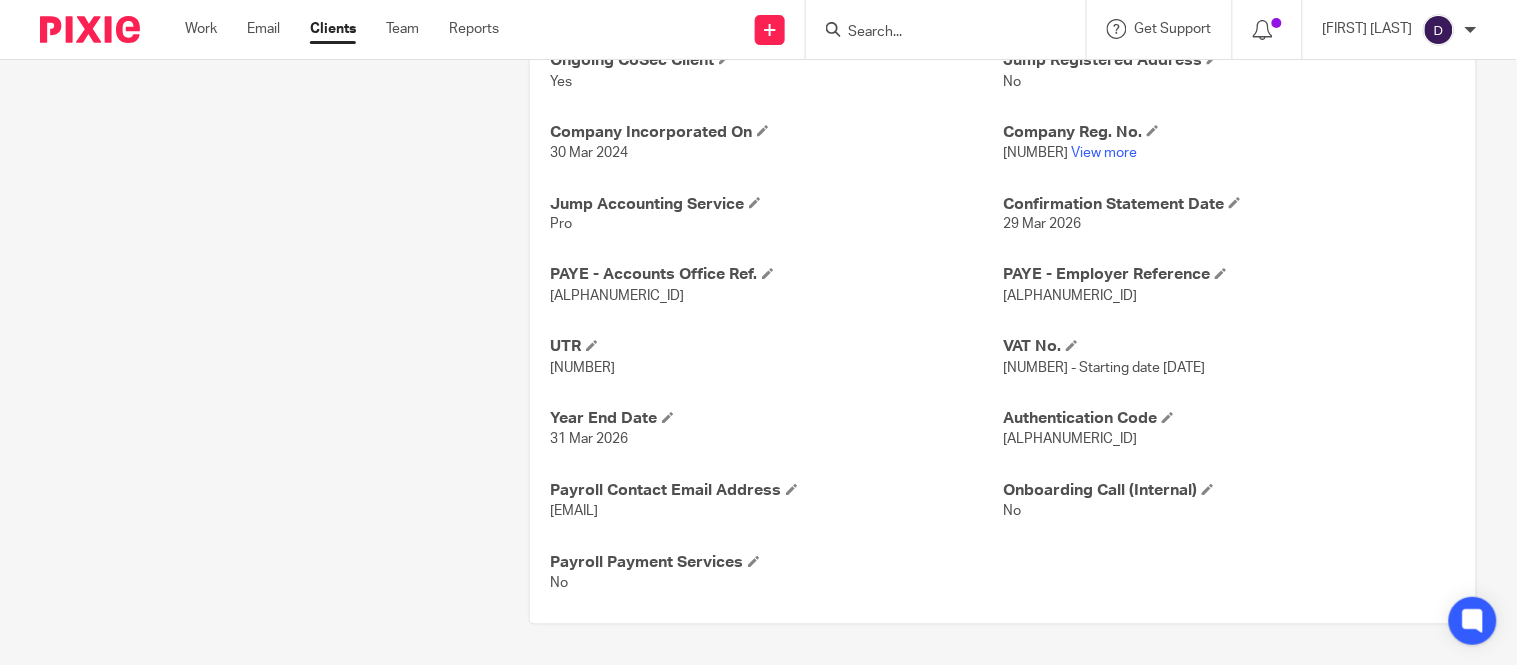 click on "120PY03207765" at bounding box center (617, 297) 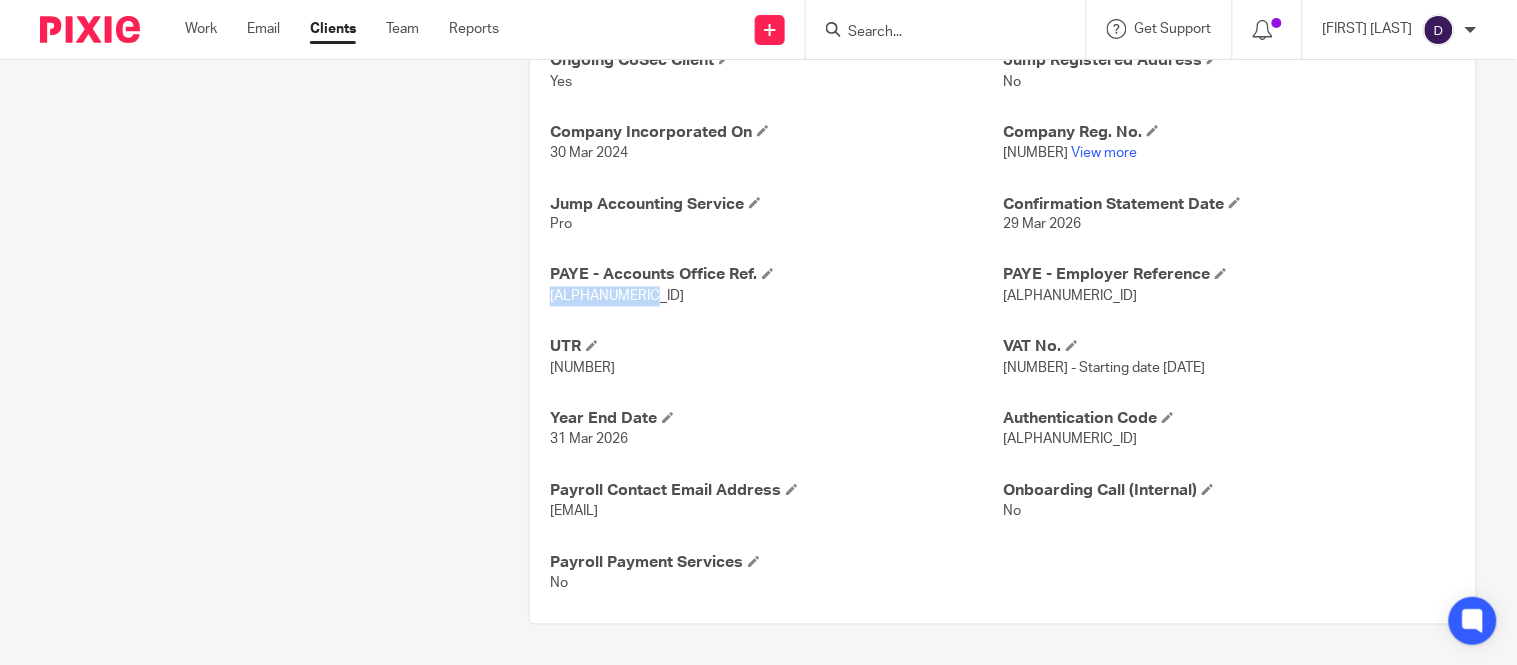 click on "120PY03207765" at bounding box center [617, 297] 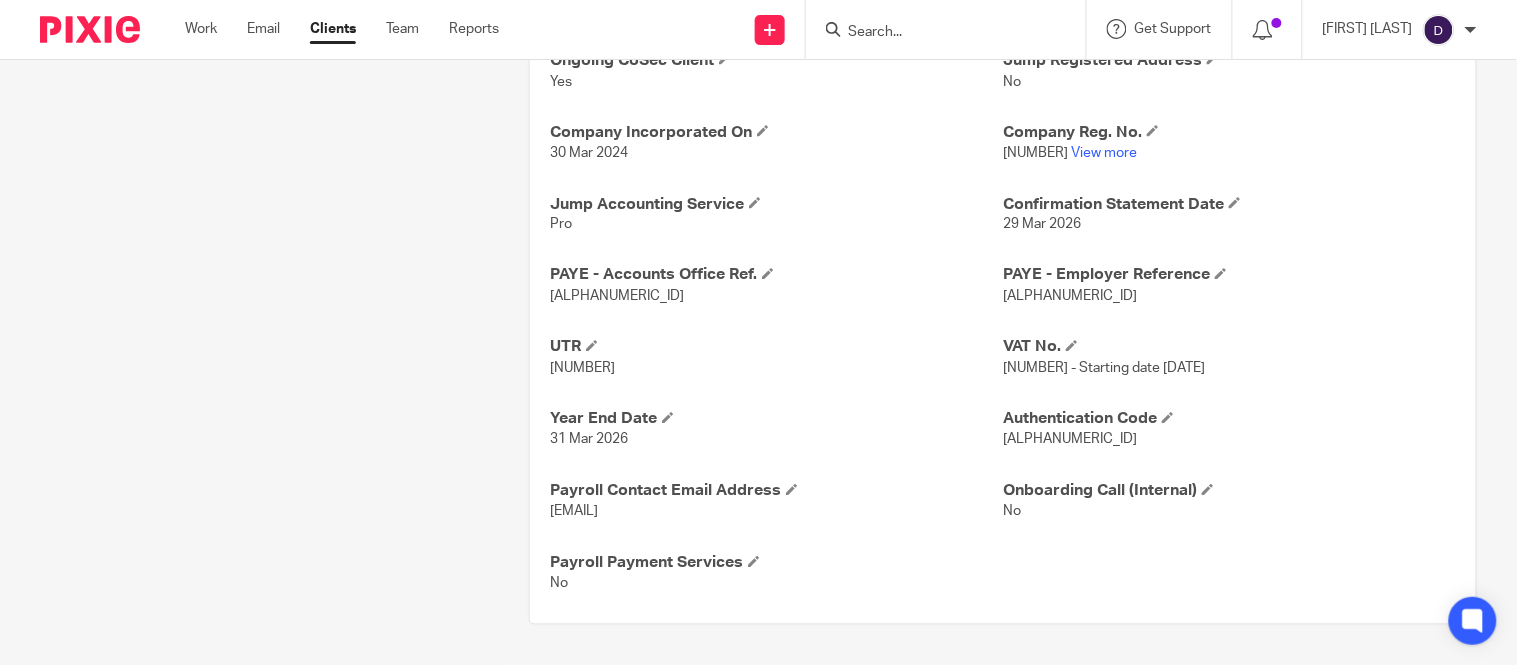click at bounding box center [936, 33] 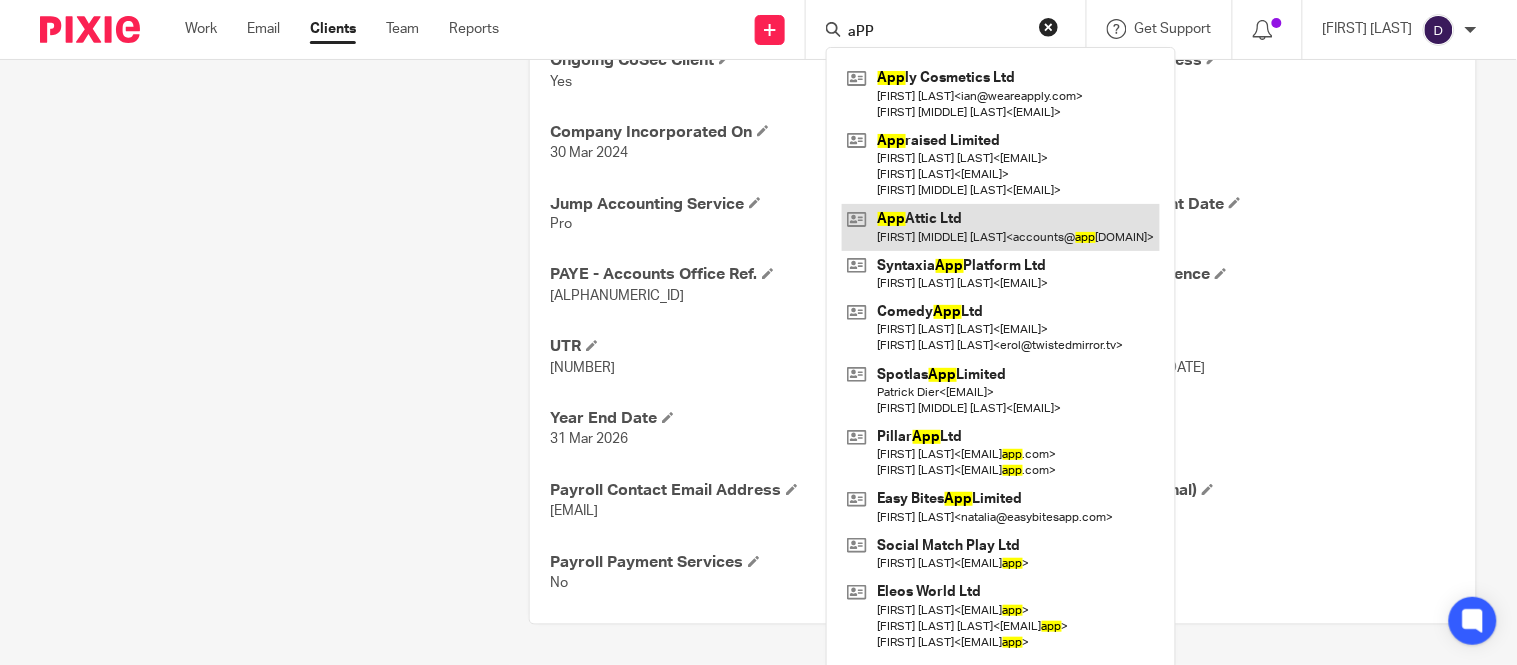 type on "aPP" 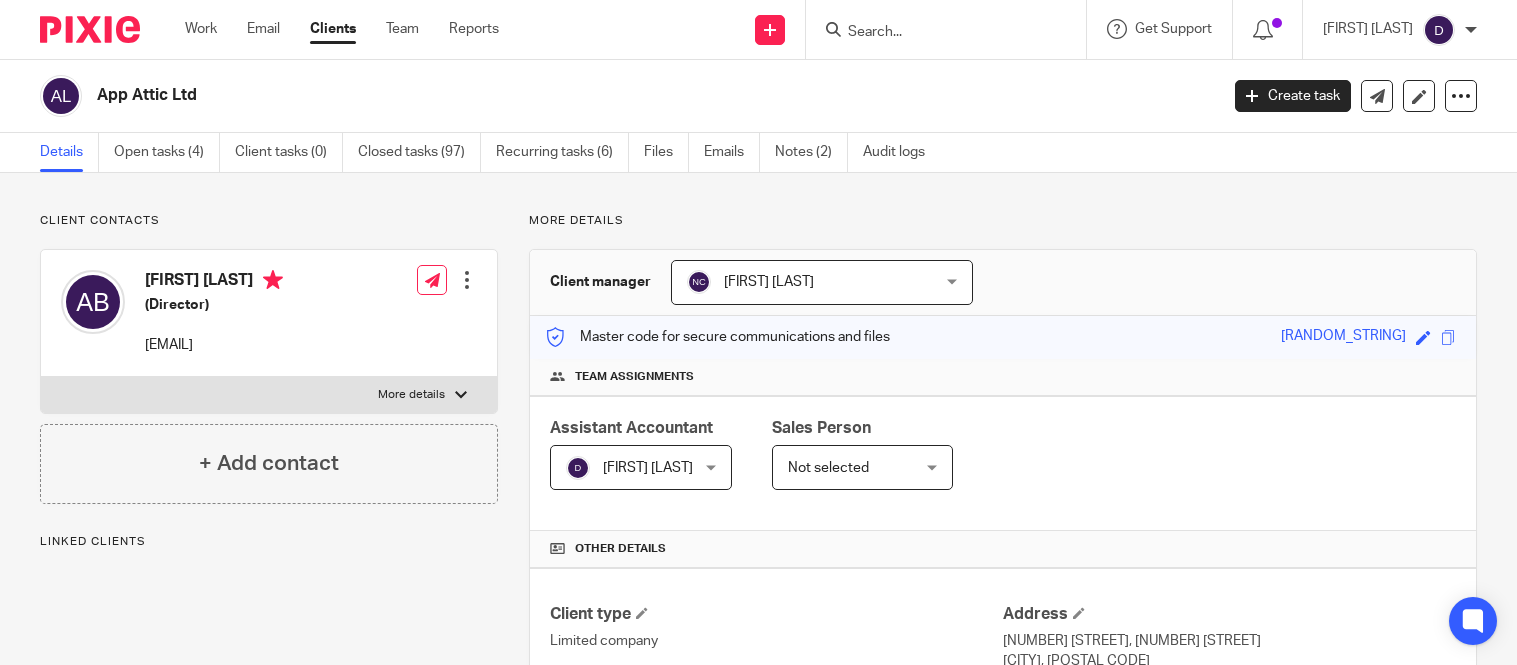 scroll, scrollTop: 0, scrollLeft: 0, axis: both 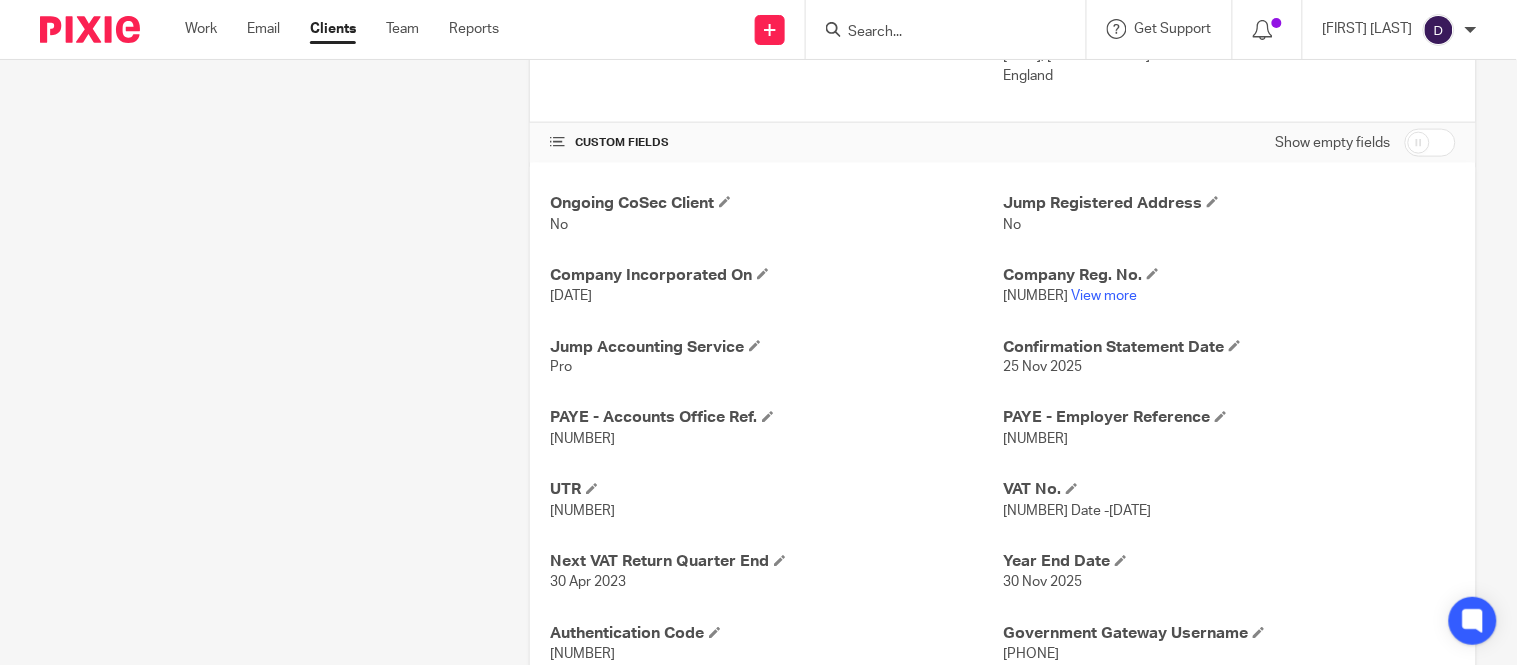 click on "[NUMBER]" at bounding box center (1035, 440) 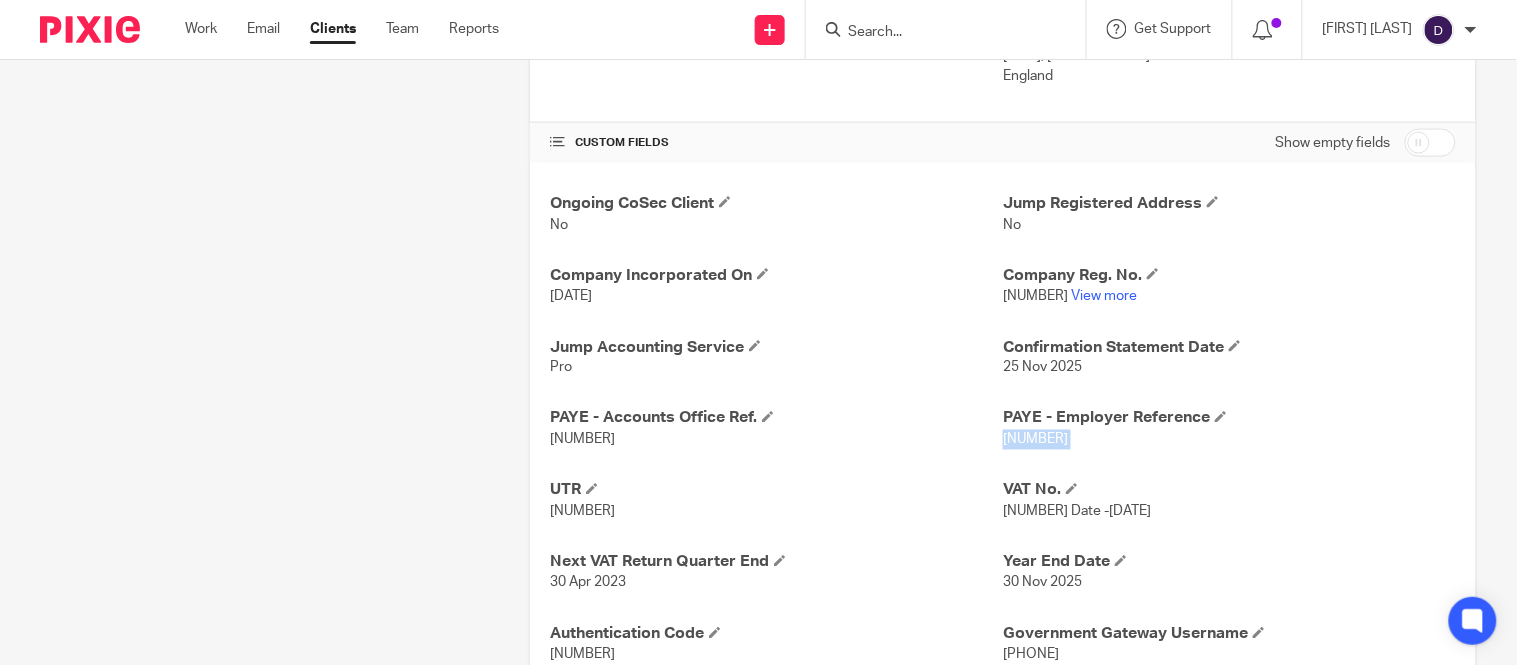 click on "475/ME24193" at bounding box center (1035, 440) 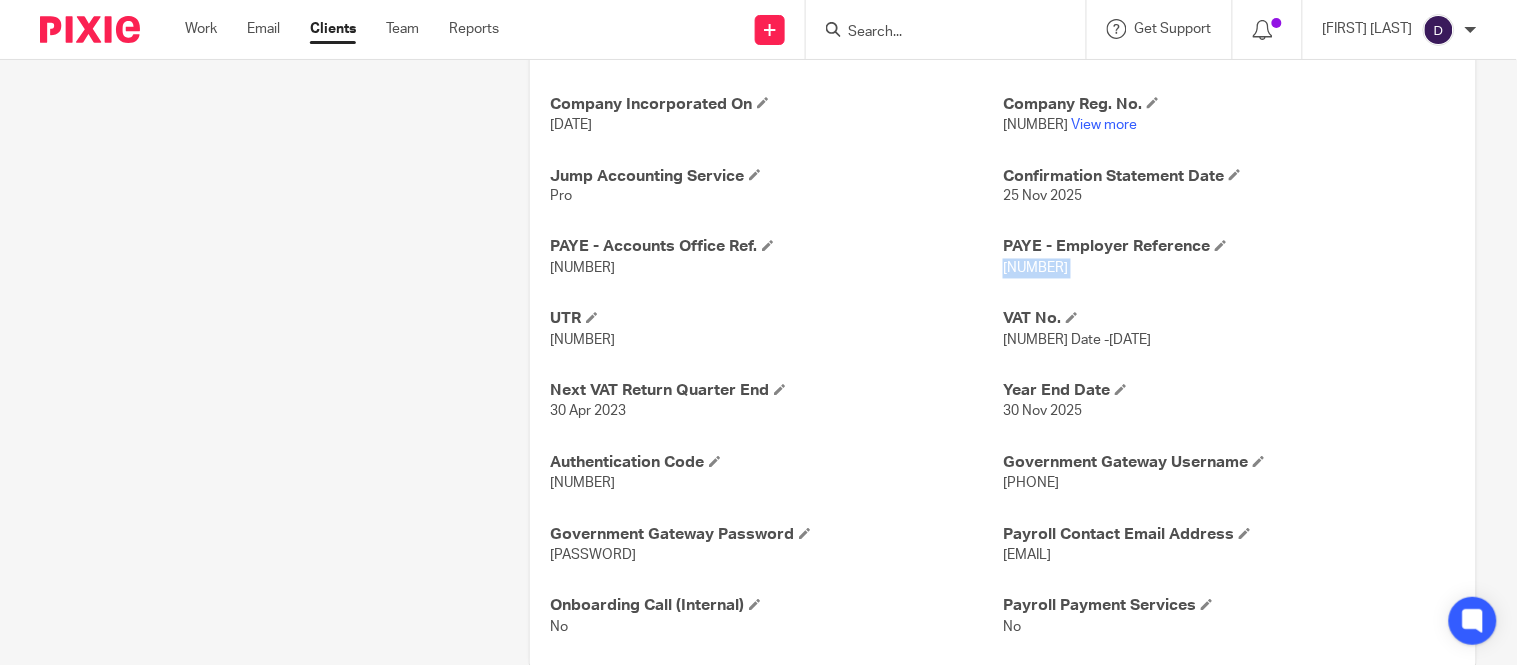 scroll, scrollTop: 778, scrollLeft: 0, axis: vertical 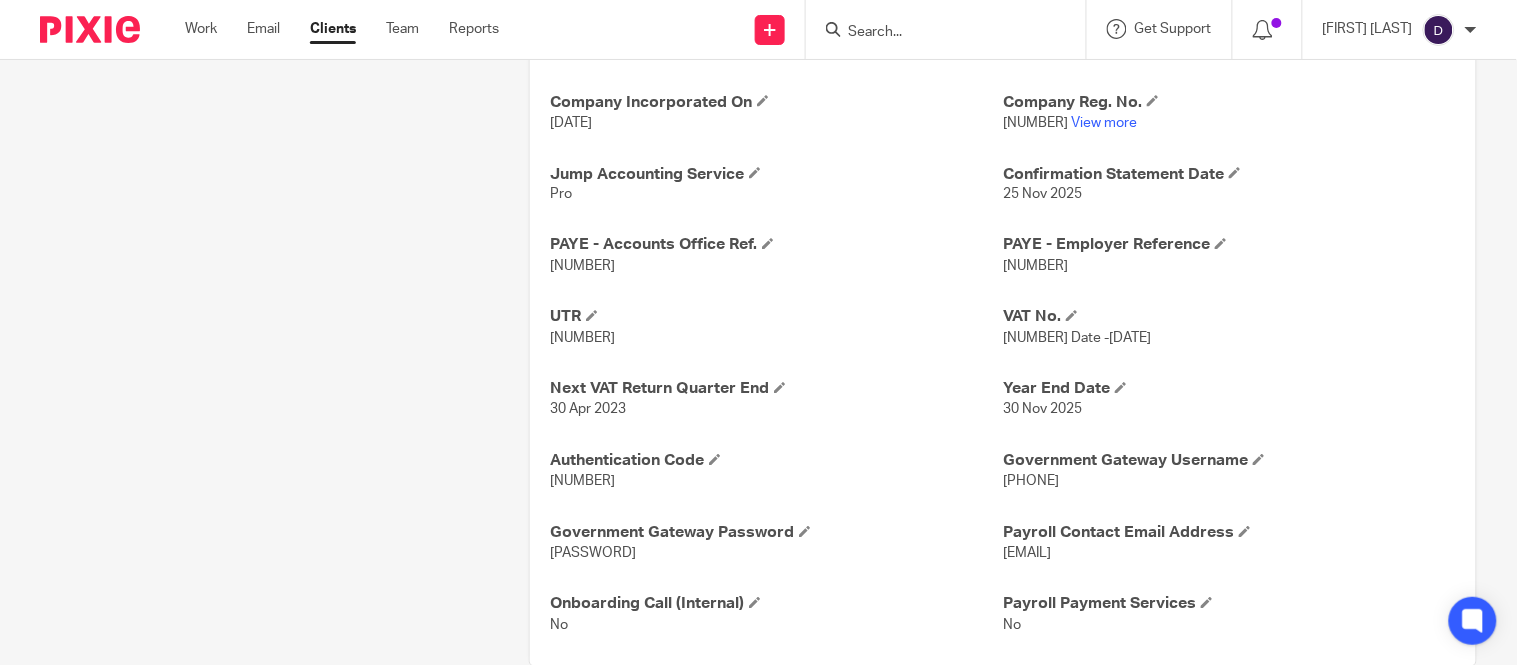 click on "475PV01556195" at bounding box center [582, 267] 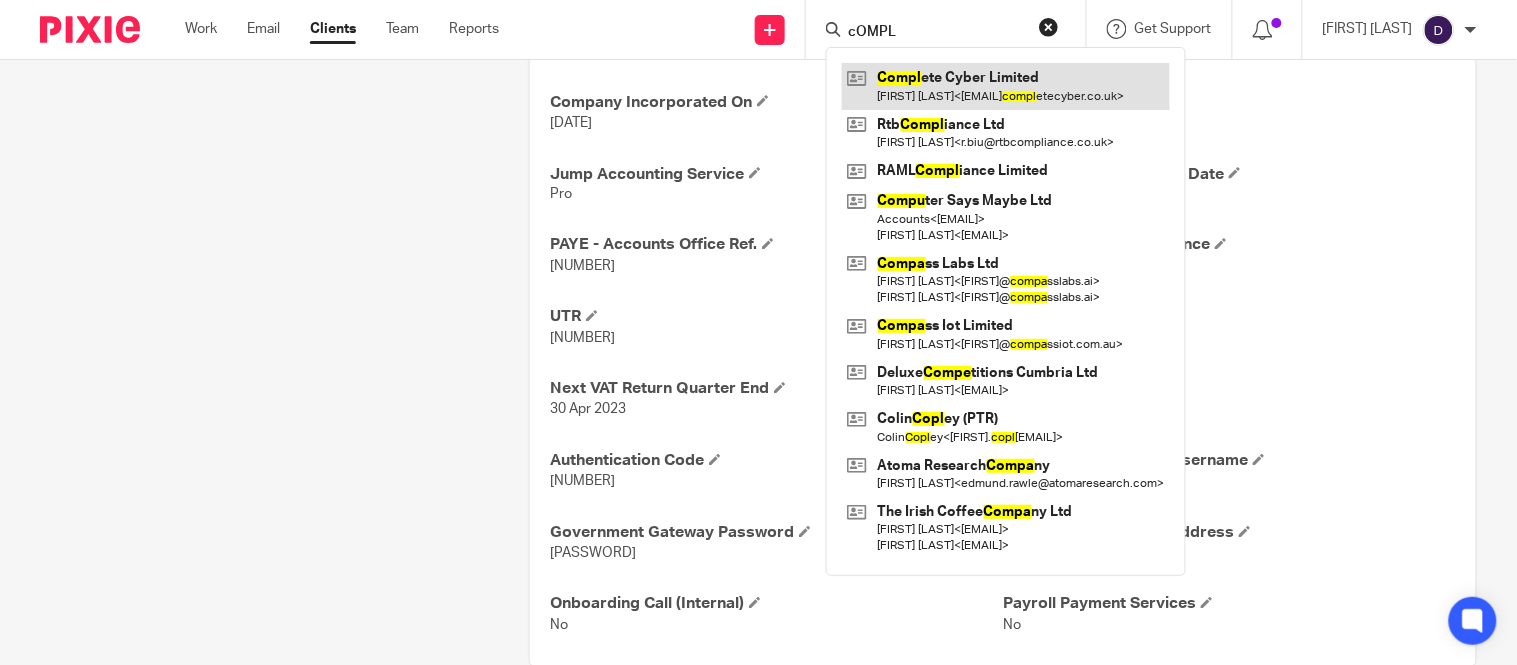 type on "cOMPL" 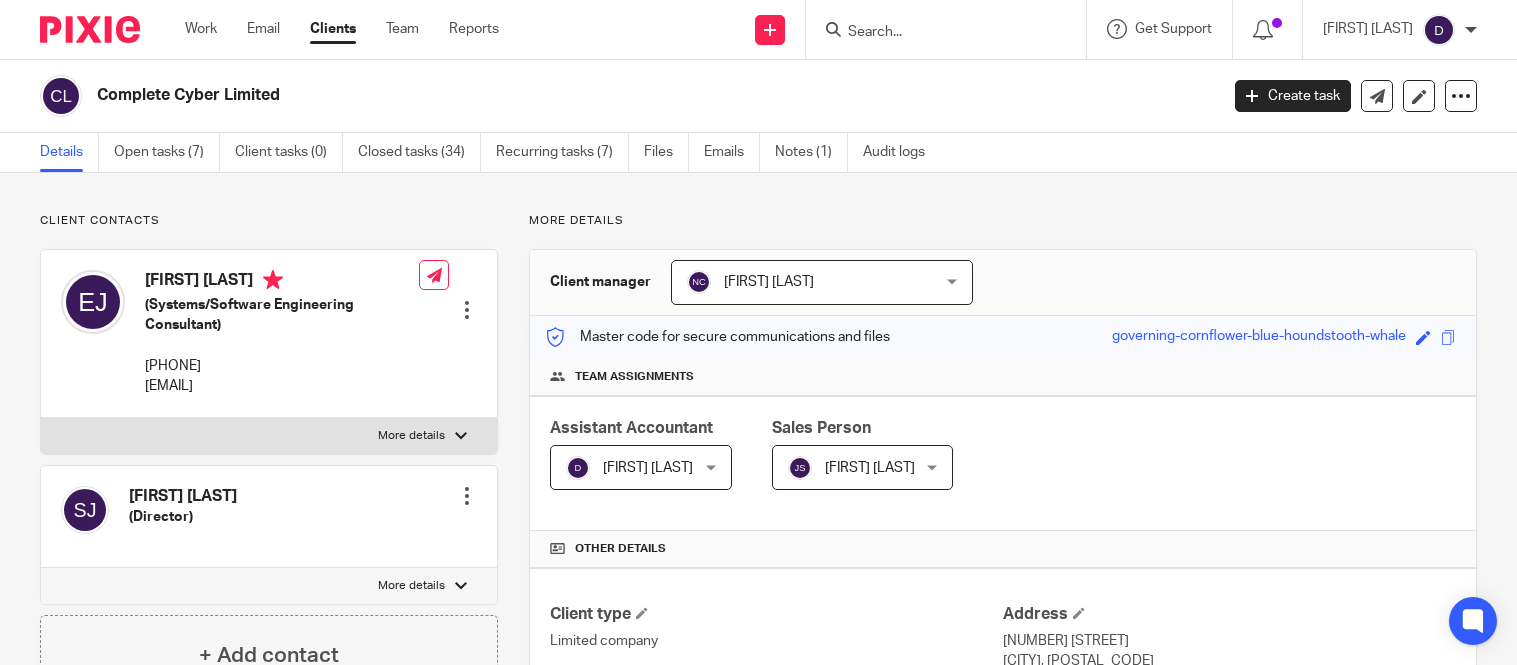 scroll, scrollTop: 0, scrollLeft: 0, axis: both 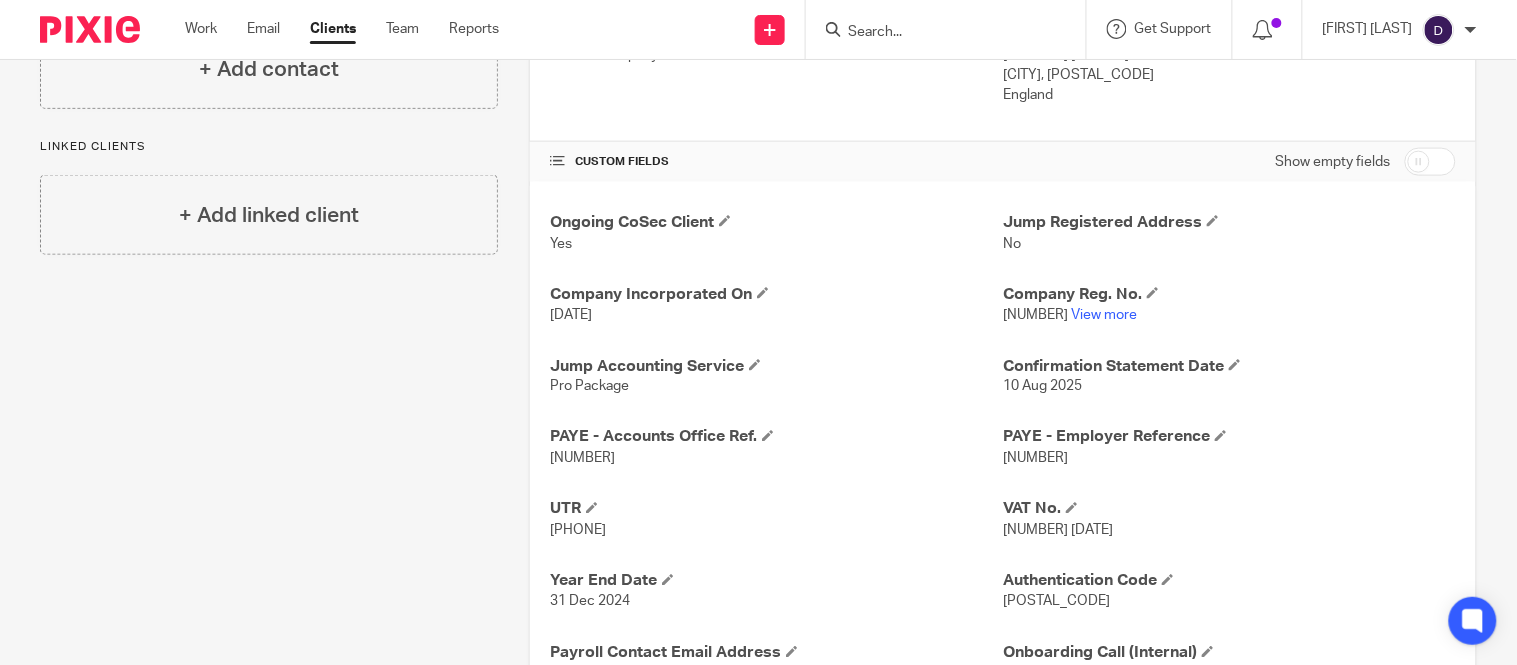 click on "[NUMBER]" at bounding box center [1035, 459] 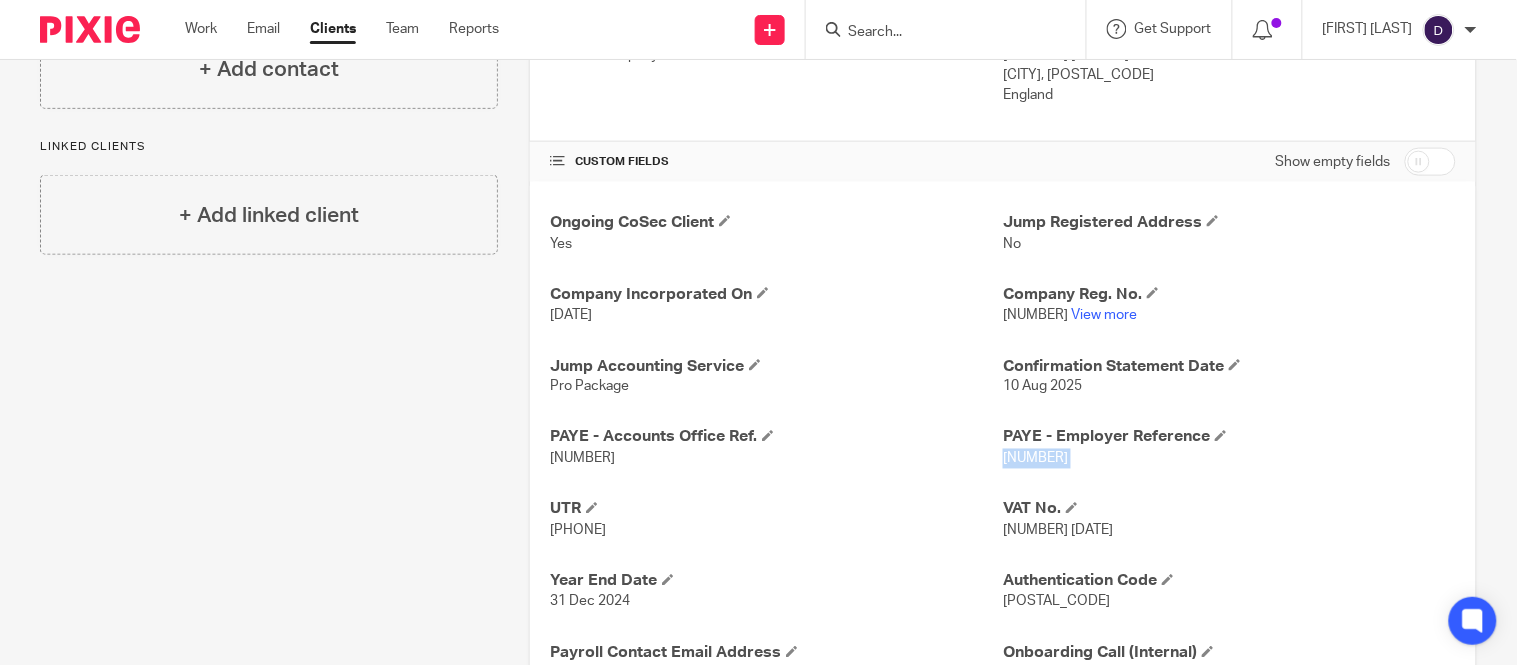 click on "[NUMBER]" at bounding box center [1035, 459] 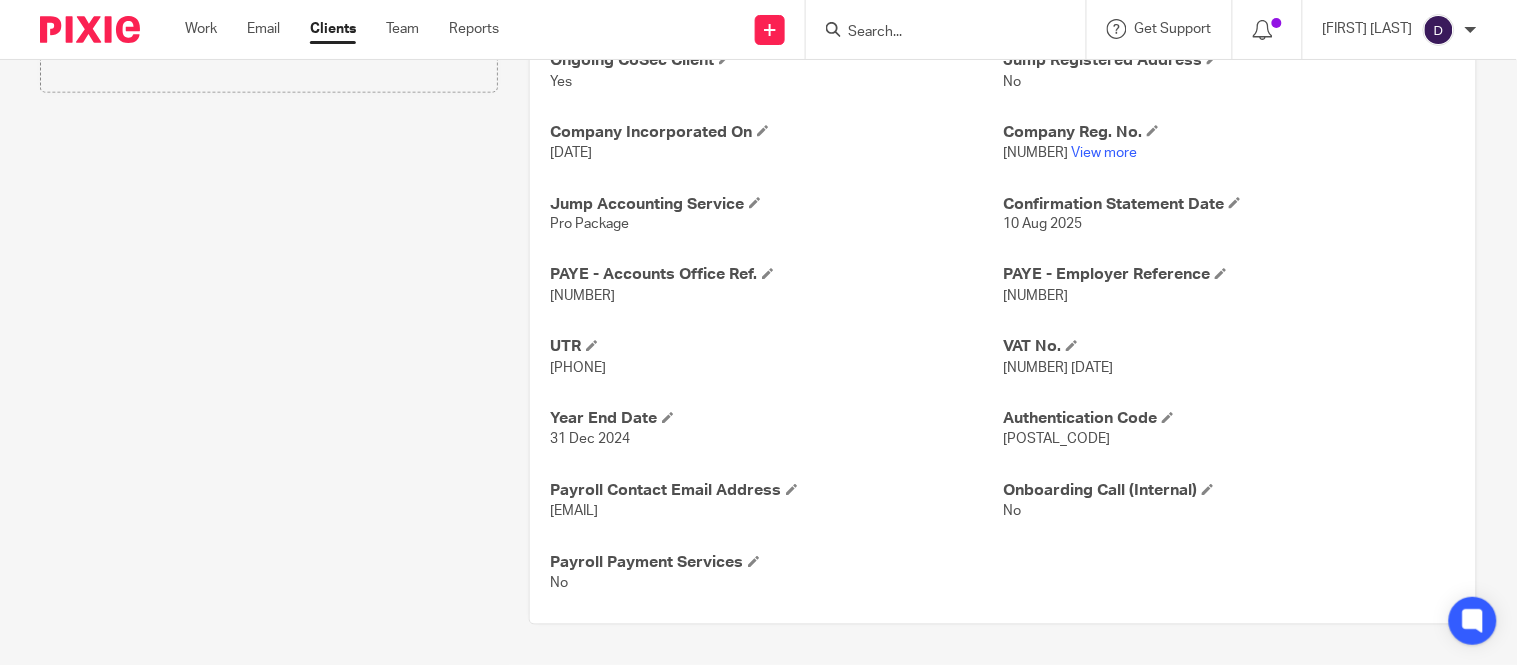 click on "120PM00939330" at bounding box center [582, 297] 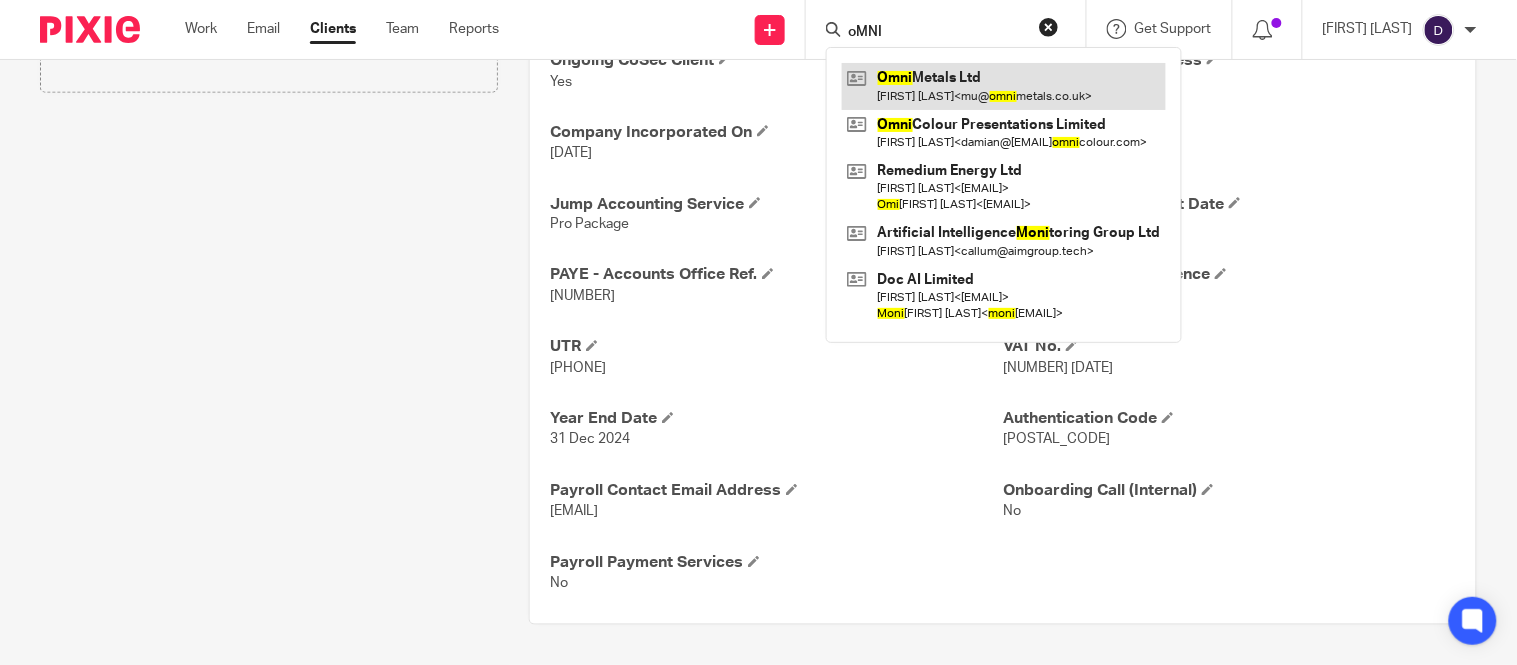 type on "oMNI" 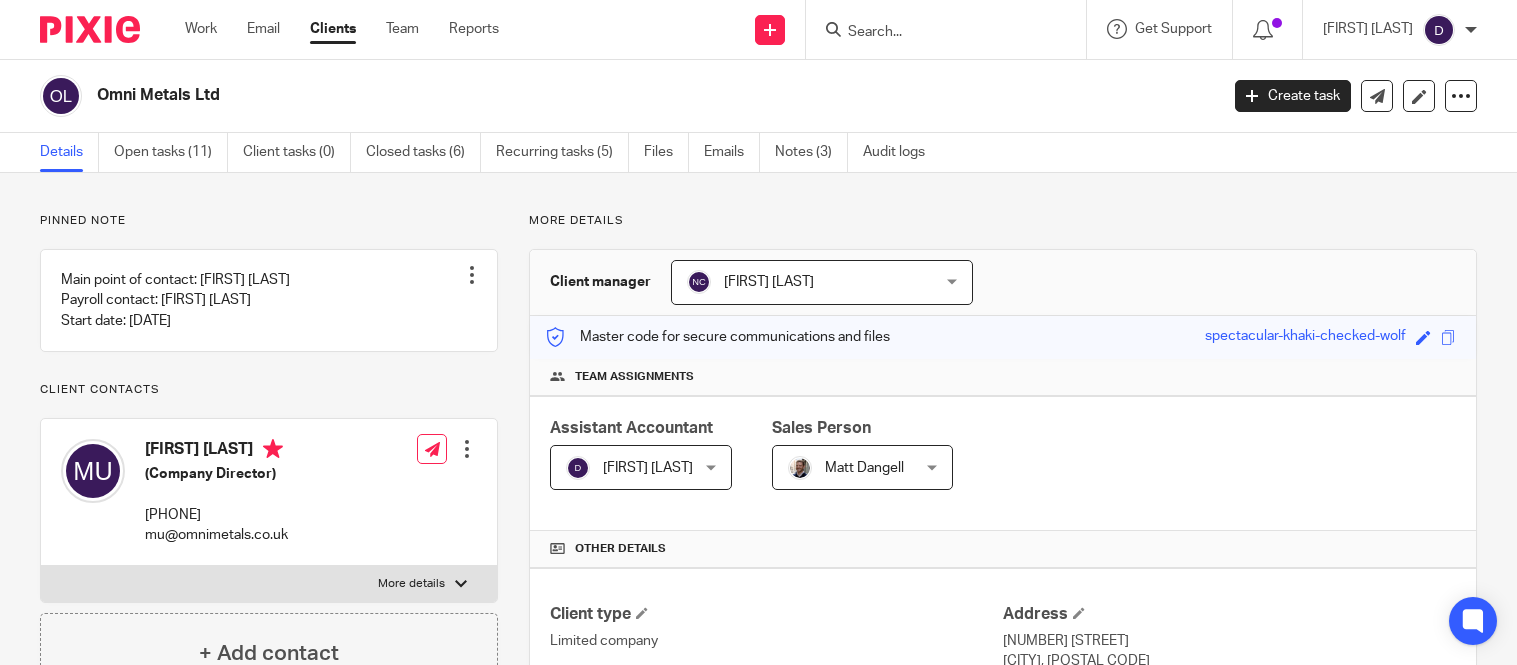 scroll, scrollTop: 0, scrollLeft: 0, axis: both 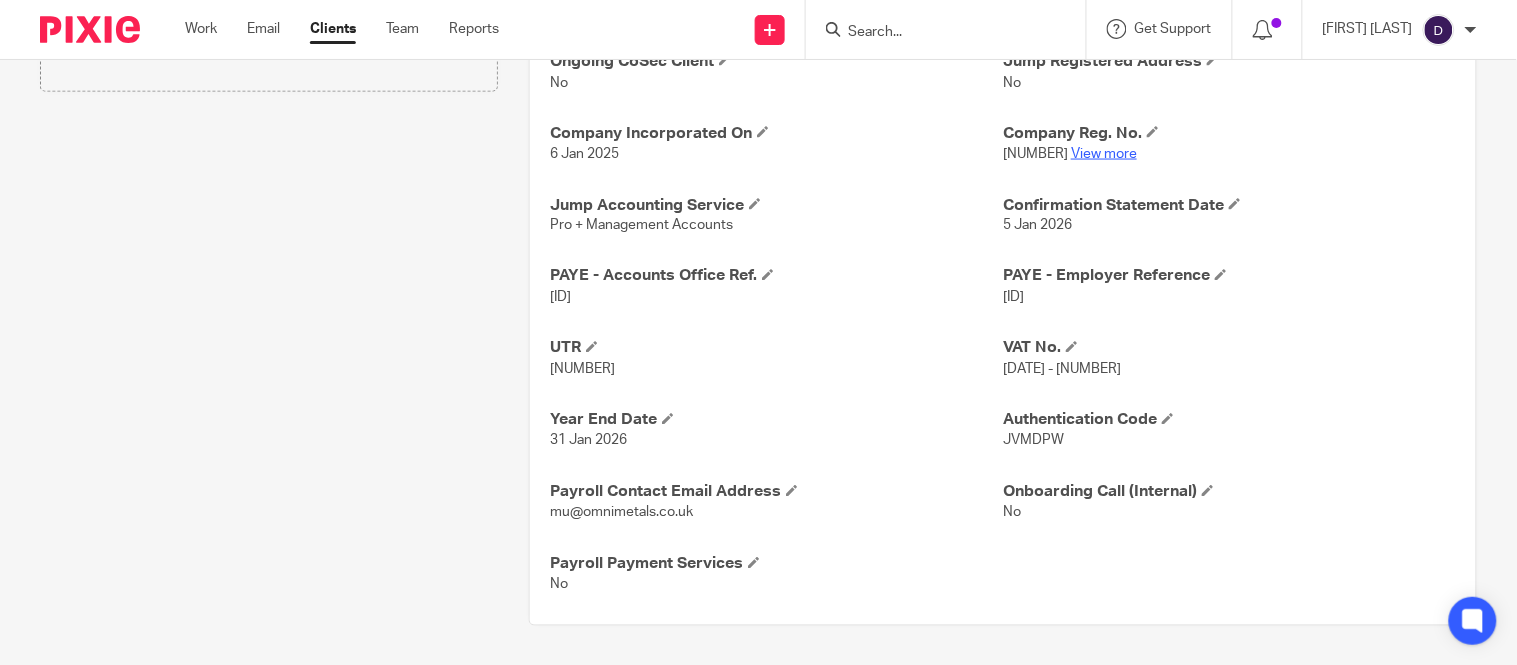 click on "View more" at bounding box center (1104, 154) 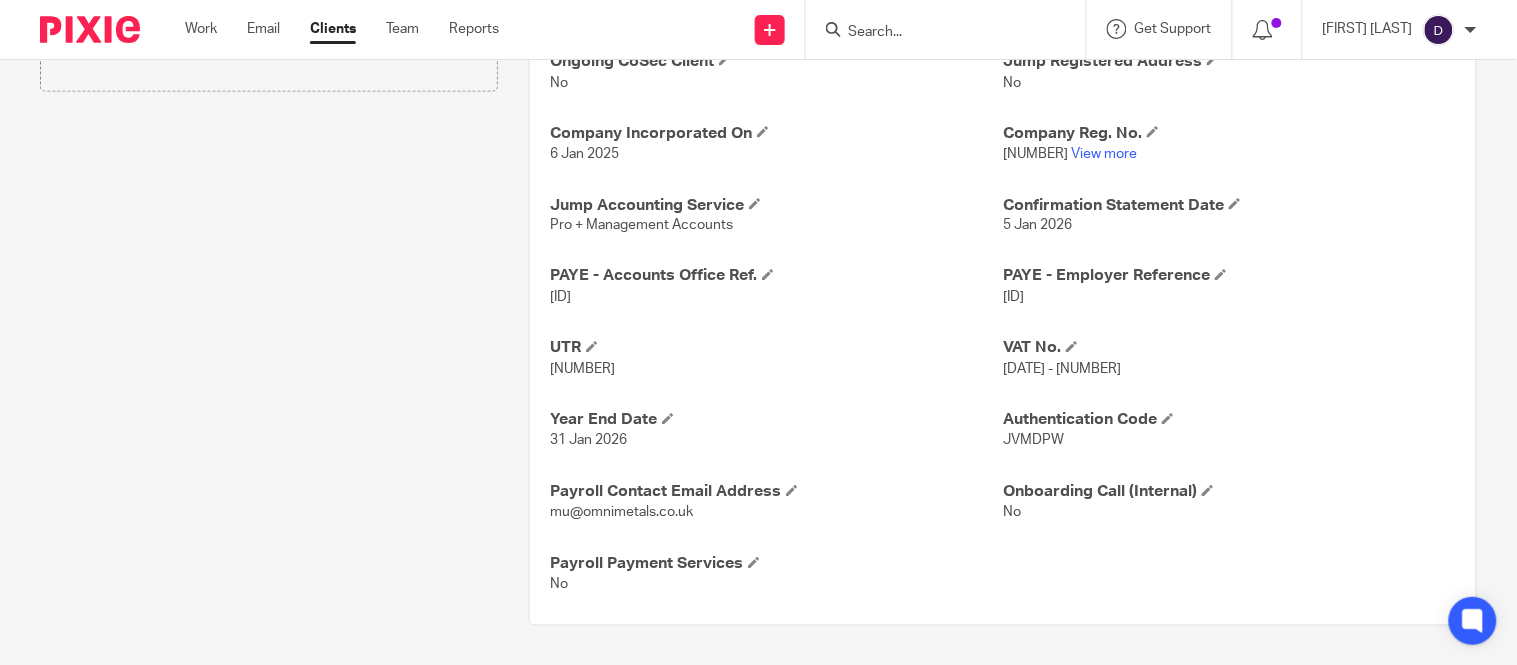 scroll, scrollTop: 748, scrollLeft: 0, axis: vertical 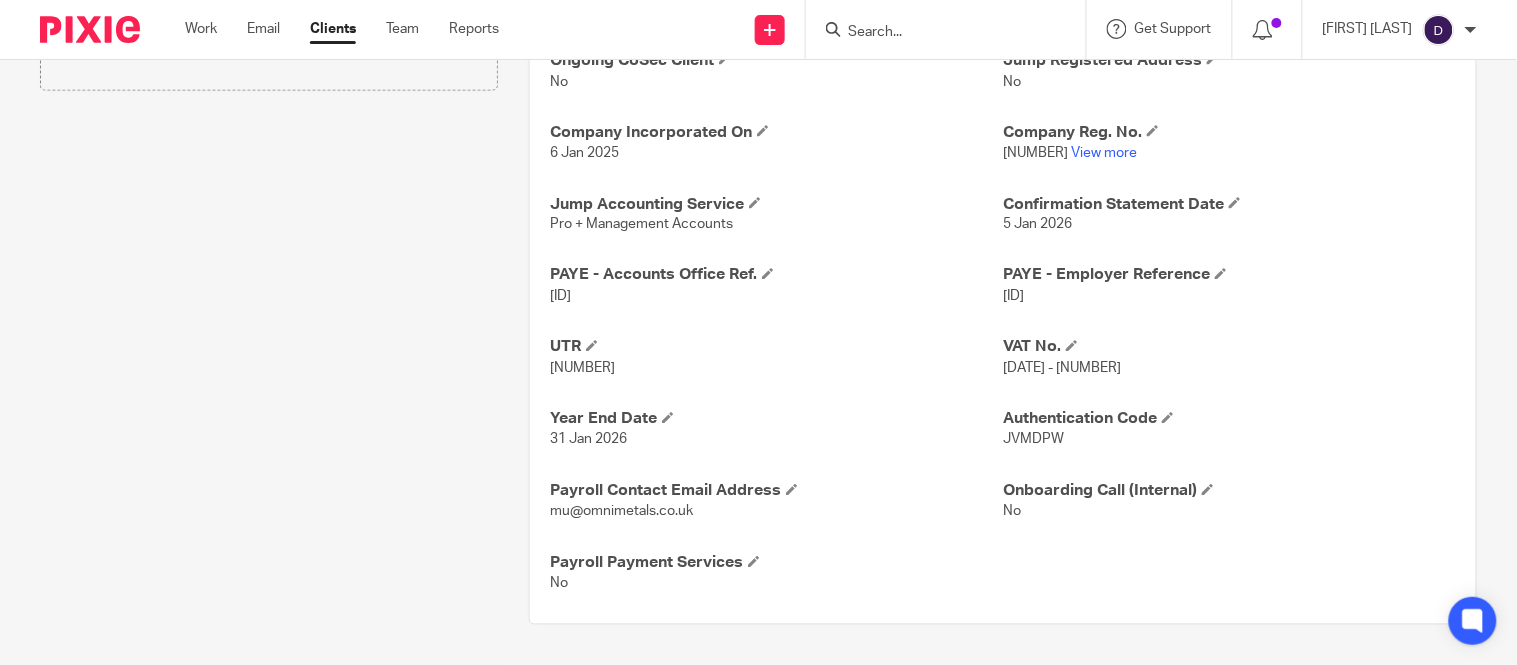 click on "120/TE94015" at bounding box center (1013, 297) 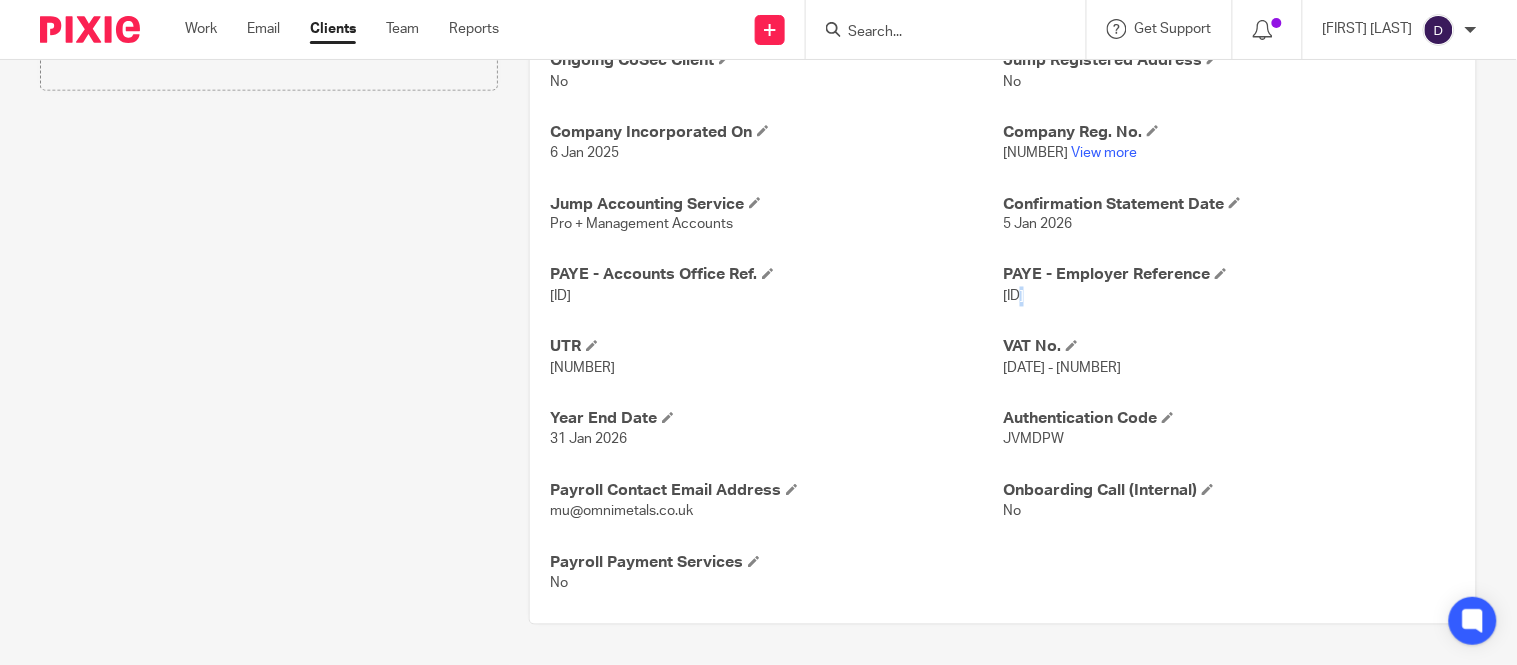 click on "120/TE94015" at bounding box center (1013, 297) 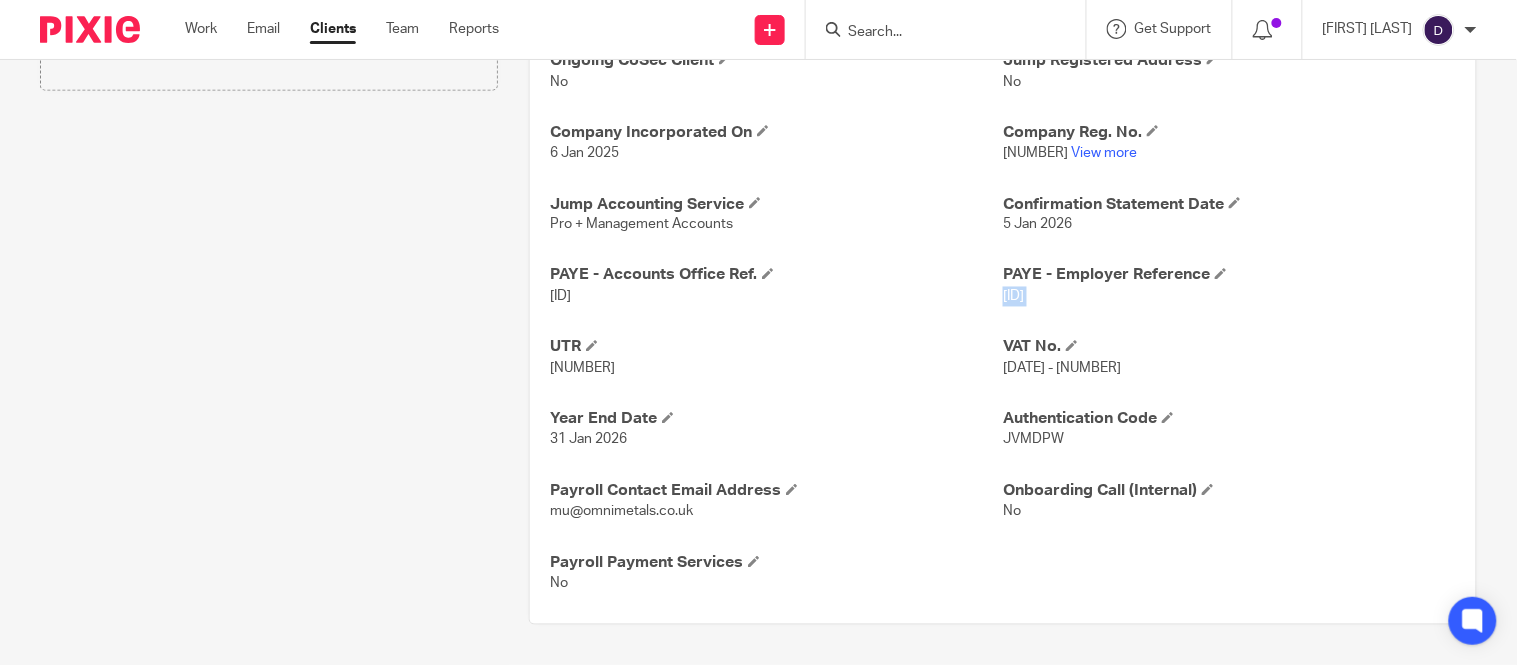 click on "120/TE94015" at bounding box center (1013, 297) 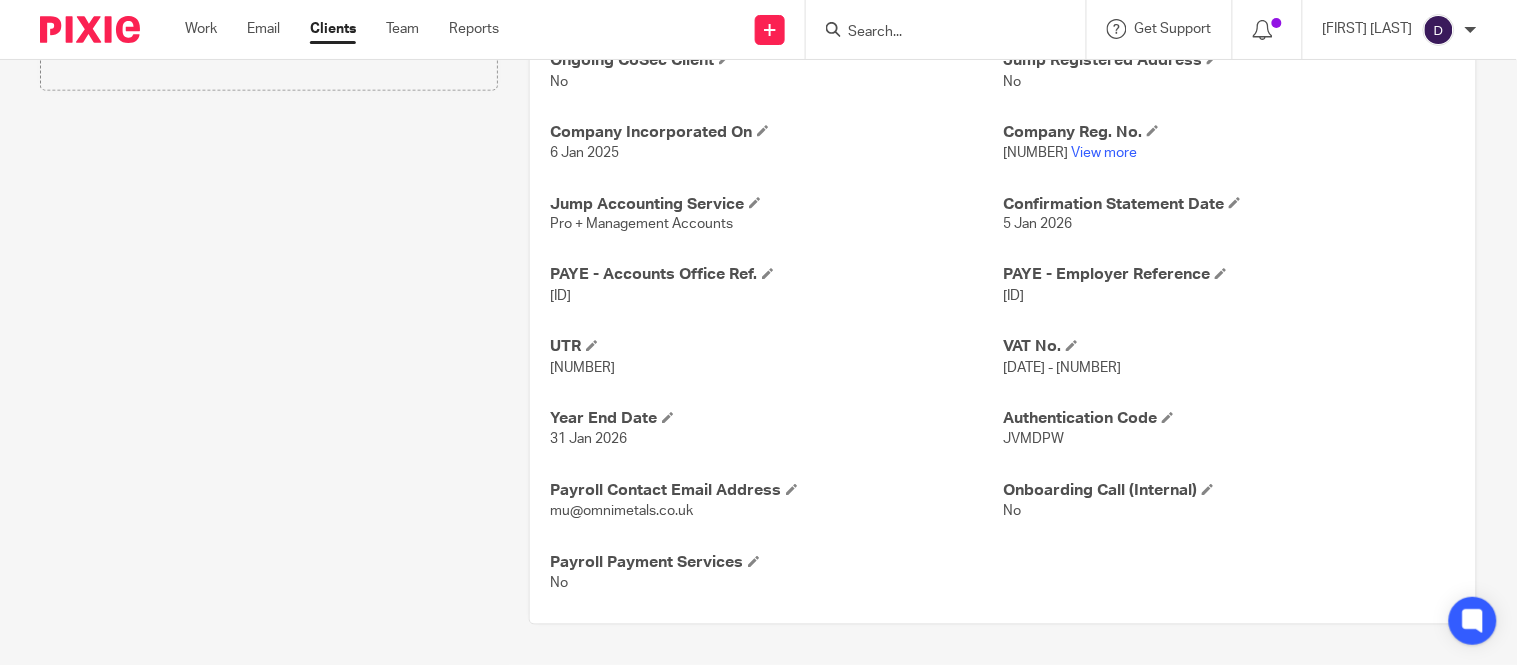 click on "120PM03461244" at bounding box center (560, 297) 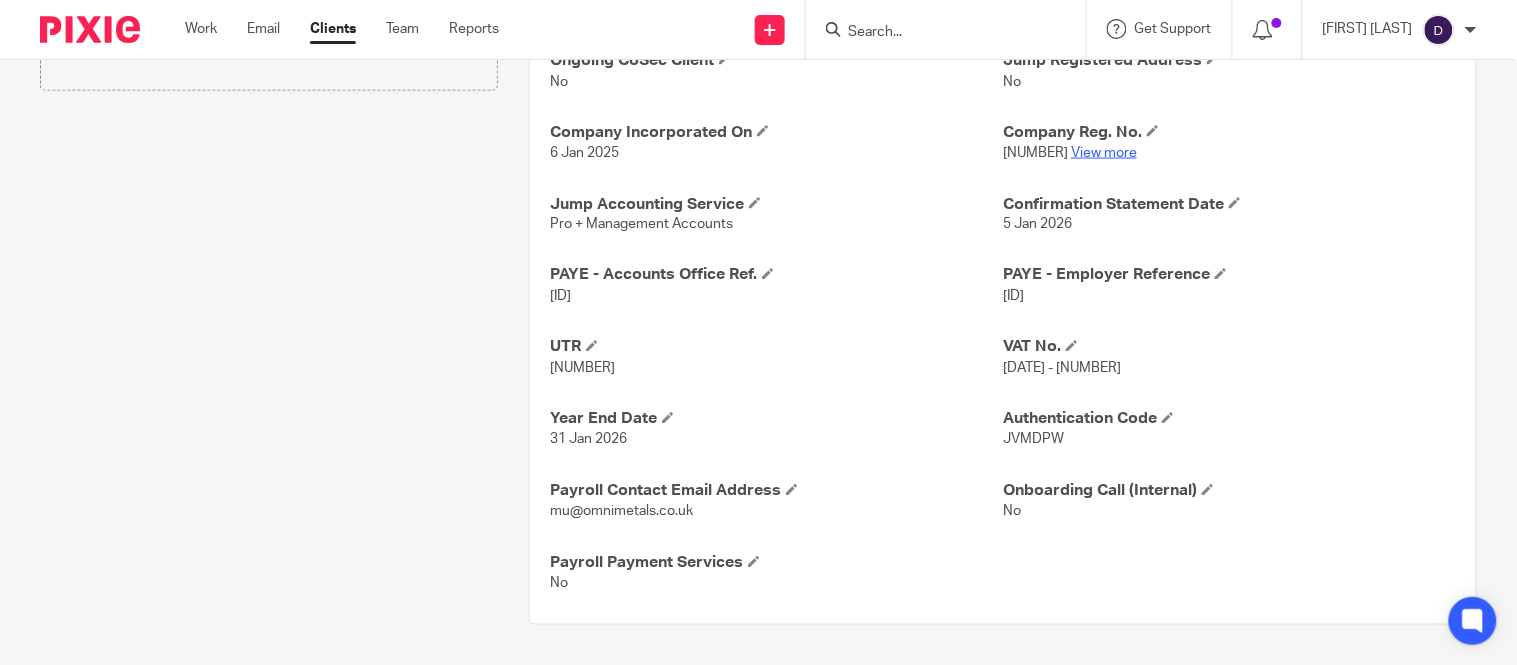 click on "View more" at bounding box center (1104, 153) 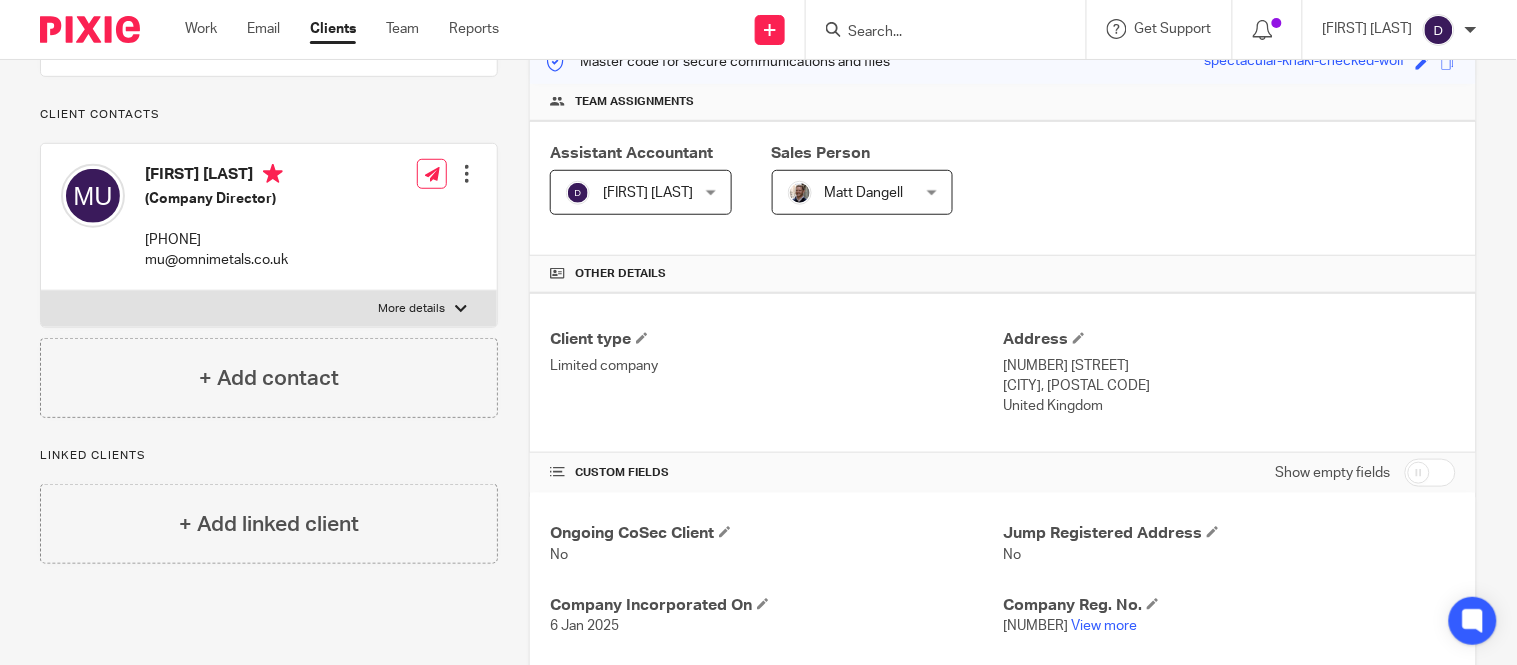 scroll, scrollTop: 272, scrollLeft: 0, axis: vertical 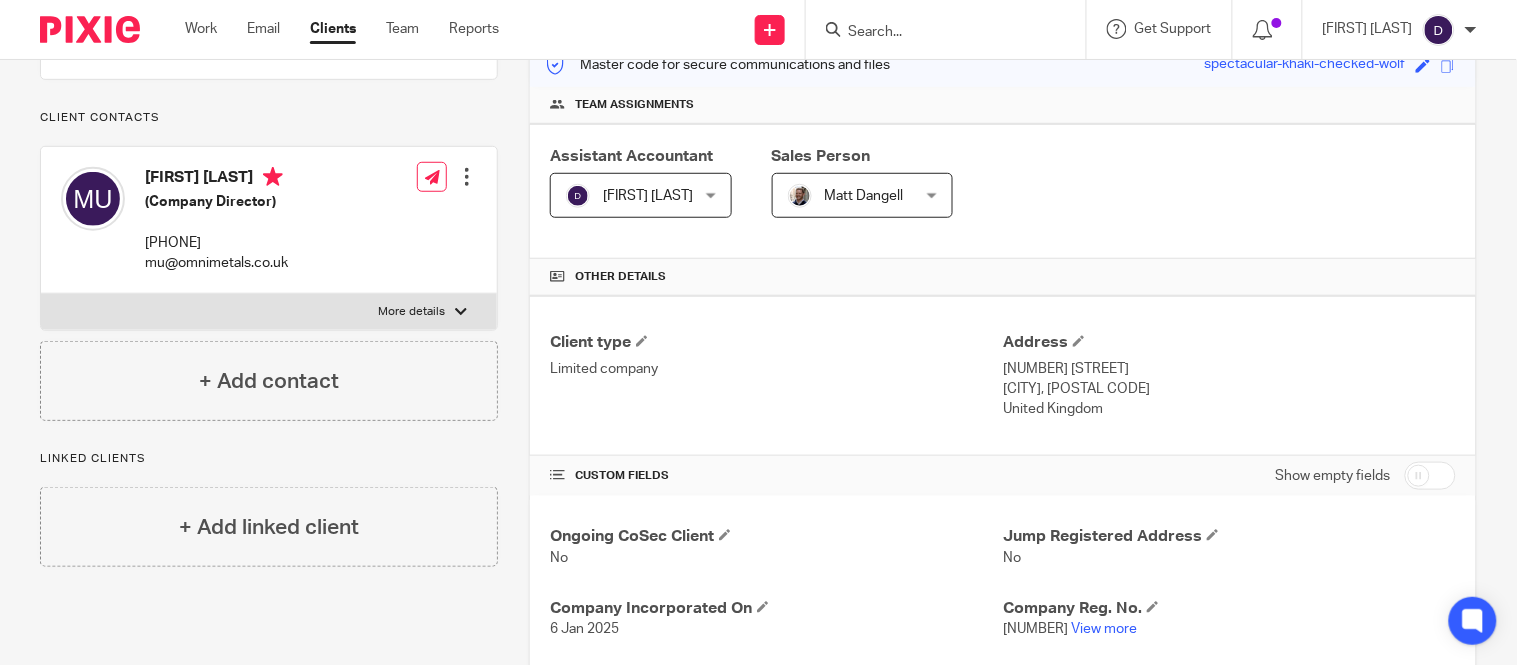 click on "mu@omnimetals.co.uk" at bounding box center [216, 263] 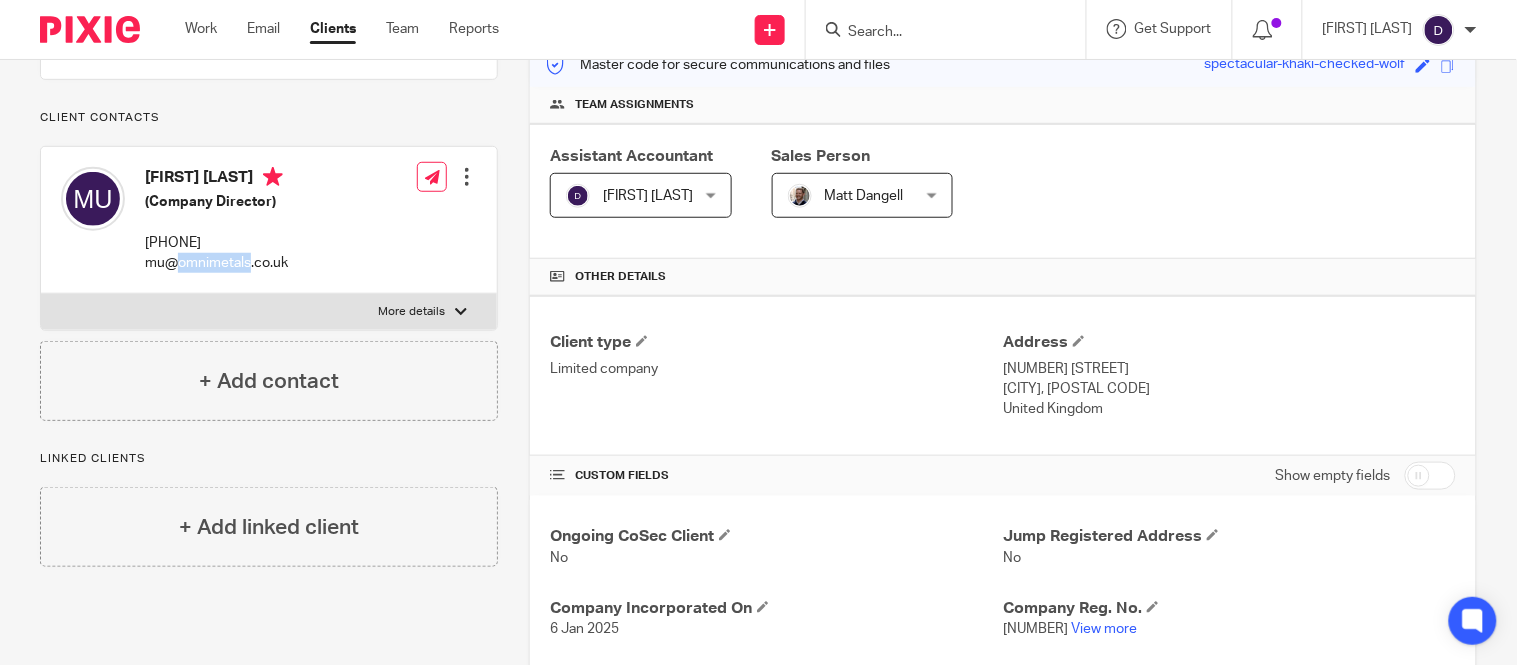 click on "mu@omnimetals.co.uk" at bounding box center [216, 263] 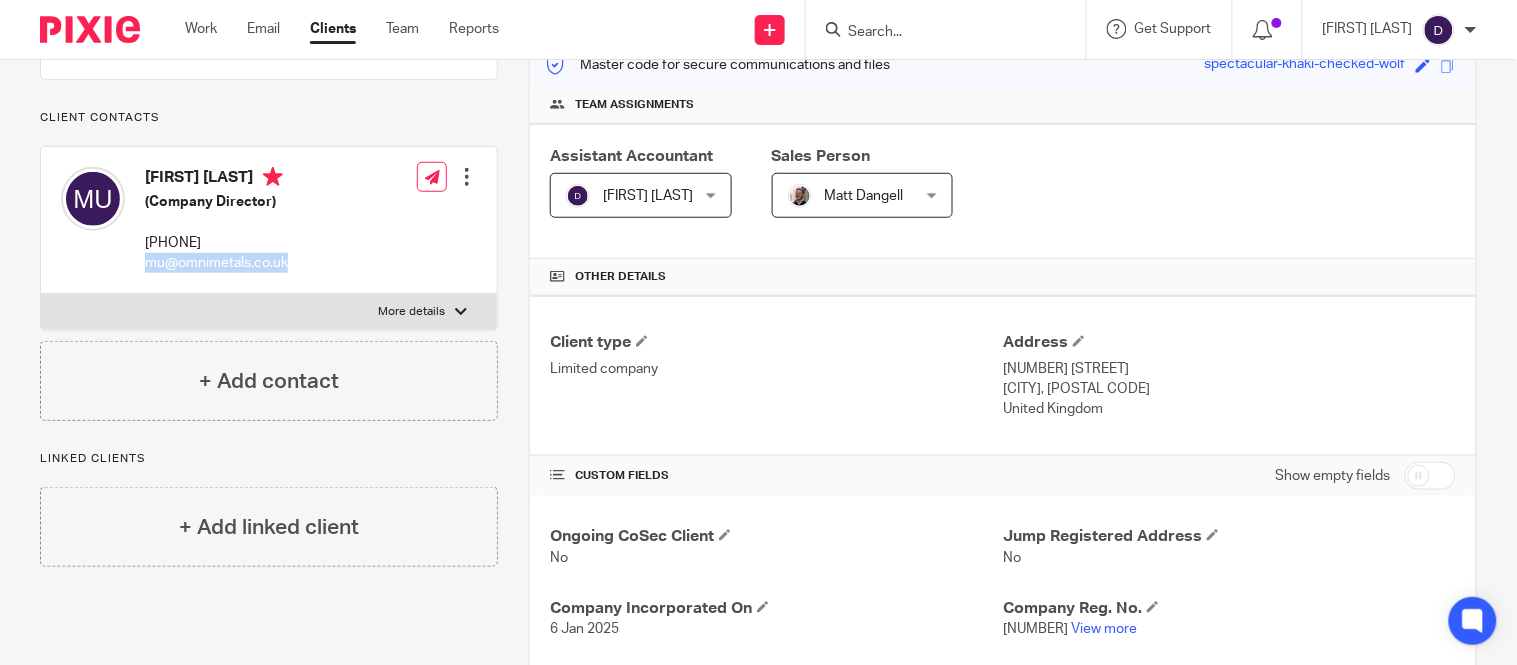copy on "mu@omnimetals.co.uk" 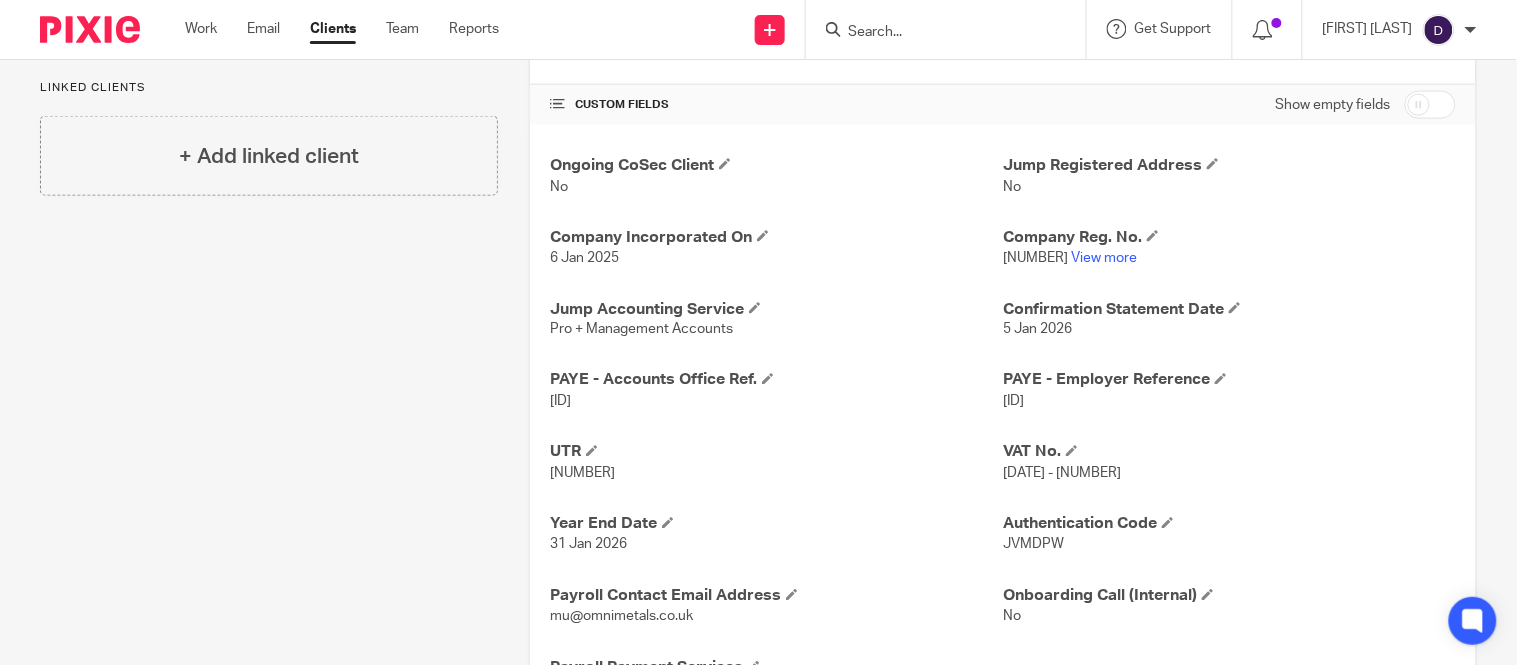 scroll, scrollTop: 644, scrollLeft: 0, axis: vertical 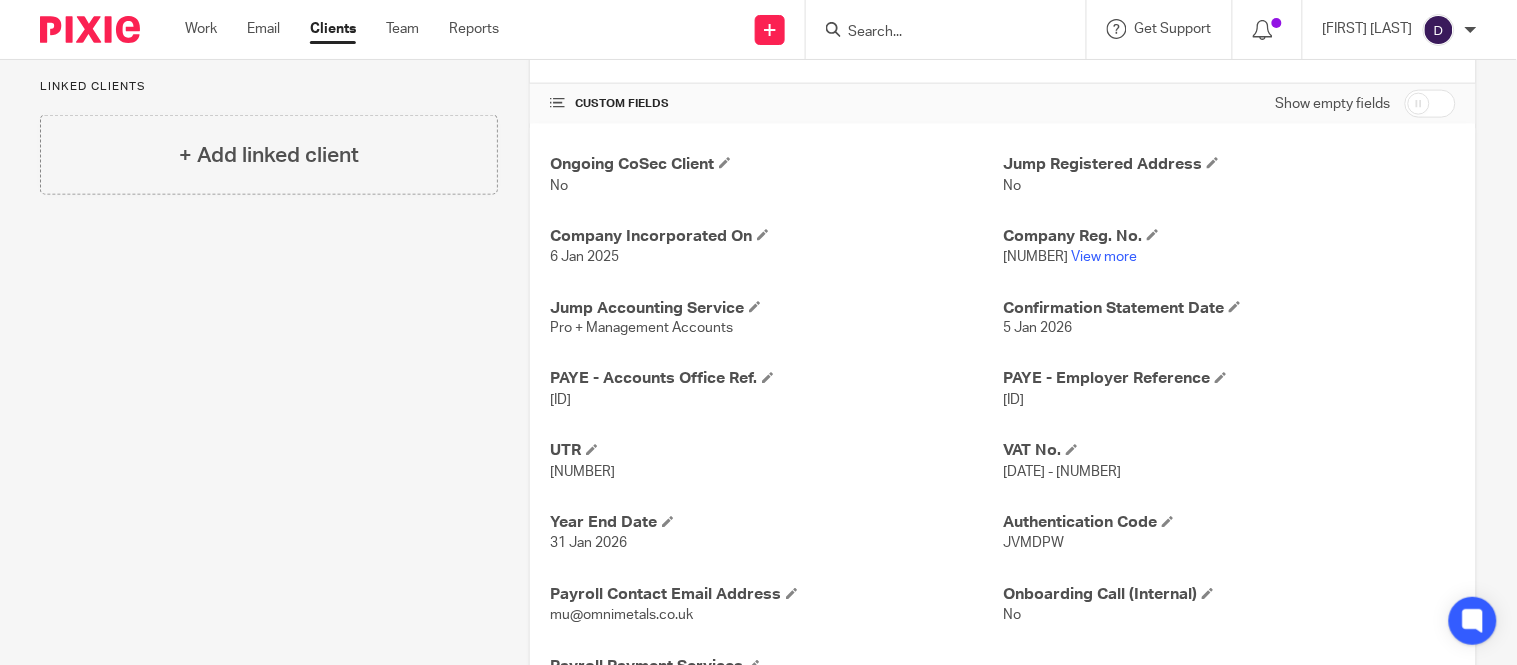 click on "120/TE94015" at bounding box center [1013, 401] 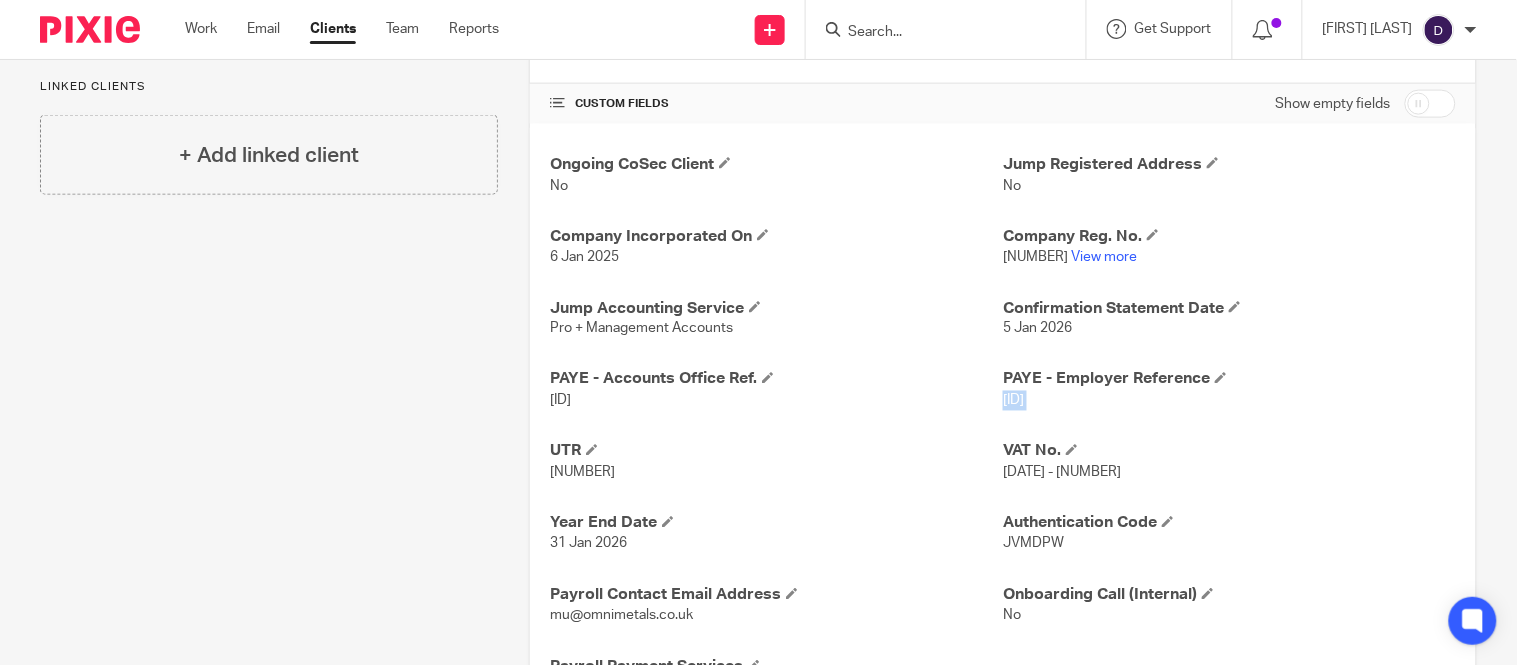 click on "120/TE94015" at bounding box center (1013, 401) 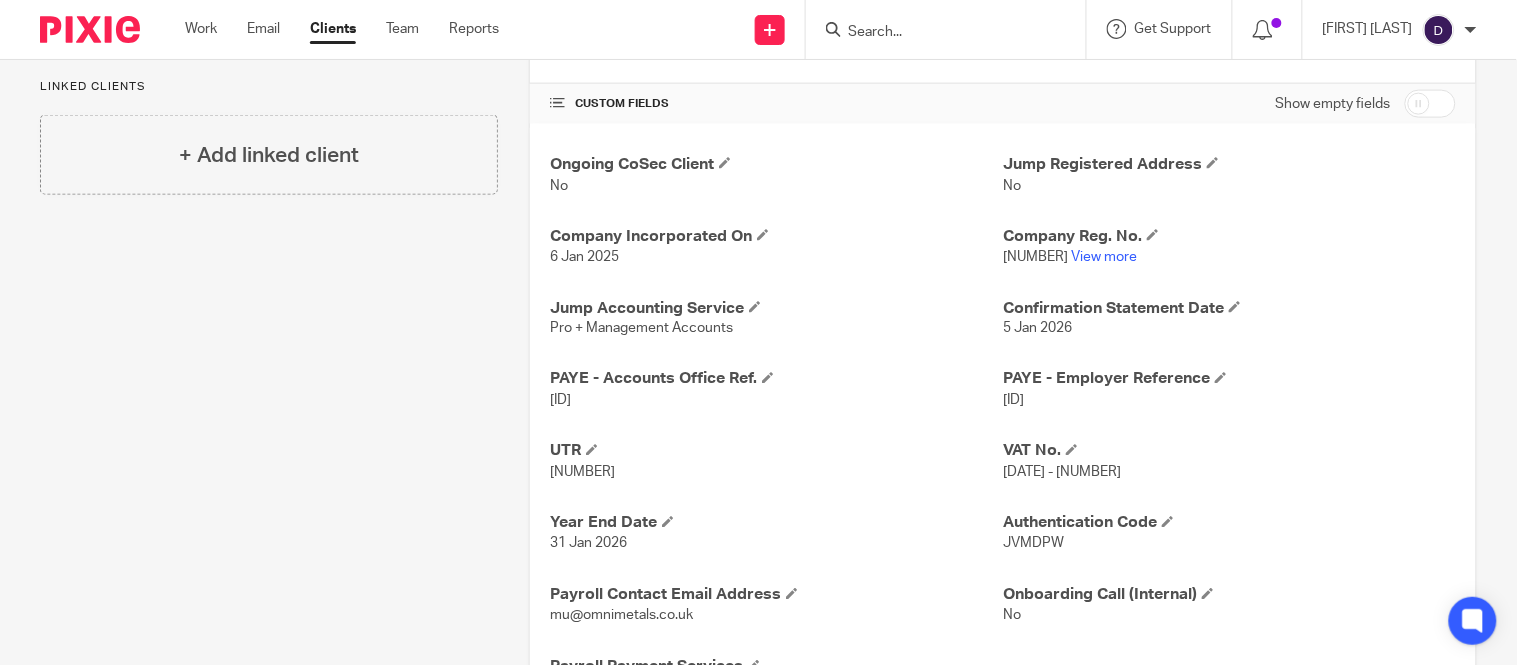 click on "120PM03461244" at bounding box center [560, 401] 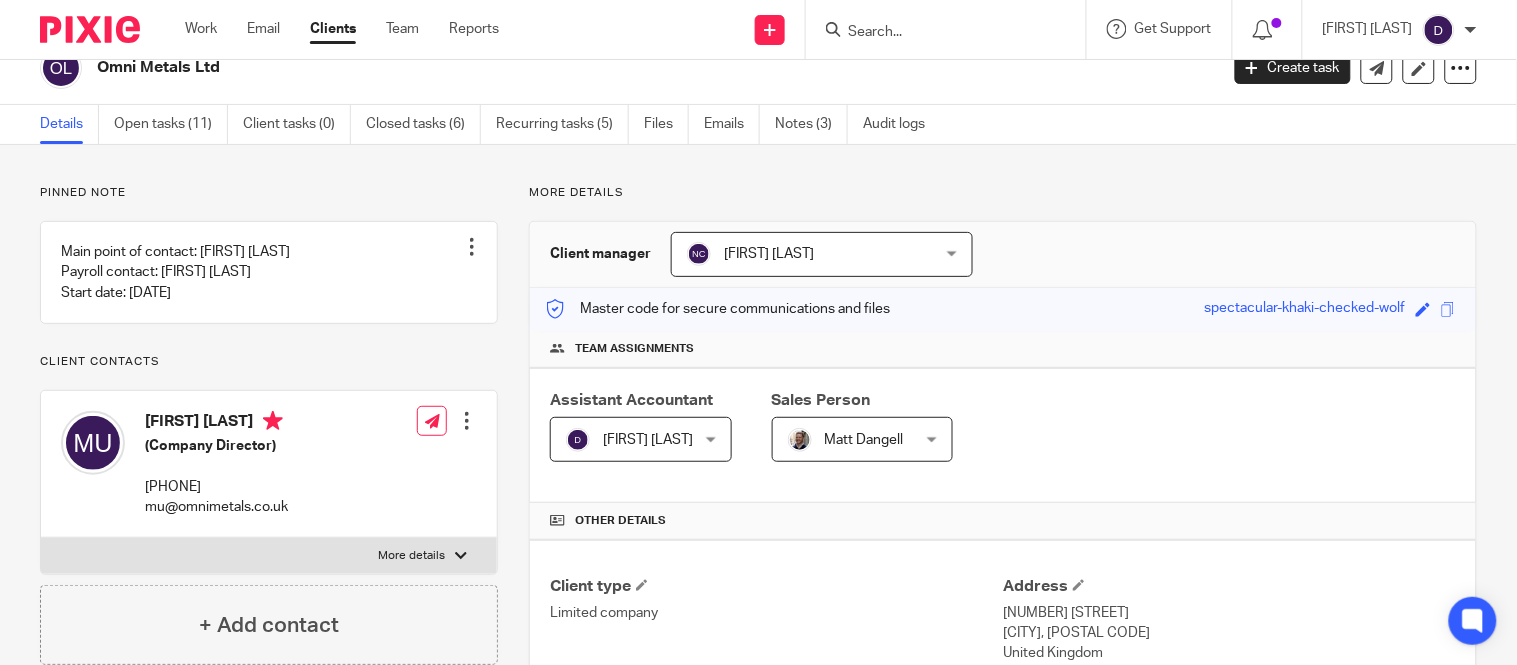 scroll, scrollTop: 0, scrollLeft: 0, axis: both 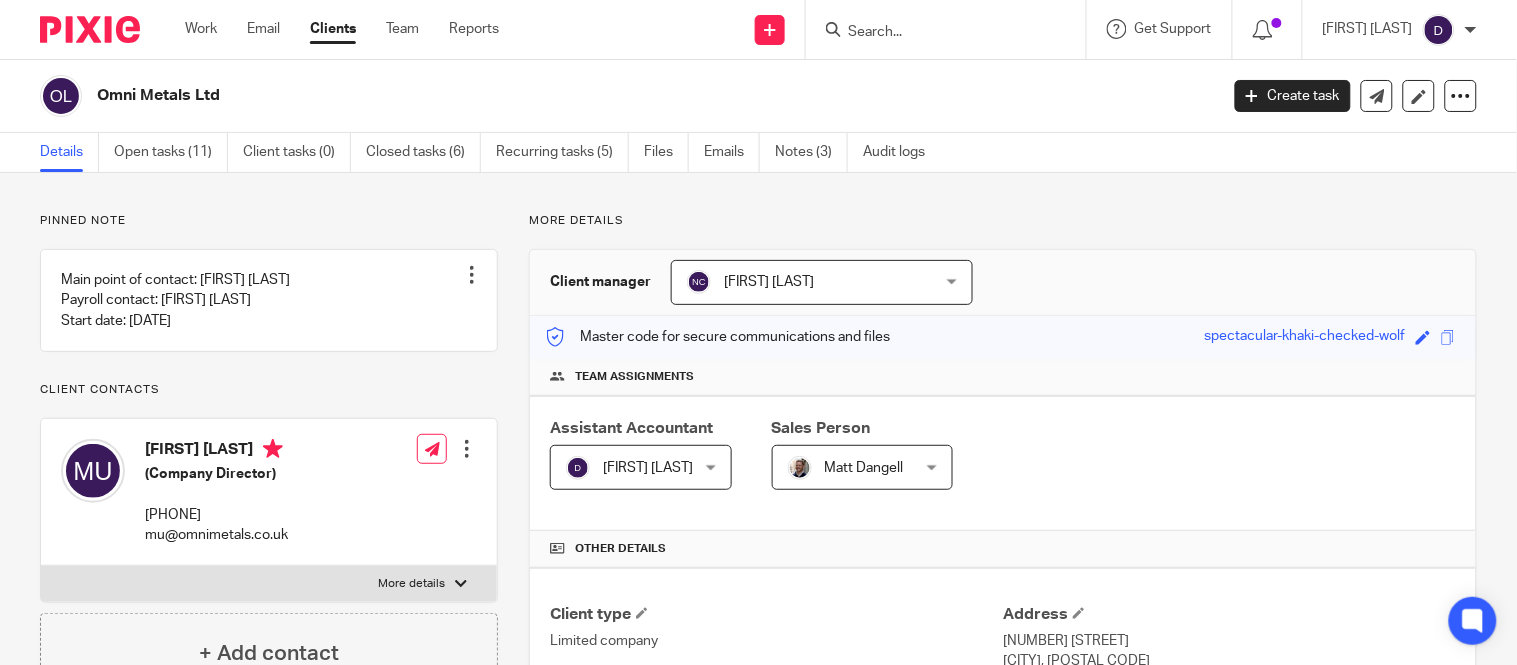 click at bounding box center (936, 33) 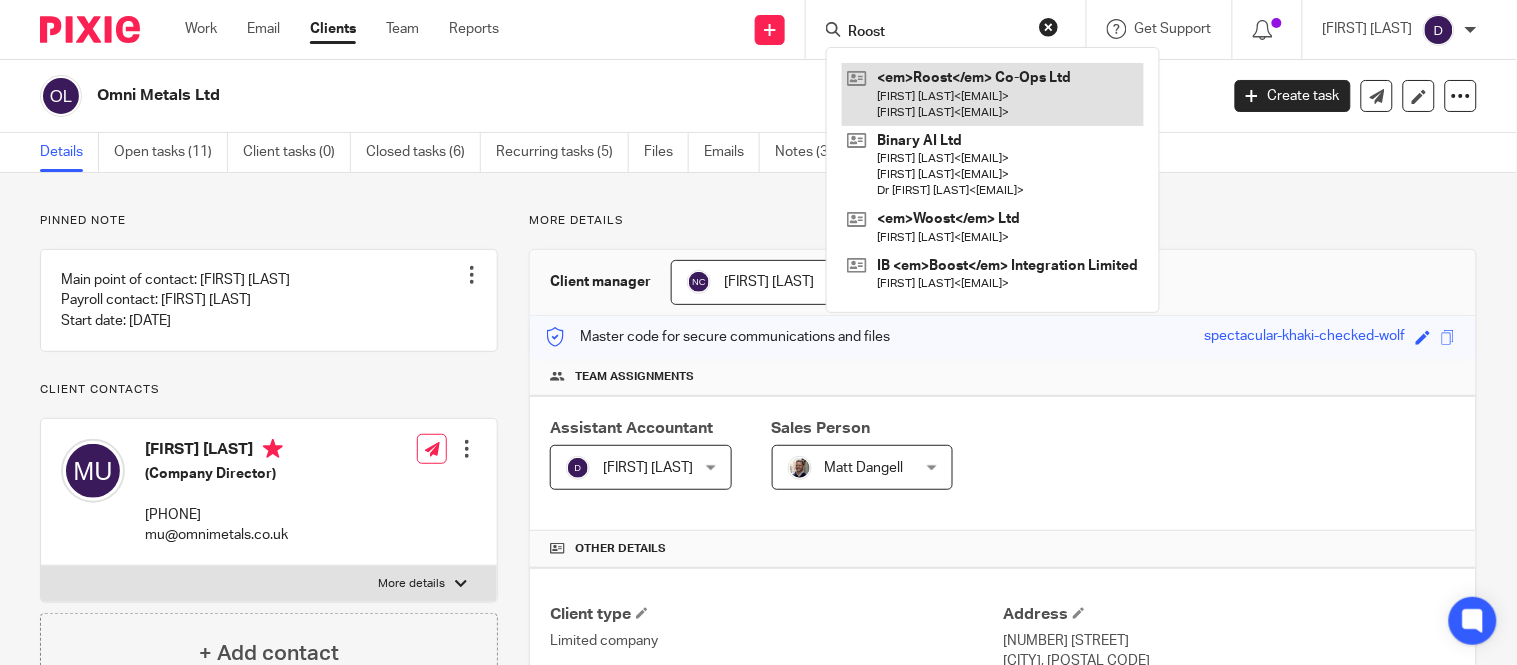 type on "Roost" 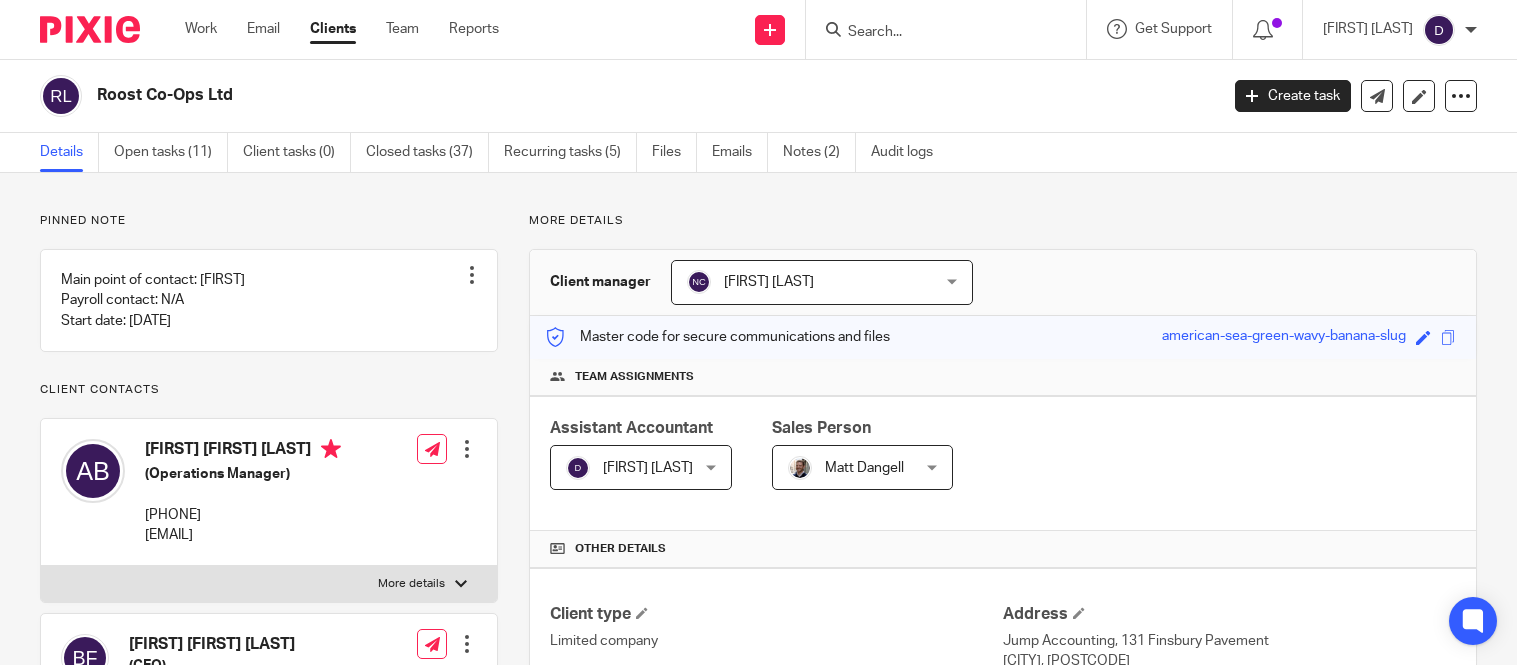 scroll, scrollTop: 0, scrollLeft: 0, axis: both 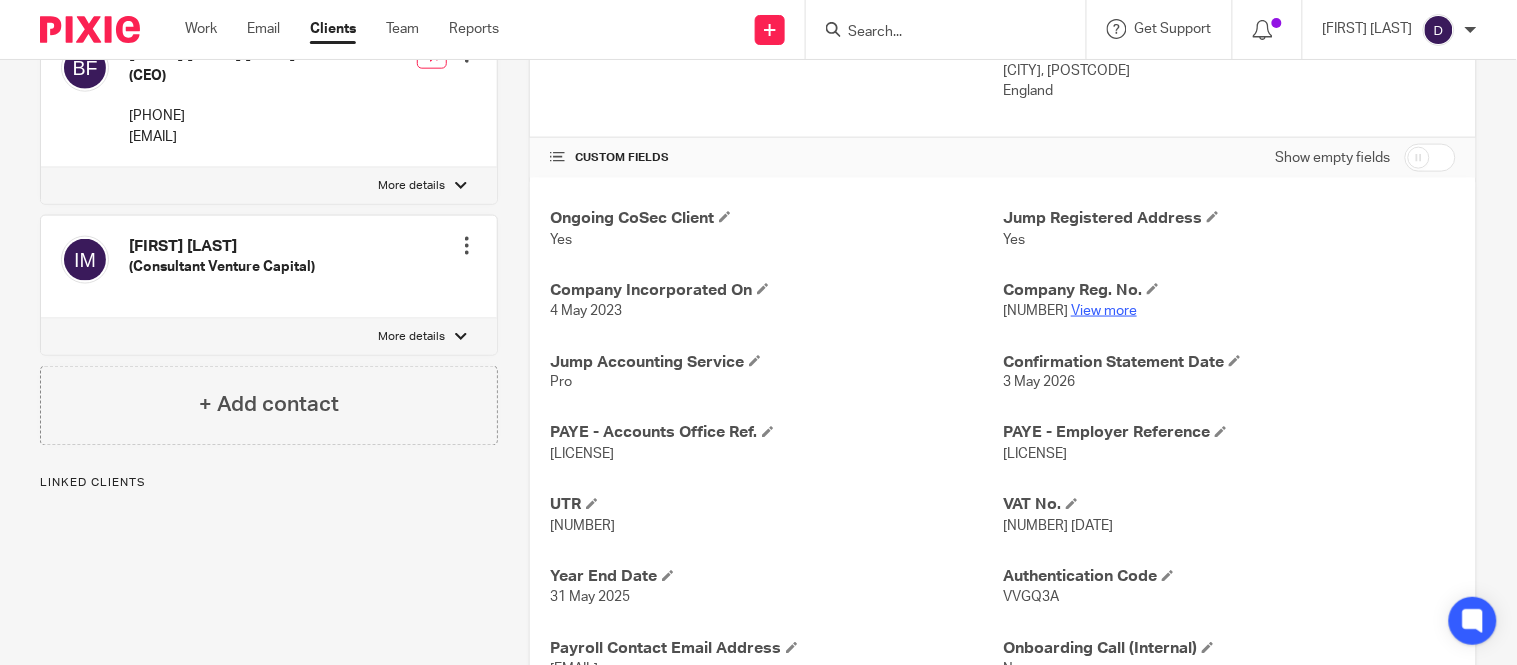 click on "View more" at bounding box center [1104, 311] 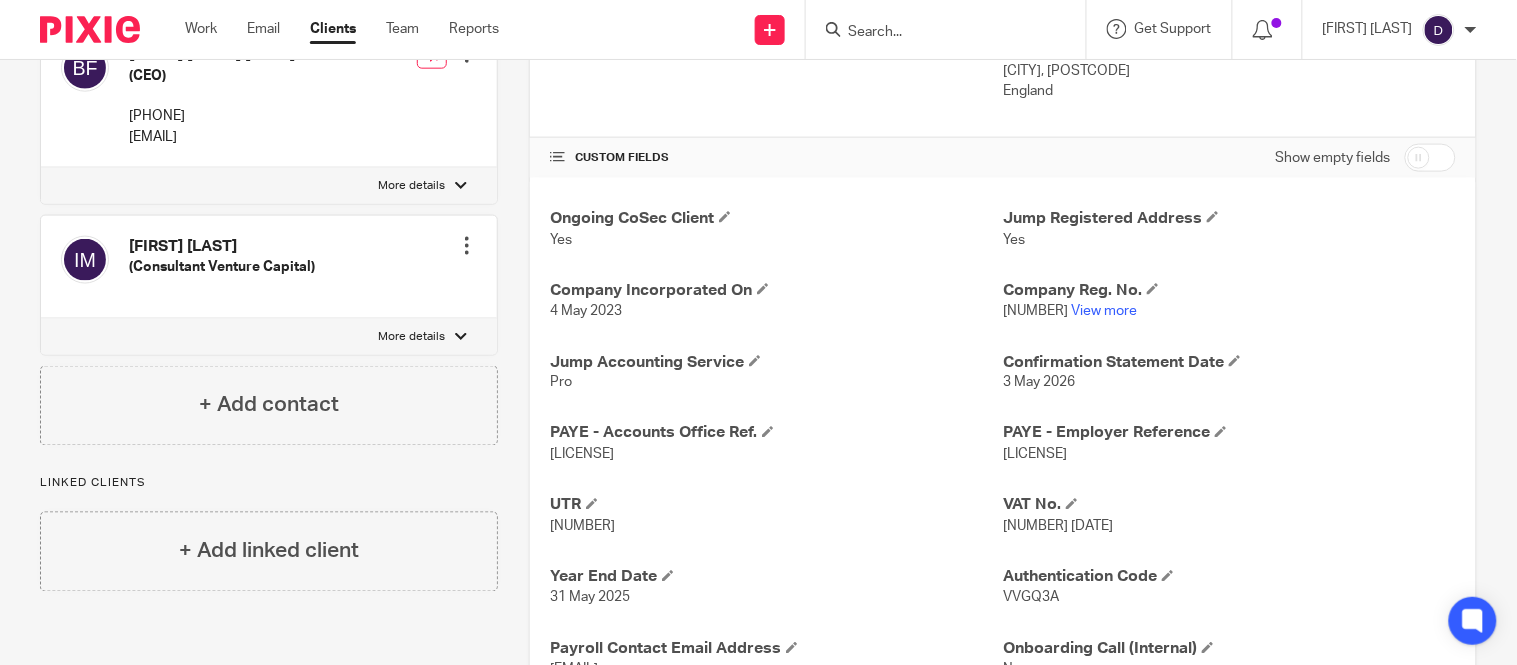 click on "[LICENSE]" at bounding box center [1035, 455] 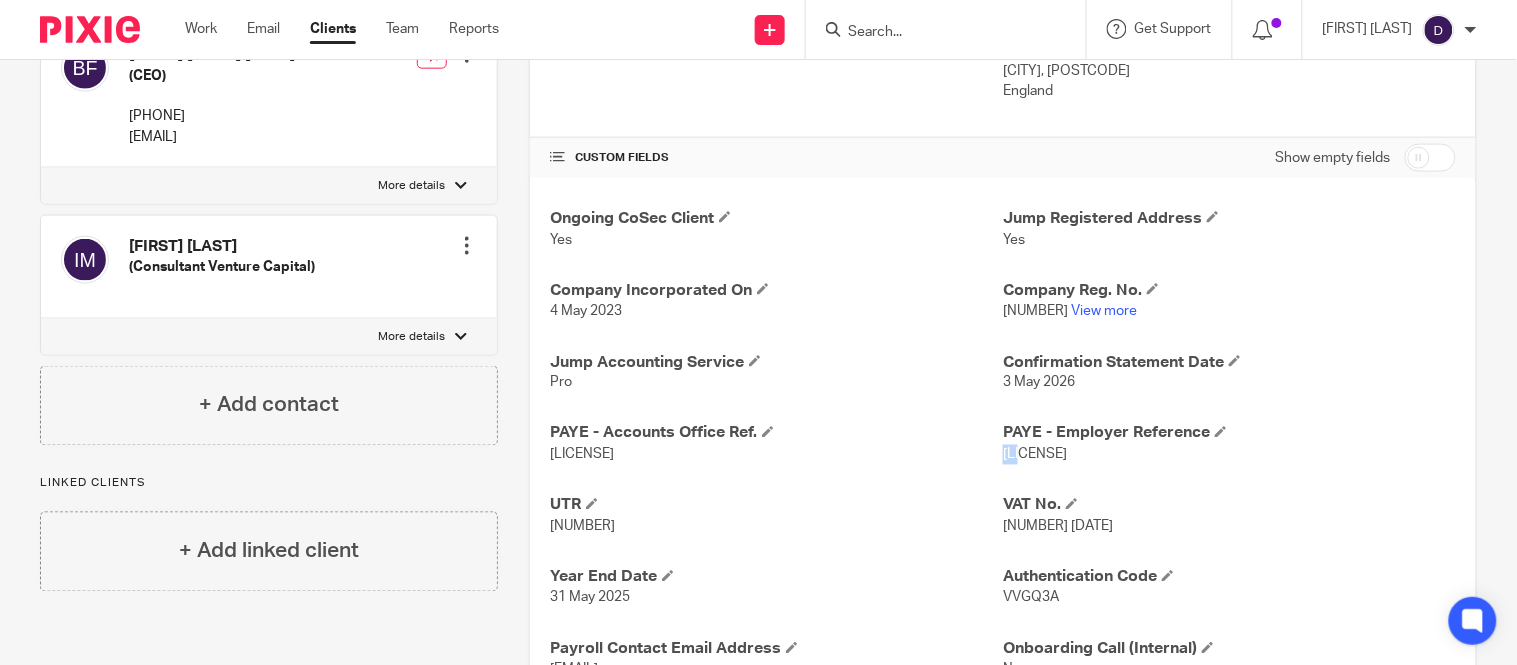 click on "[LICENSE]" at bounding box center [1035, 455] 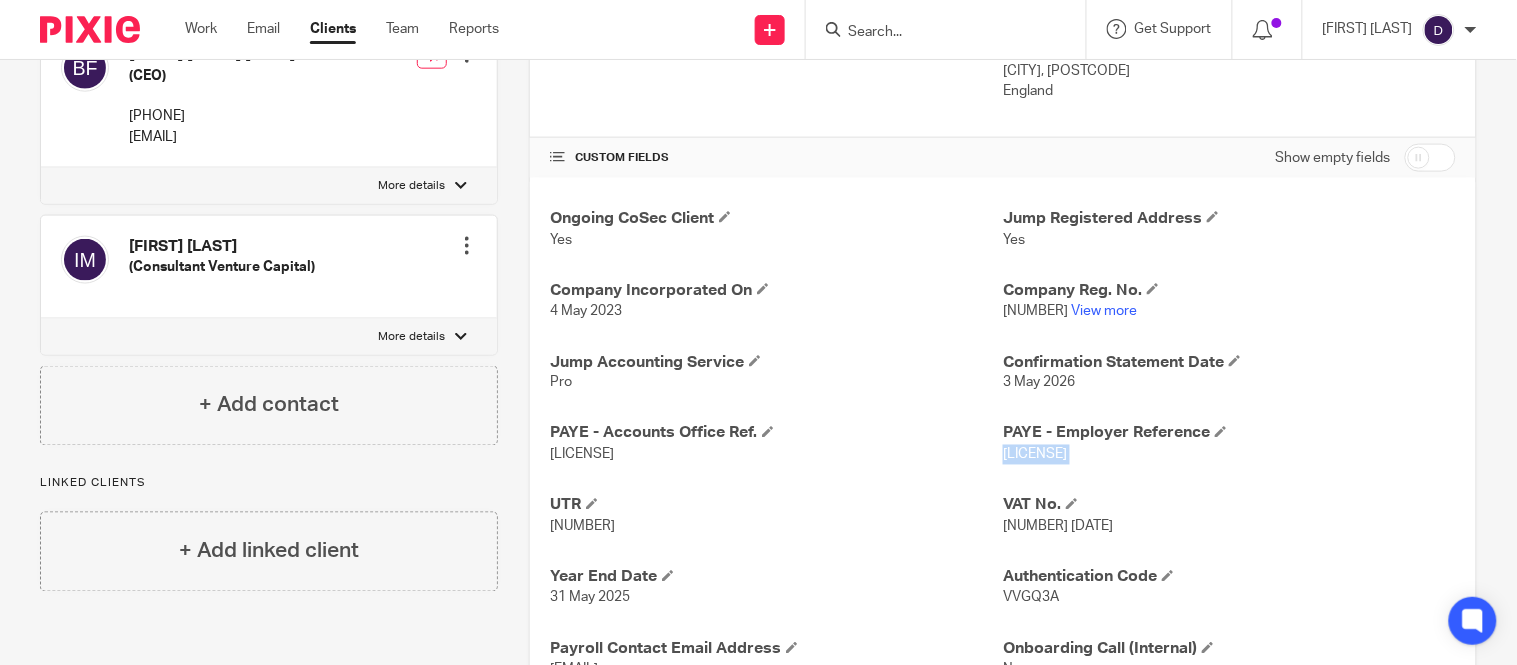 click on "[LICENSE]" at bounding box center (1035, 455) 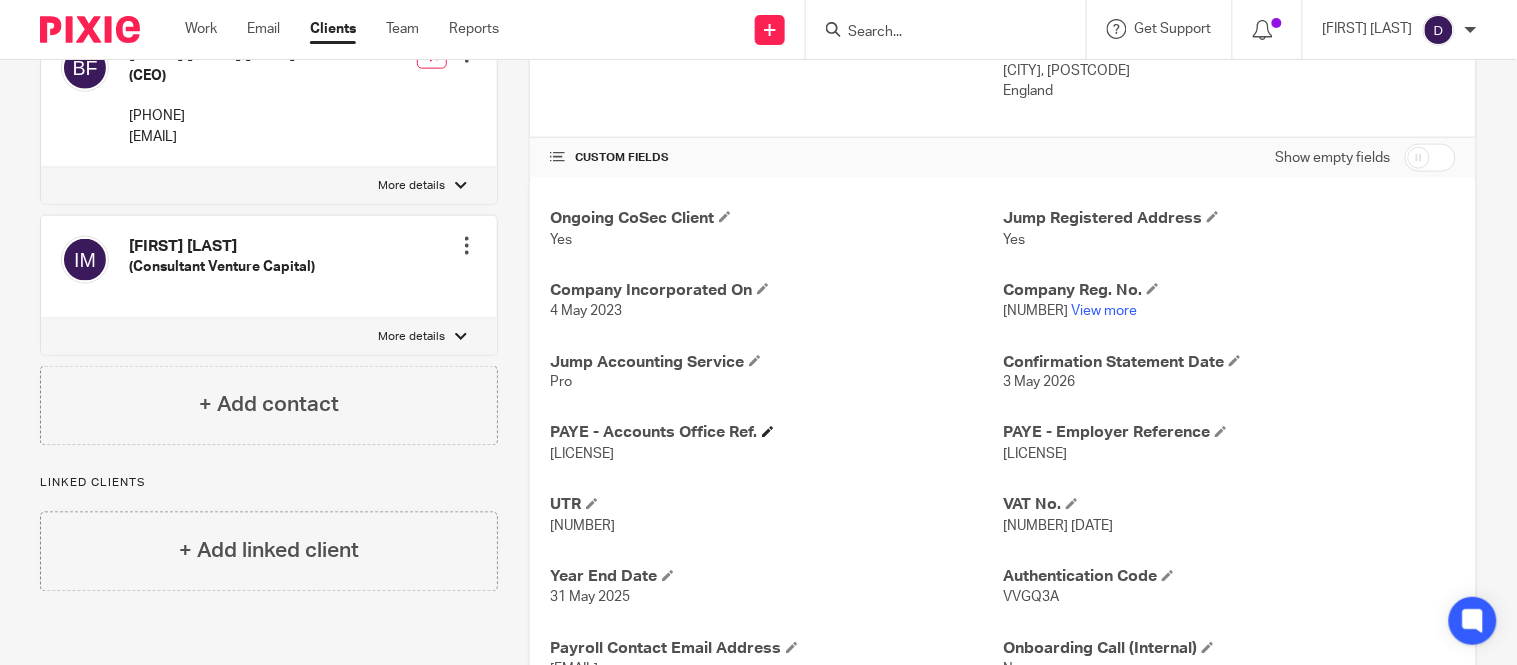 click on "PAYE - Accounts Office Ref." at bounding box center [776, 433] 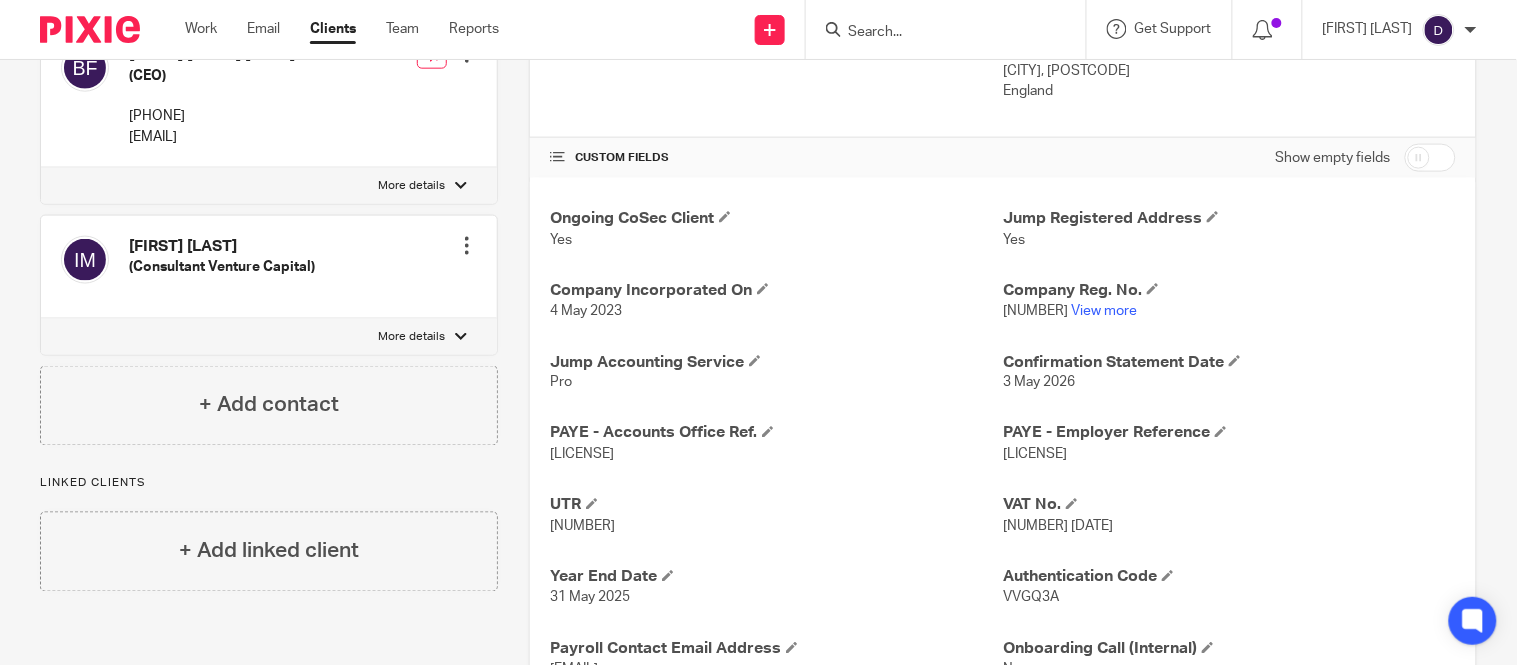 click on "[LICENSE]" at bounding box center (582, 455) 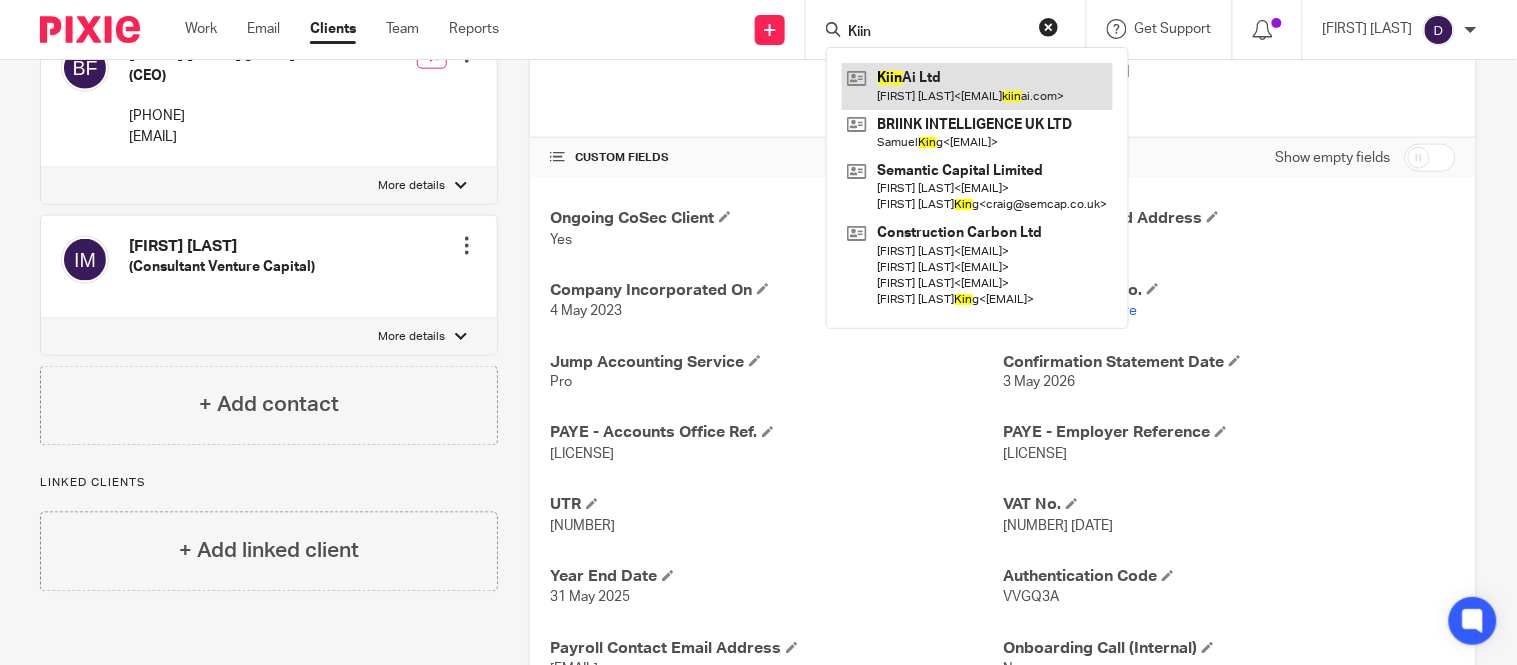 type on "Kiin" 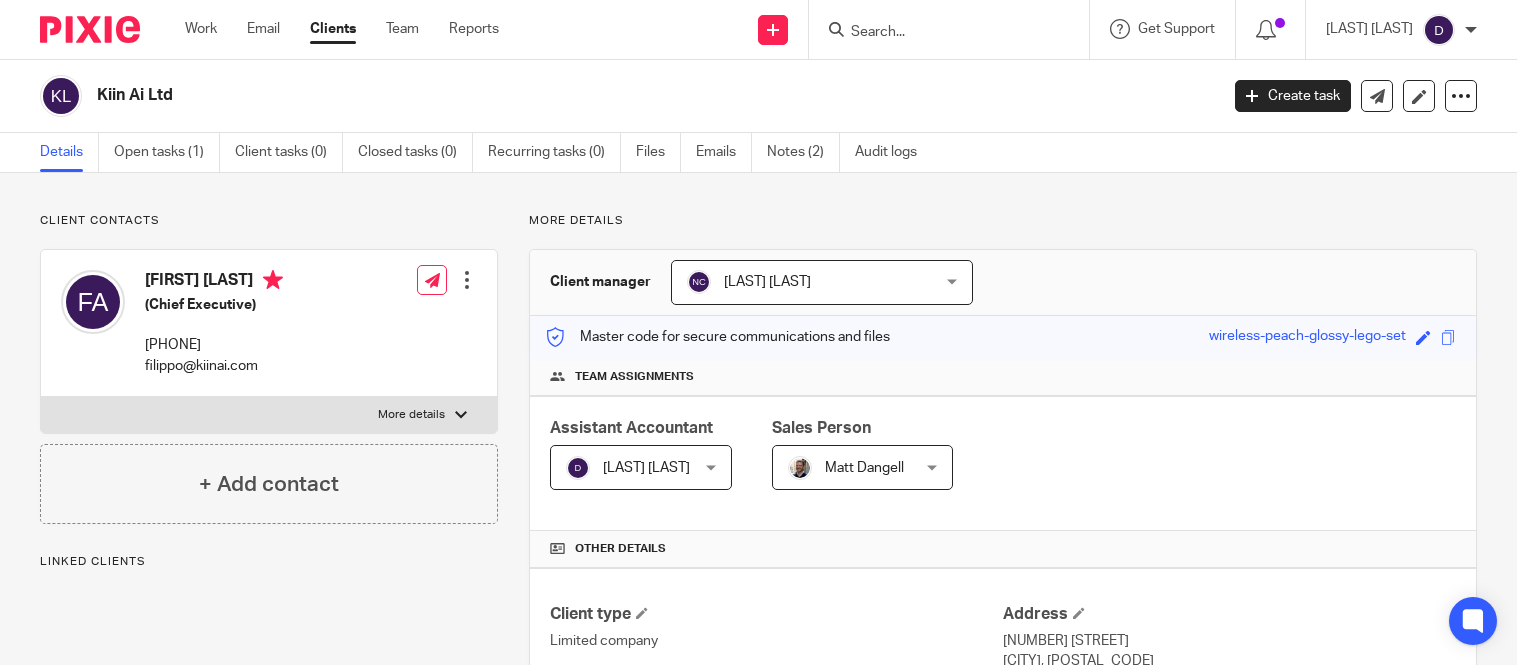 scroll, scrollTop: 0, scrollLeft: 0, axis: both 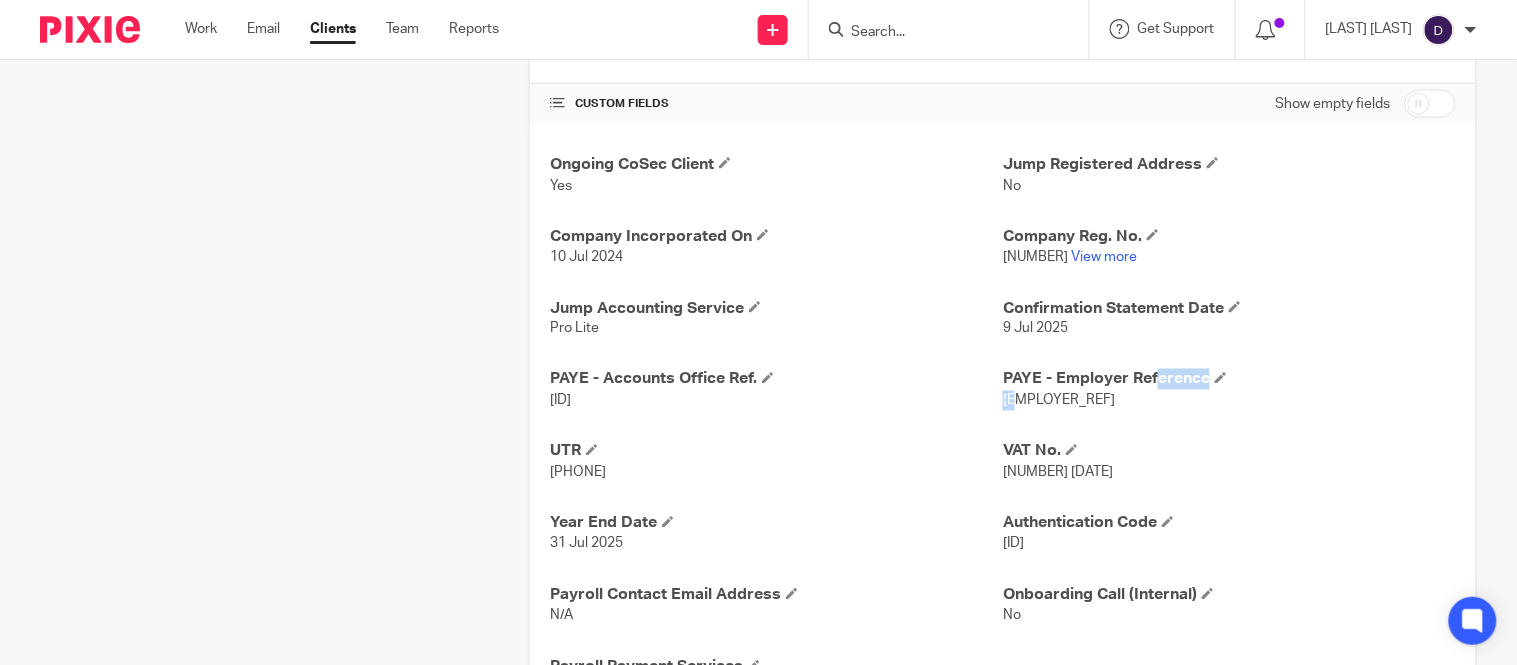 click on "PAYE - Employer Reference
120/NE90822" at bounding box center [1229, 390] 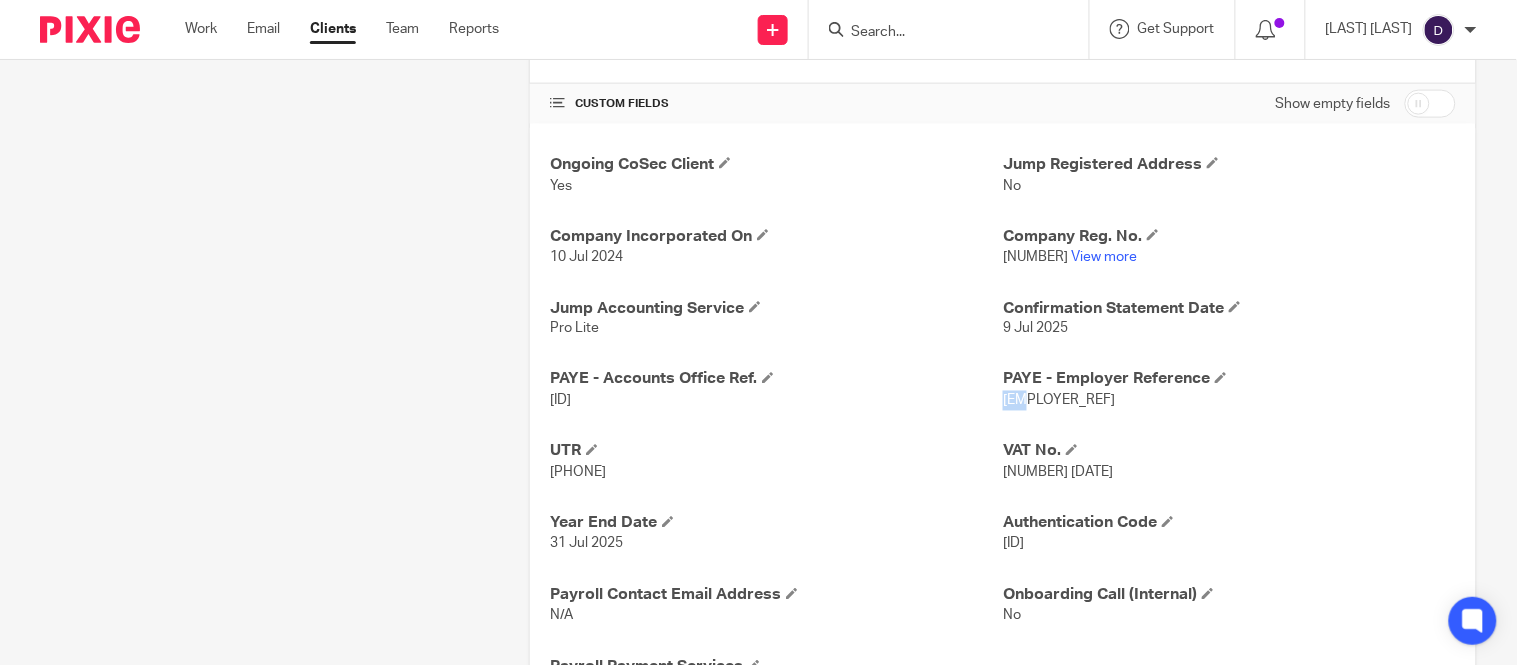 click on "120/NE90822" at bounding box center [1059, 401] 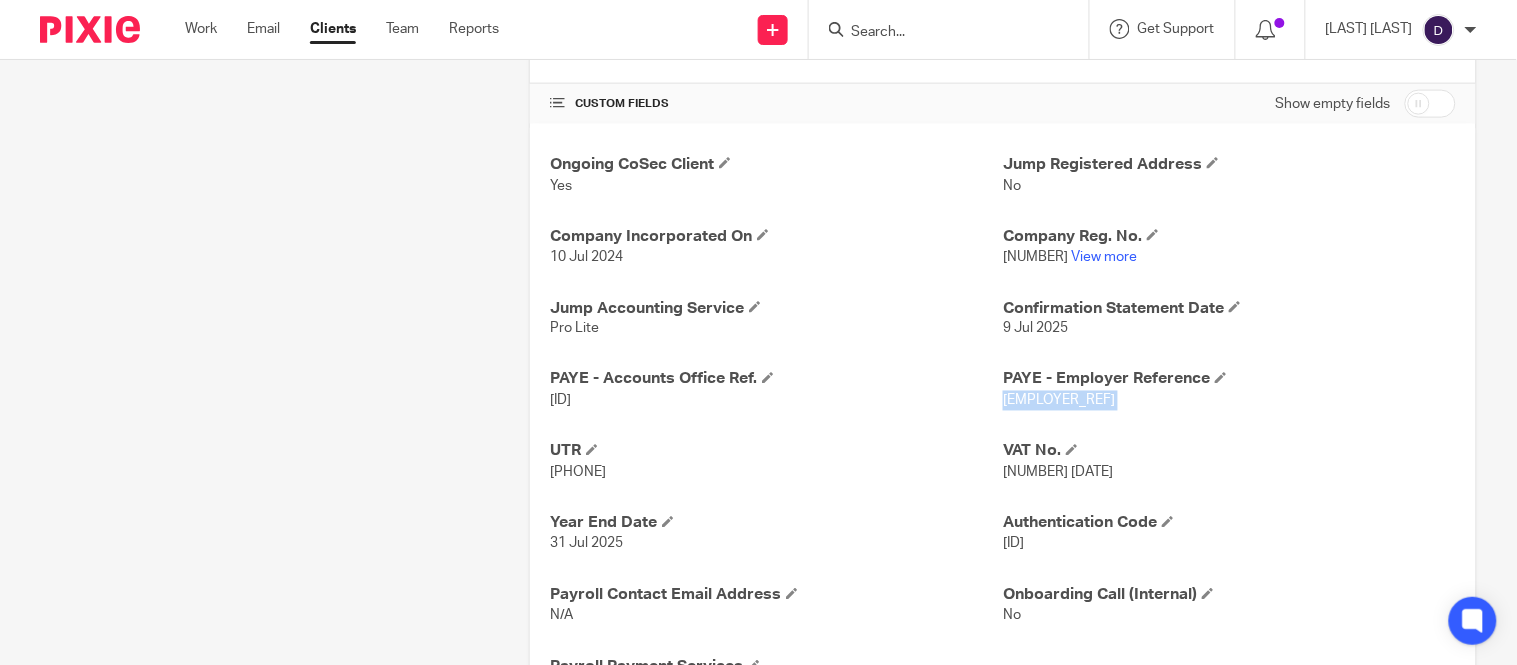 click on "120/NE90822" at bounding box center [1059, 401] 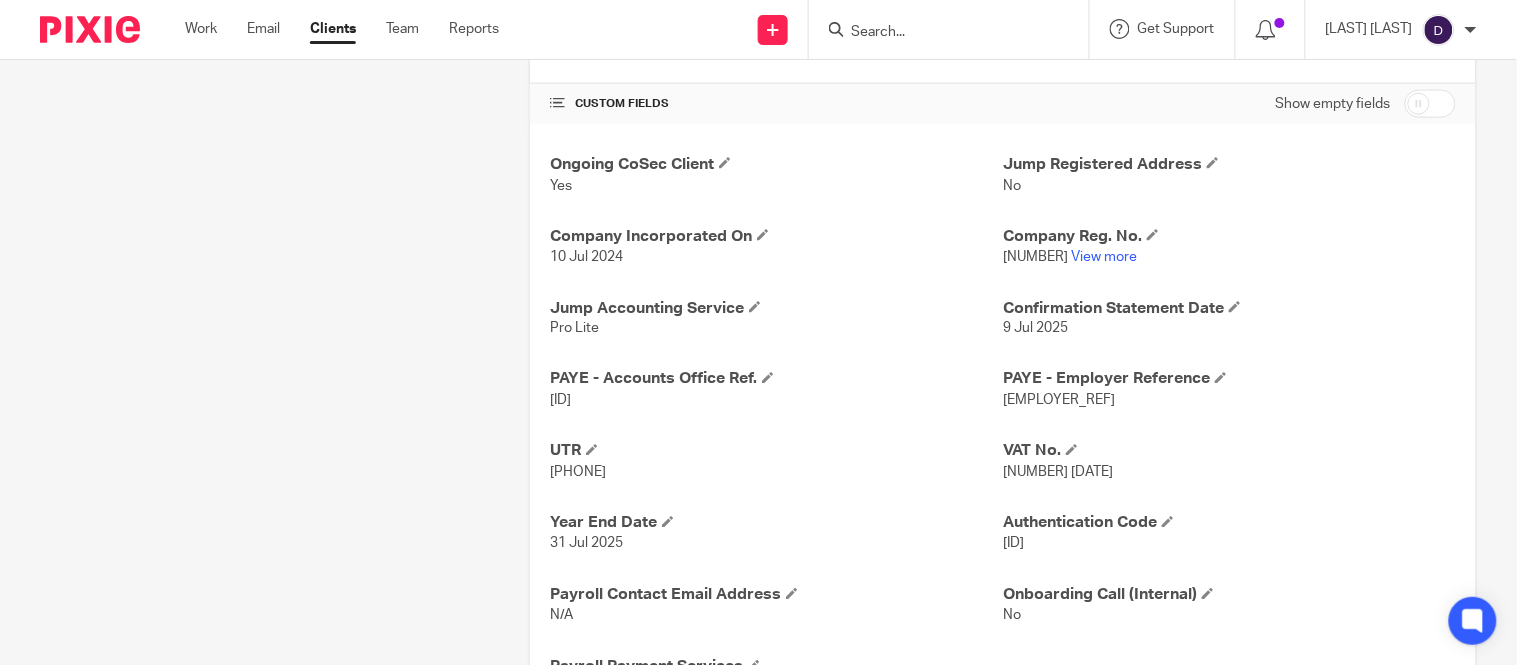 click on "120PW03402032" at bounding box center [776, 401] 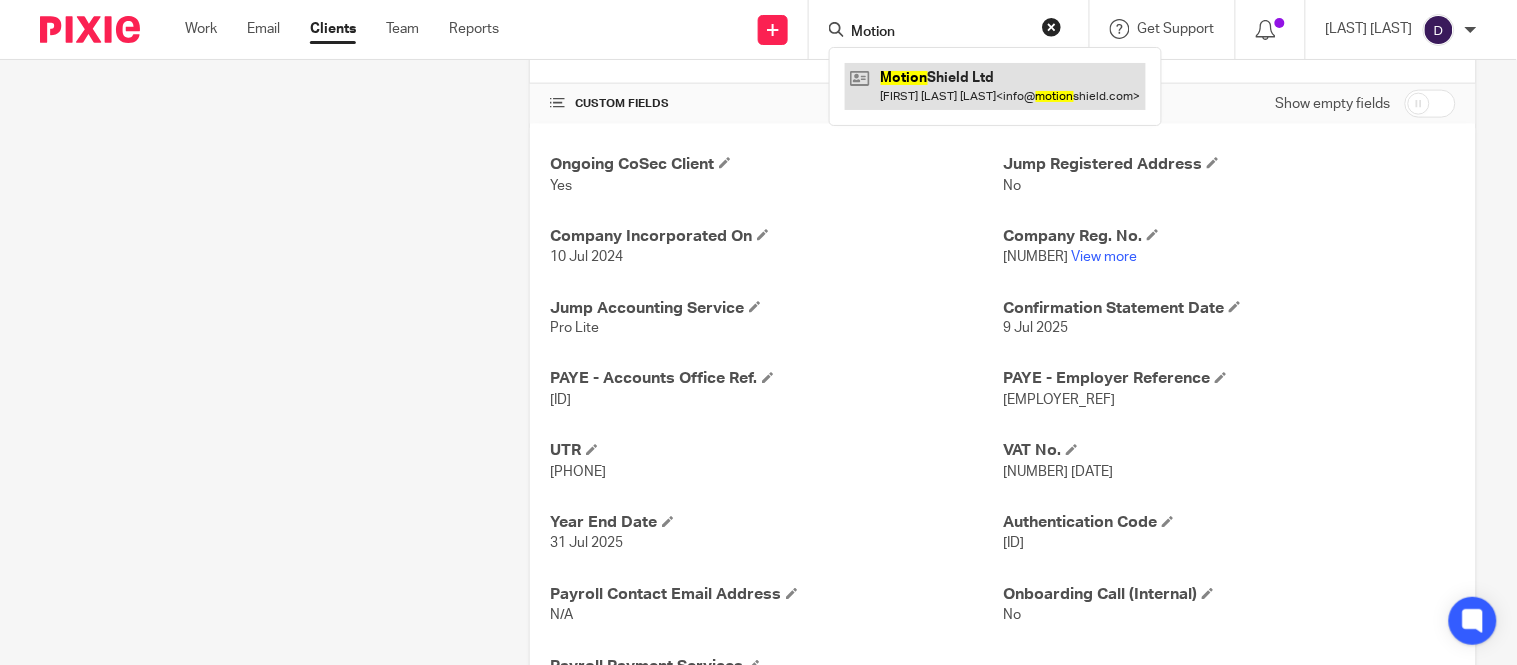 type on "Motion" 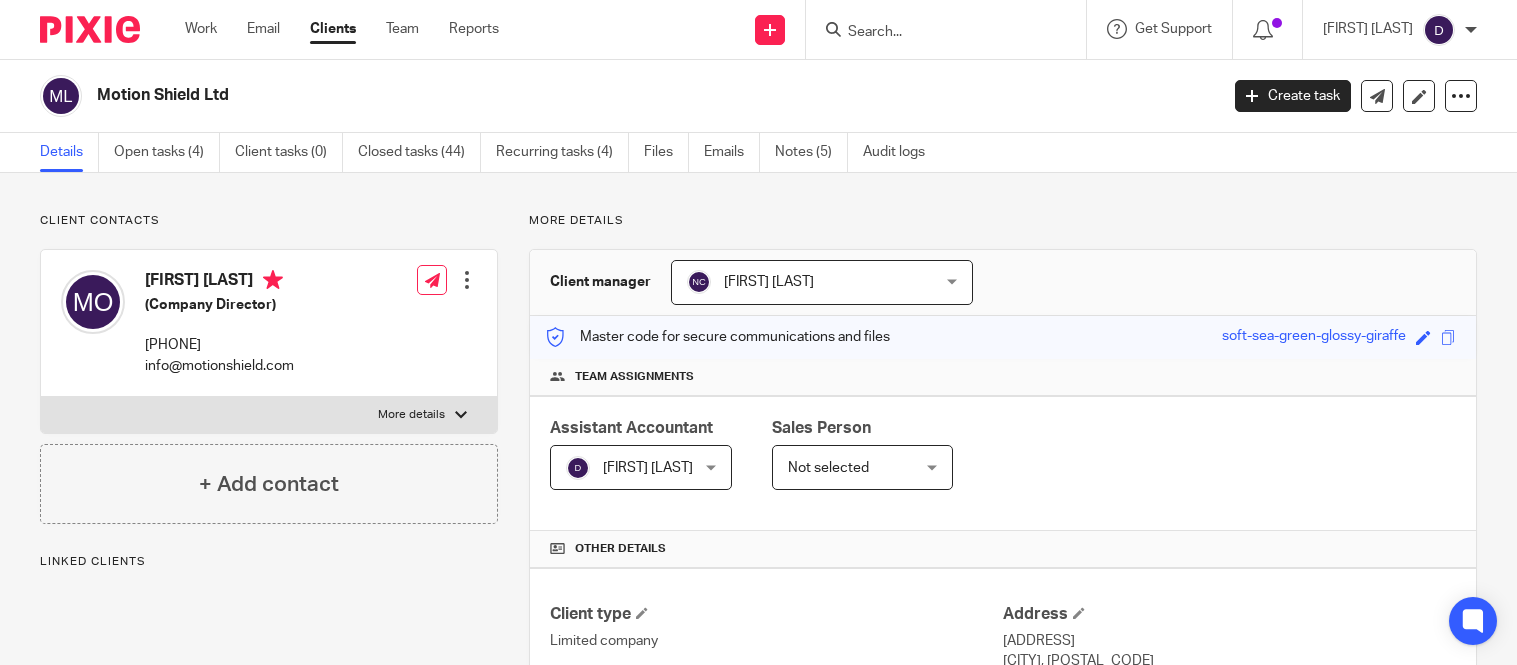 scroll, scrollTop: 0, scrollLeft: 0, axis: both 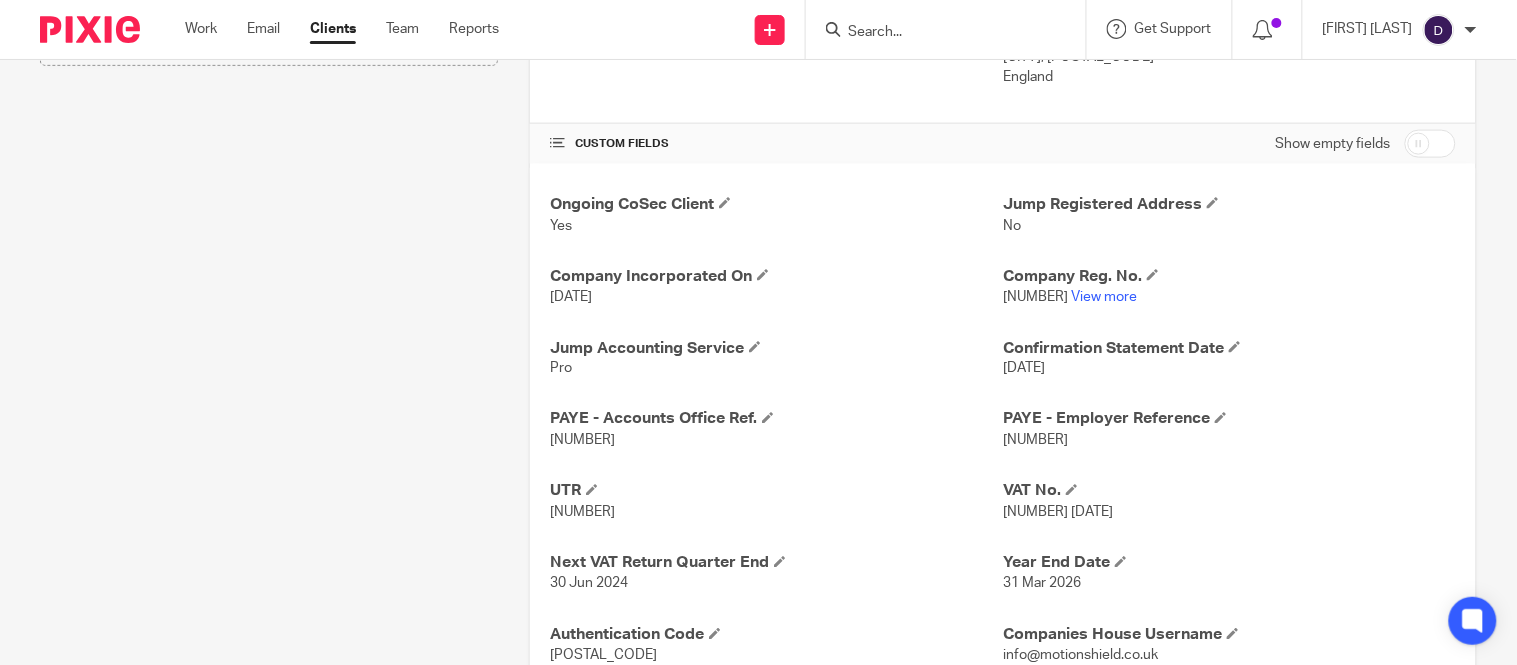 click on "[NUMBER]" at bounding box center [1035, 441] 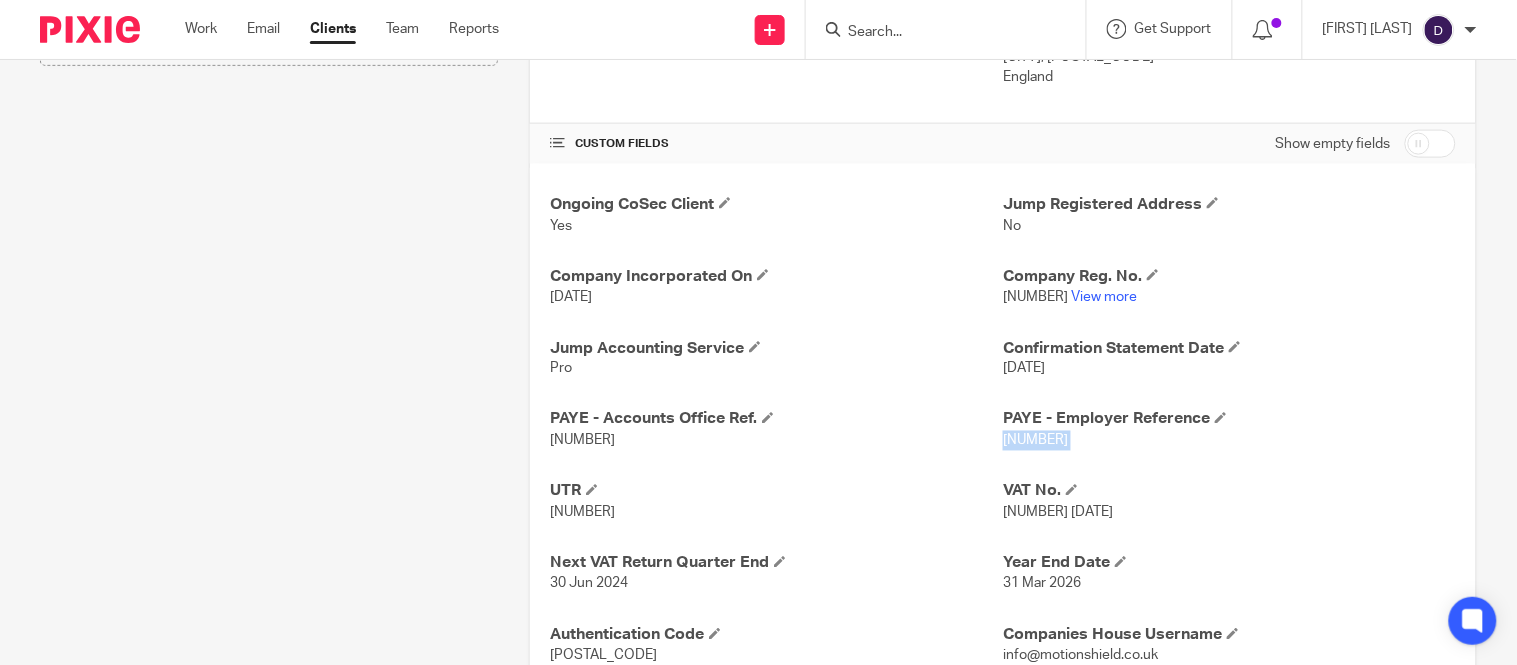 click on "120/ZE82573" at bounding box center (1035, 441) 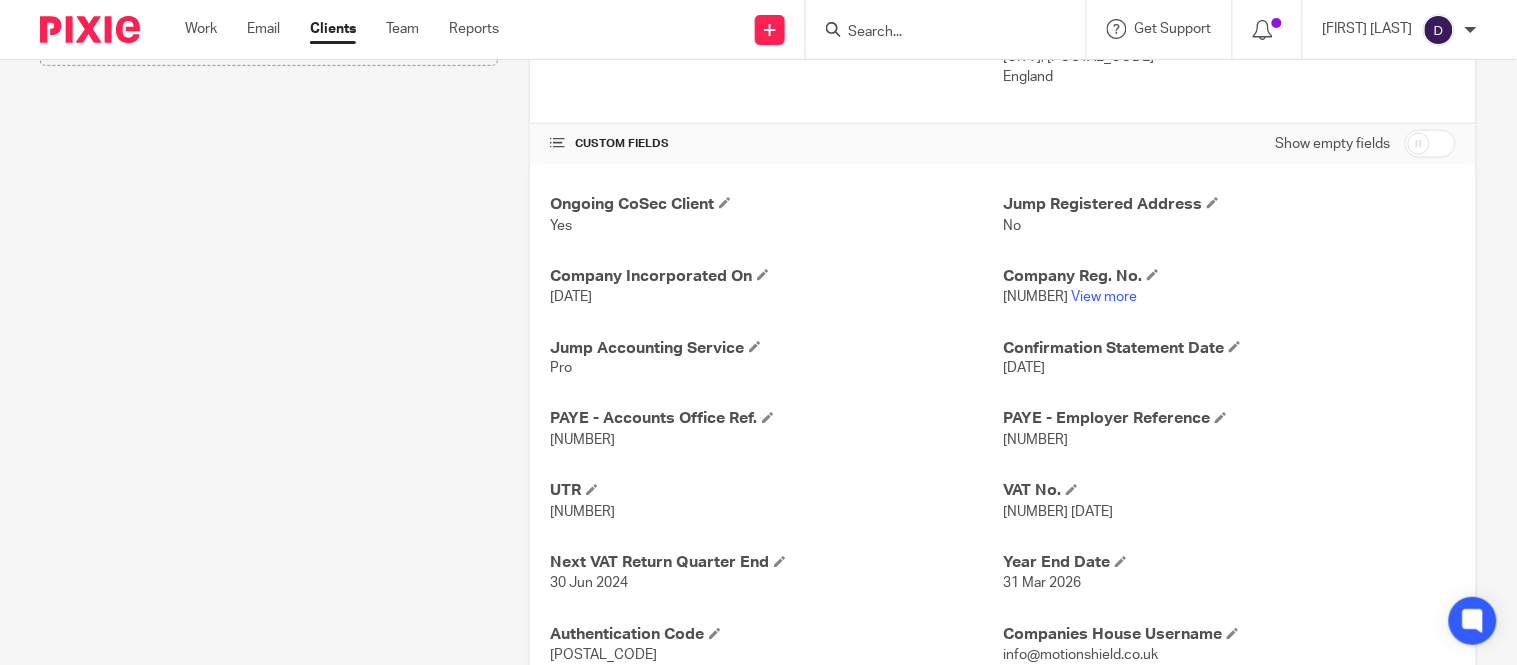 click on "120PB03253056" at bounding box center [582, 441] 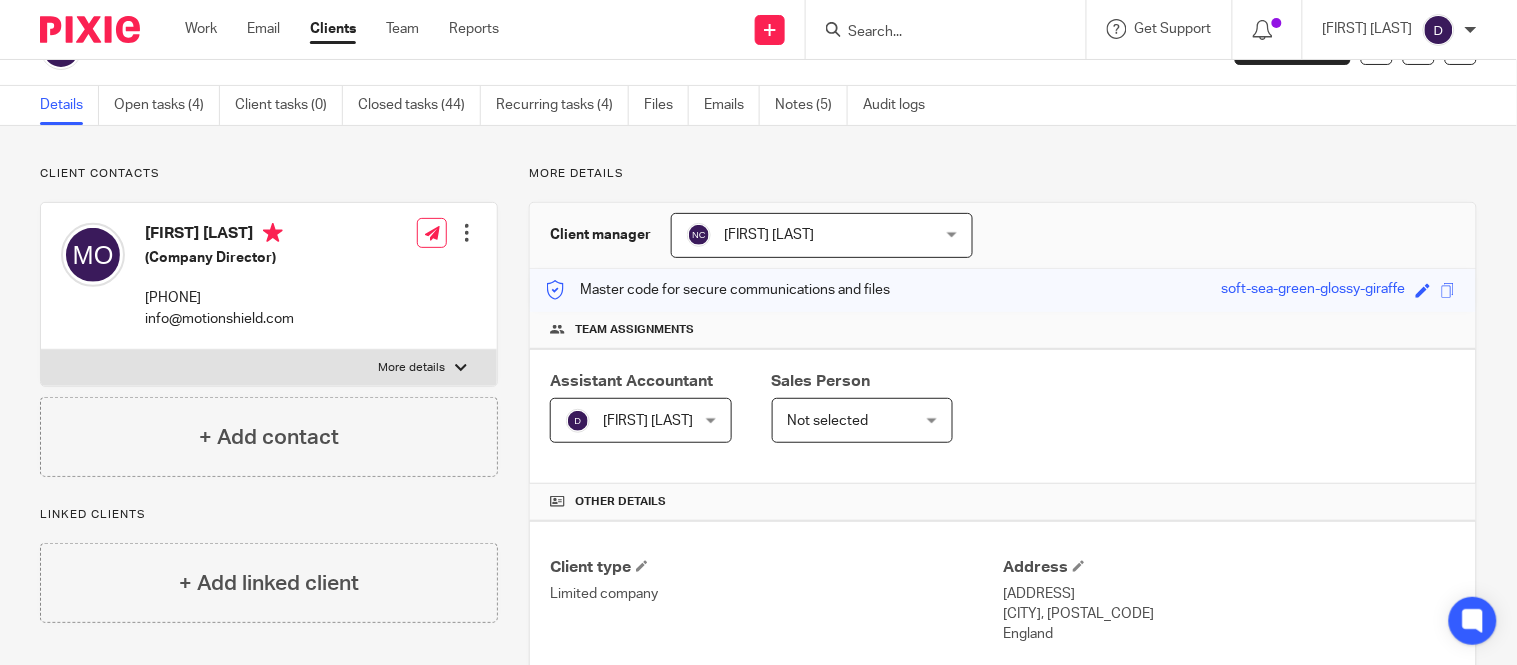 scroll, scrollTop: 0, scrollLeft: 0, axis: both 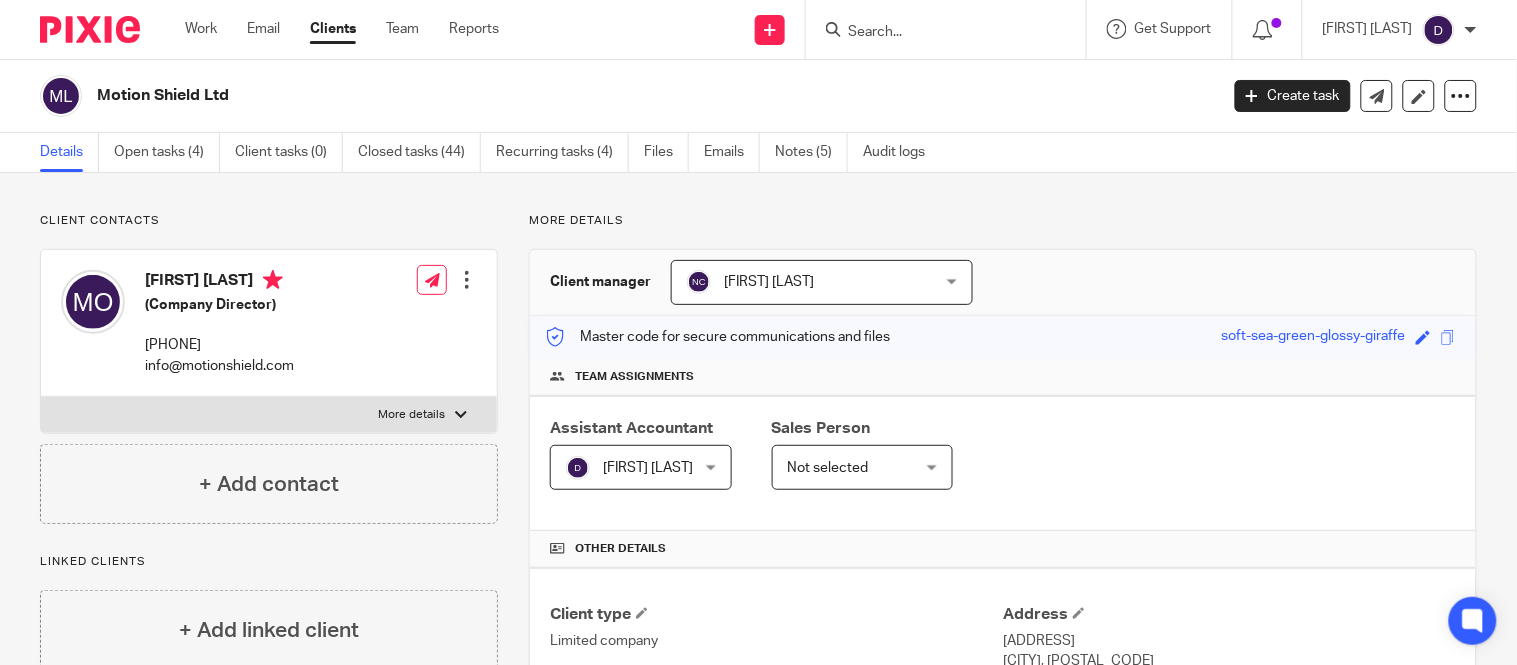 click at bounding box center (946, 29) 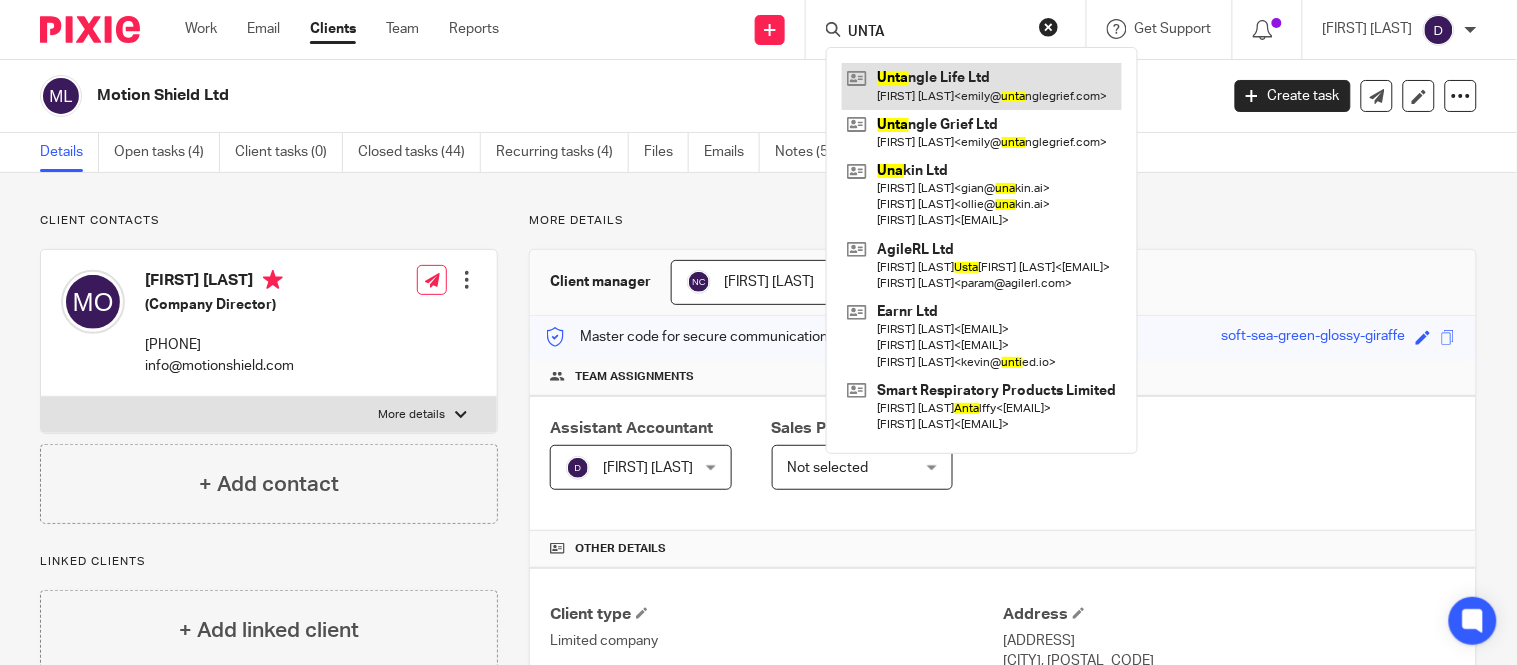 type on "UNTA" 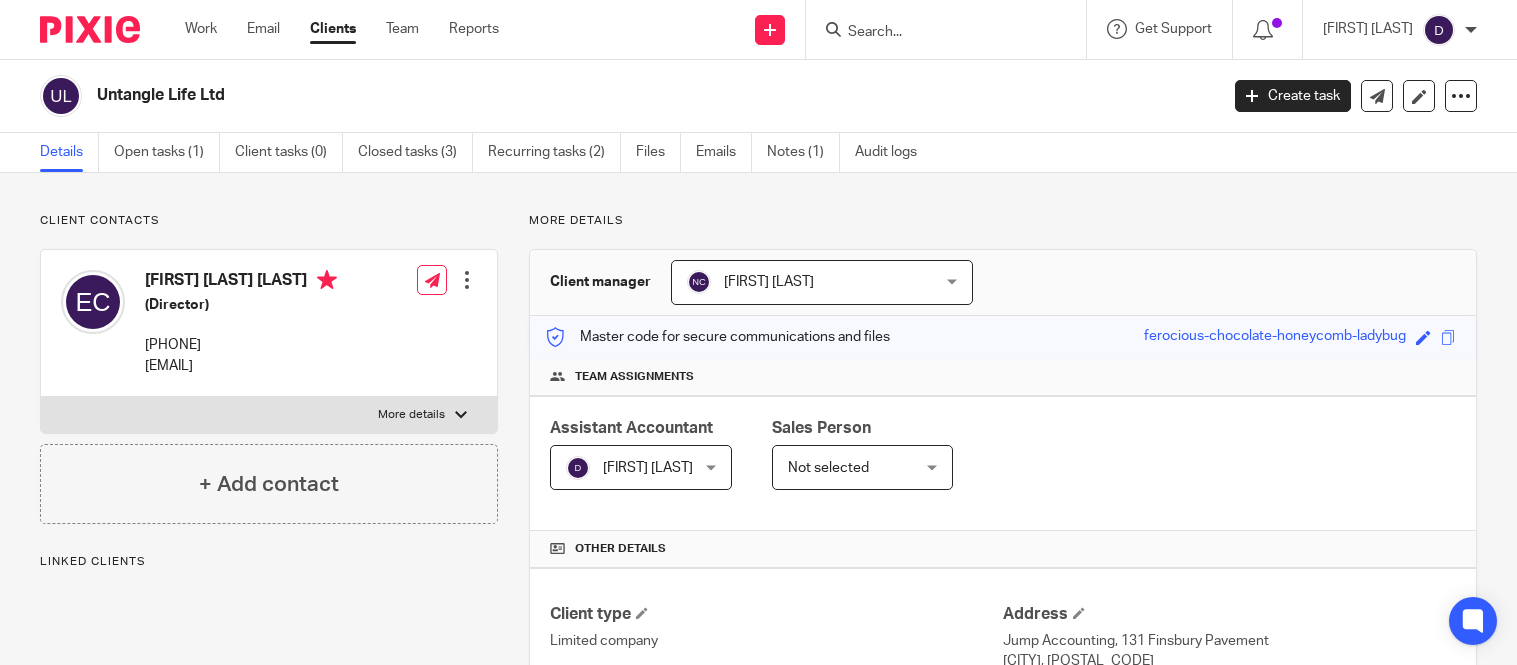 scroll, scrollTop: 0, scrollLeft: 0, axis: both 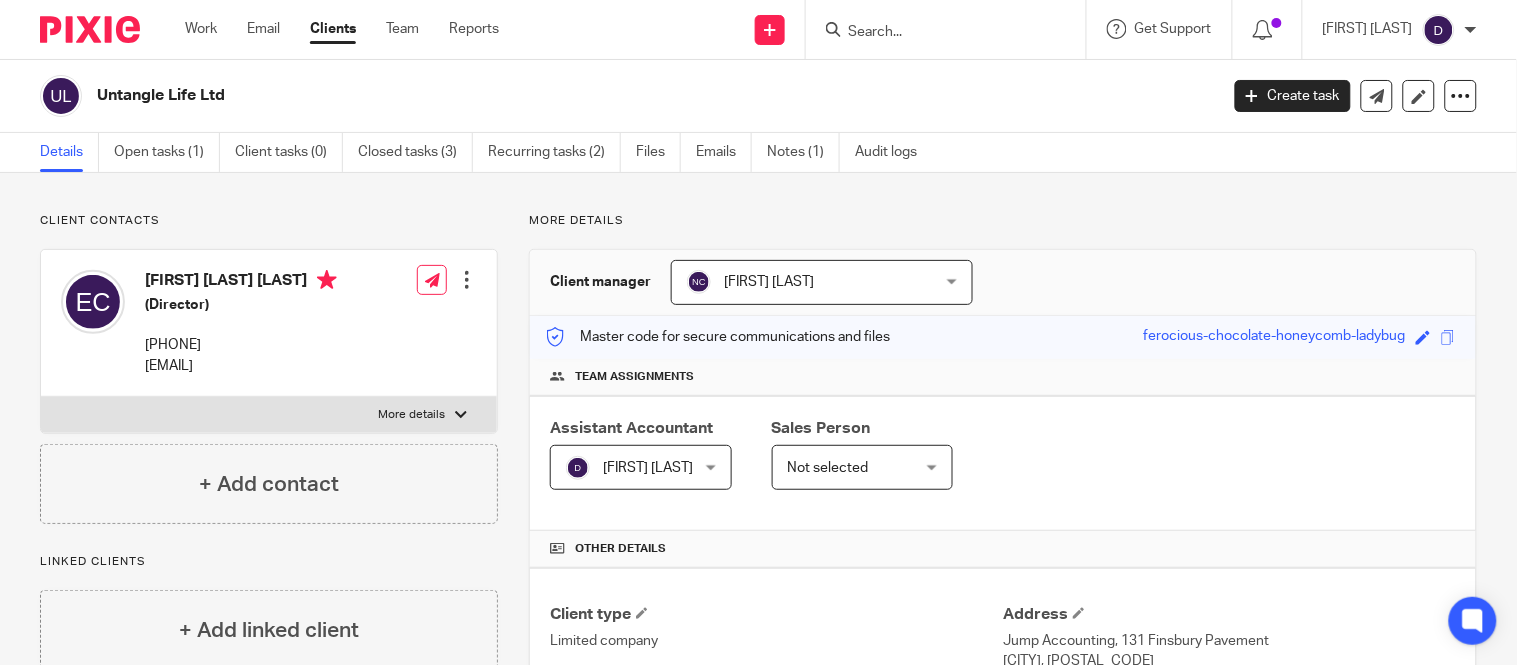 click at bounding box center (936, 33) 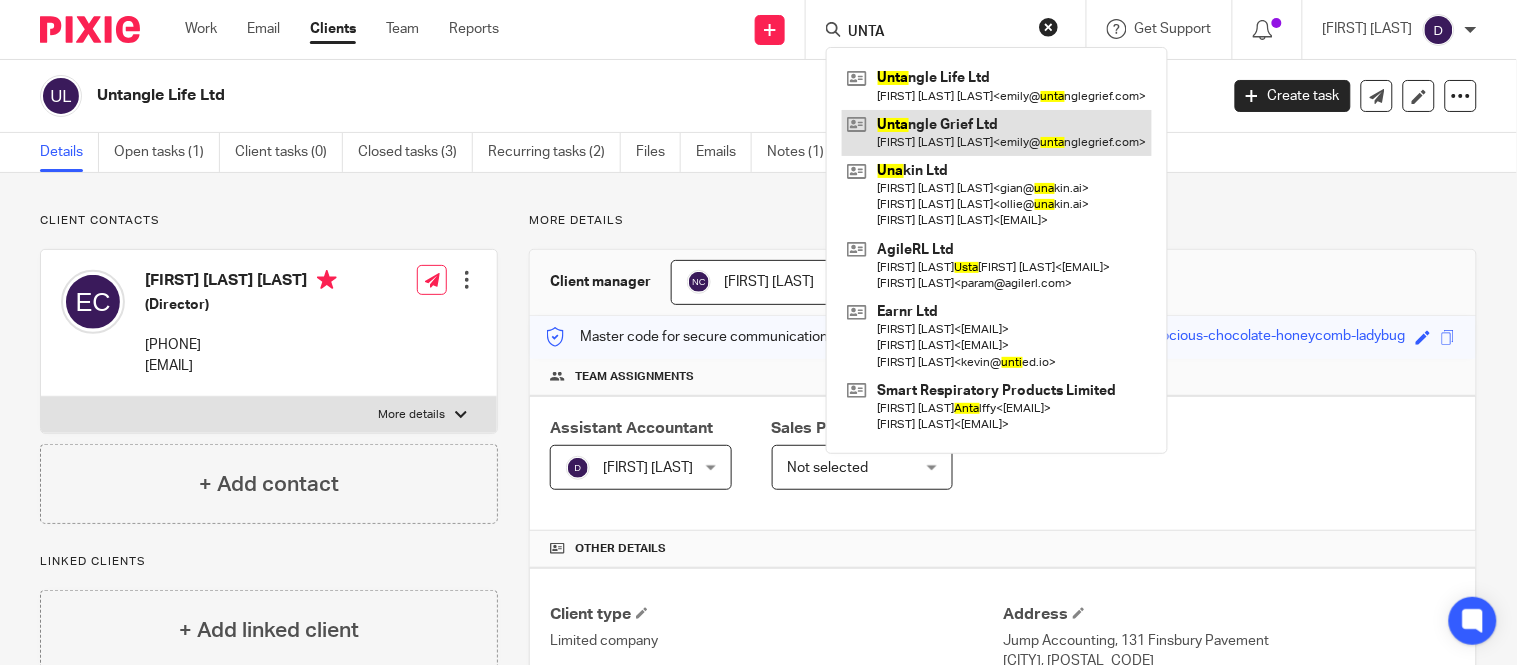 type on "UNTA" 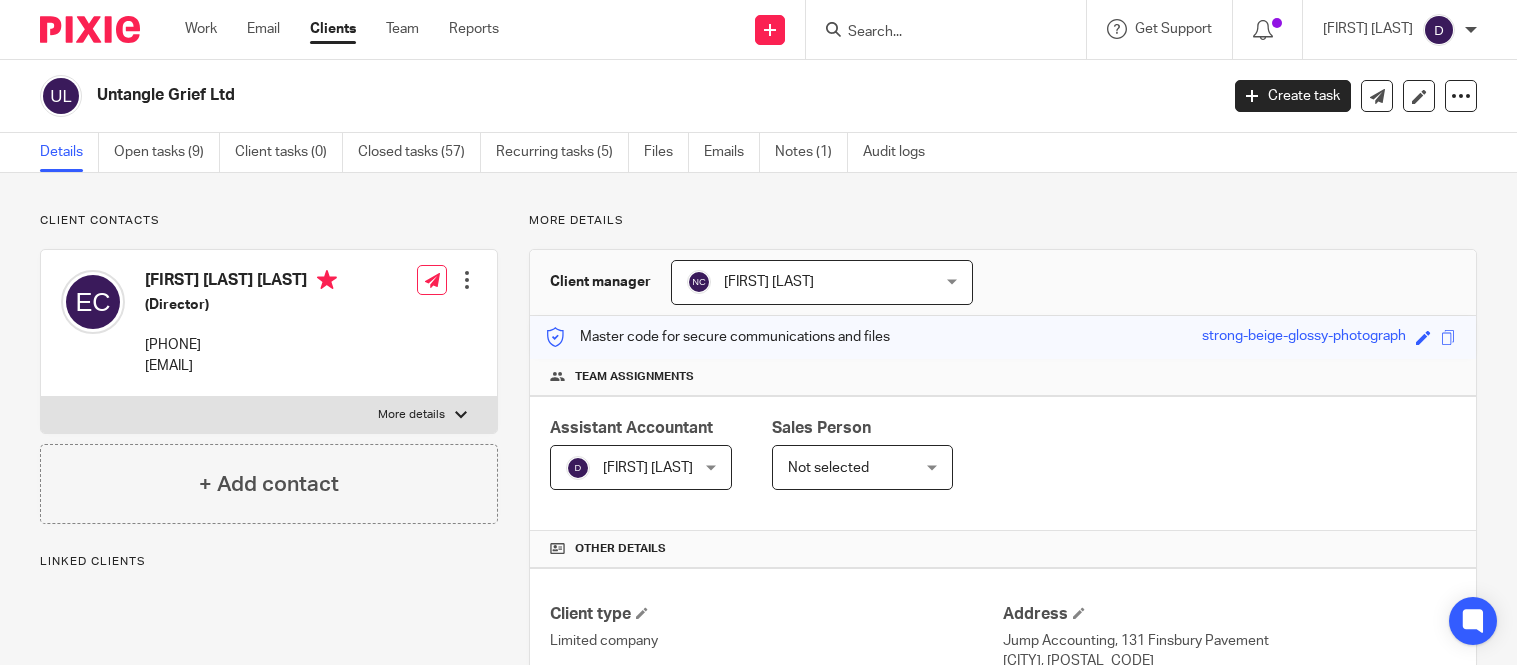 scroll, scrollTop: 0, scrollLeft: 0, axis: both 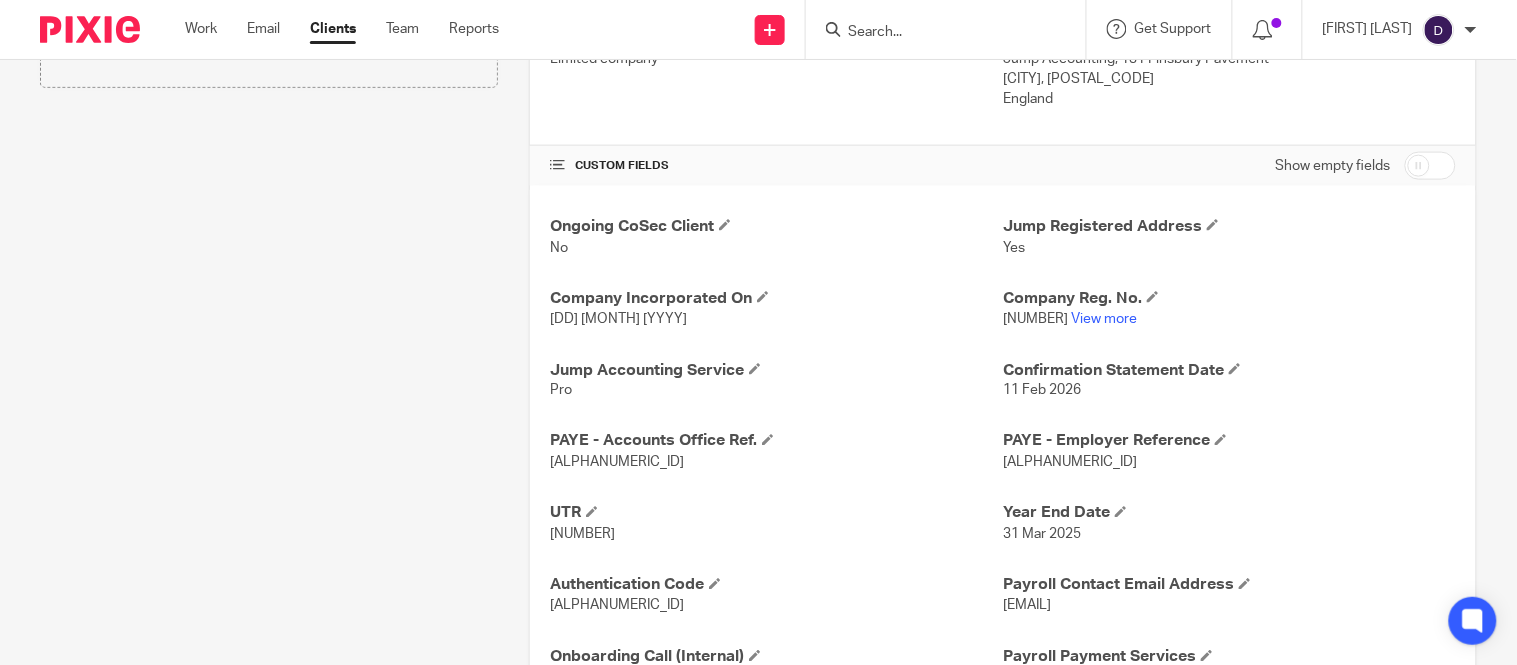 click on "[ALPHANUMERIC_ID]" at bounding box center [1070, 463] 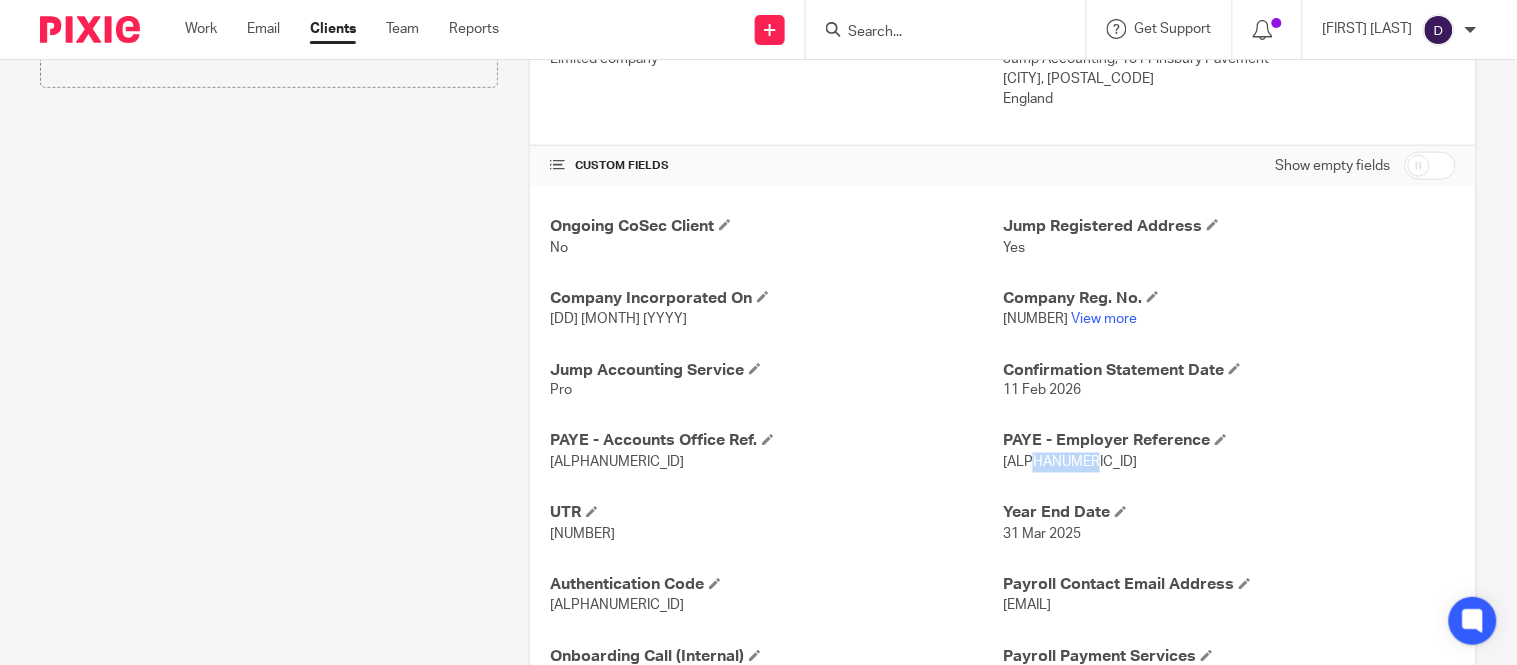 click on "[ALPHANUMERIC_ID]" at bounding box center (1070, 463) 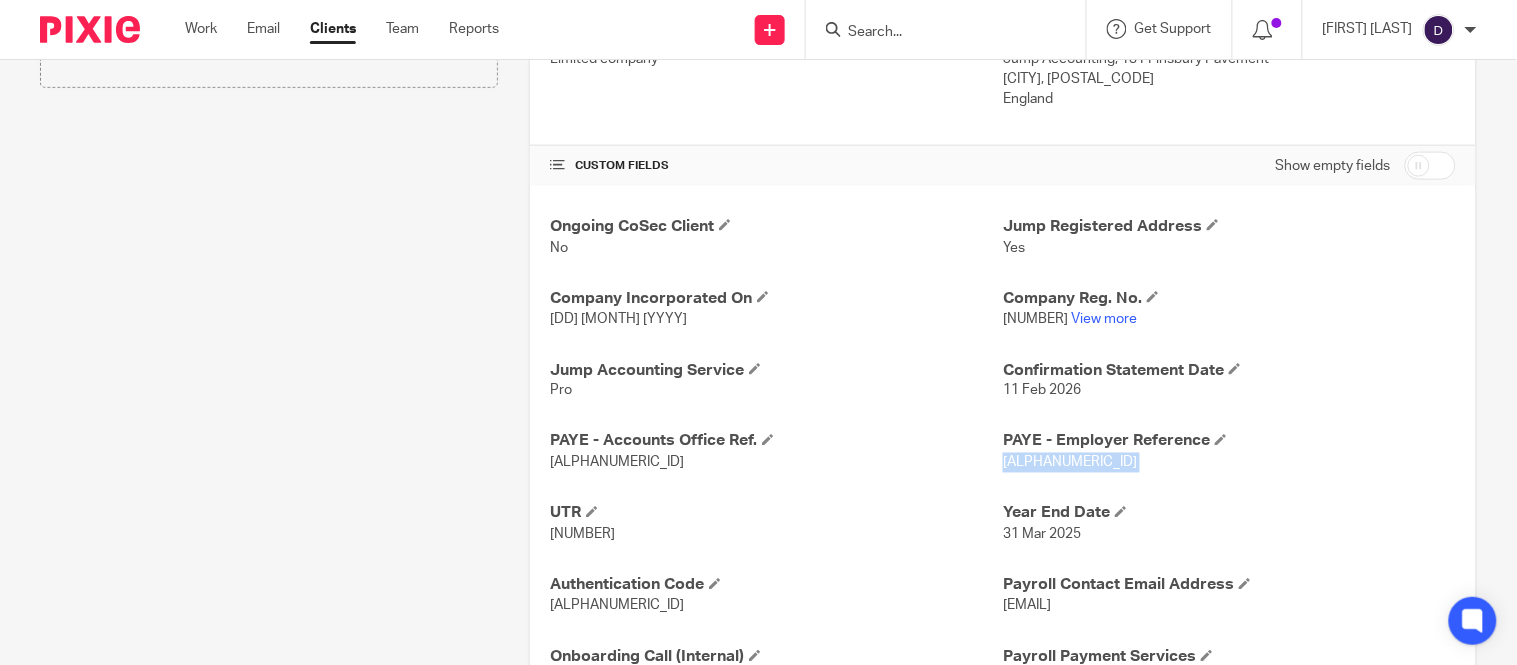 click on "[ALPHANUMERIC_ID]" at bounding box center [1070, 463] 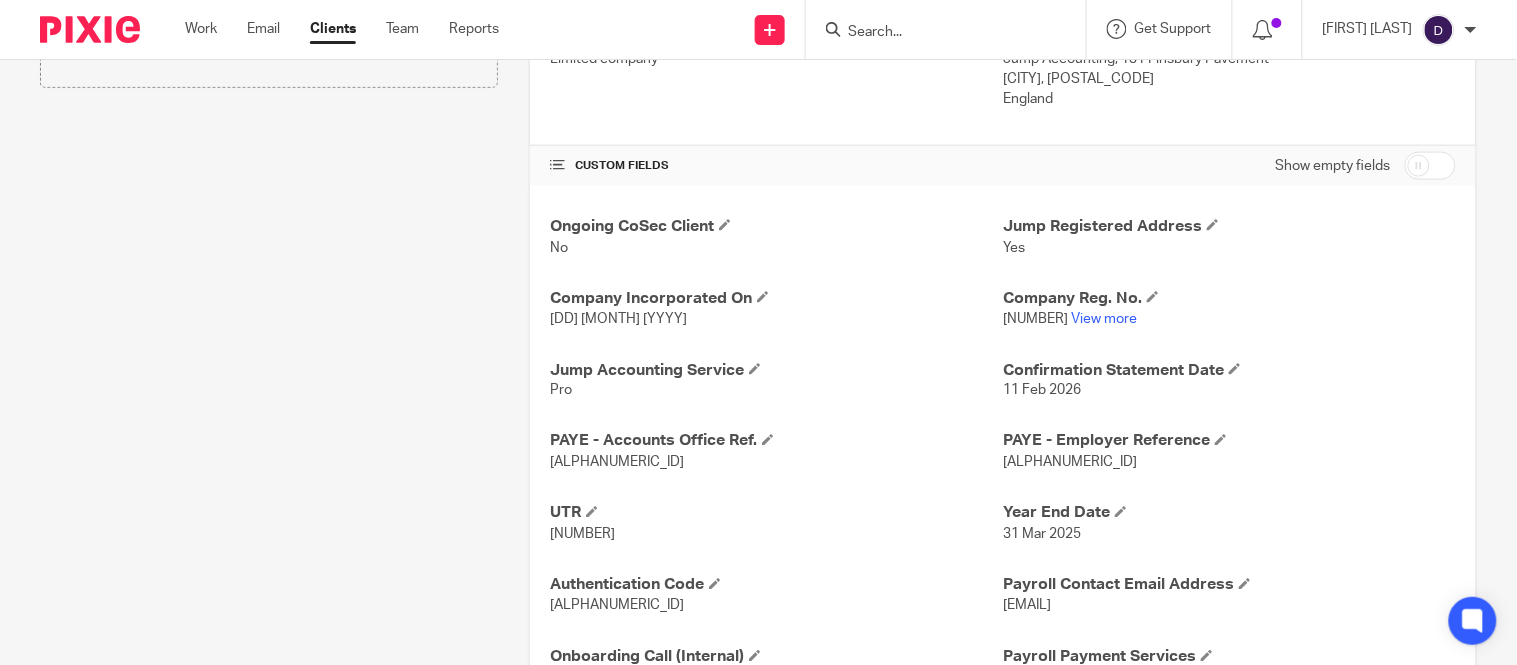 click on "[ALPHANUMERIC_ID]" at bounding box center (617, 463) 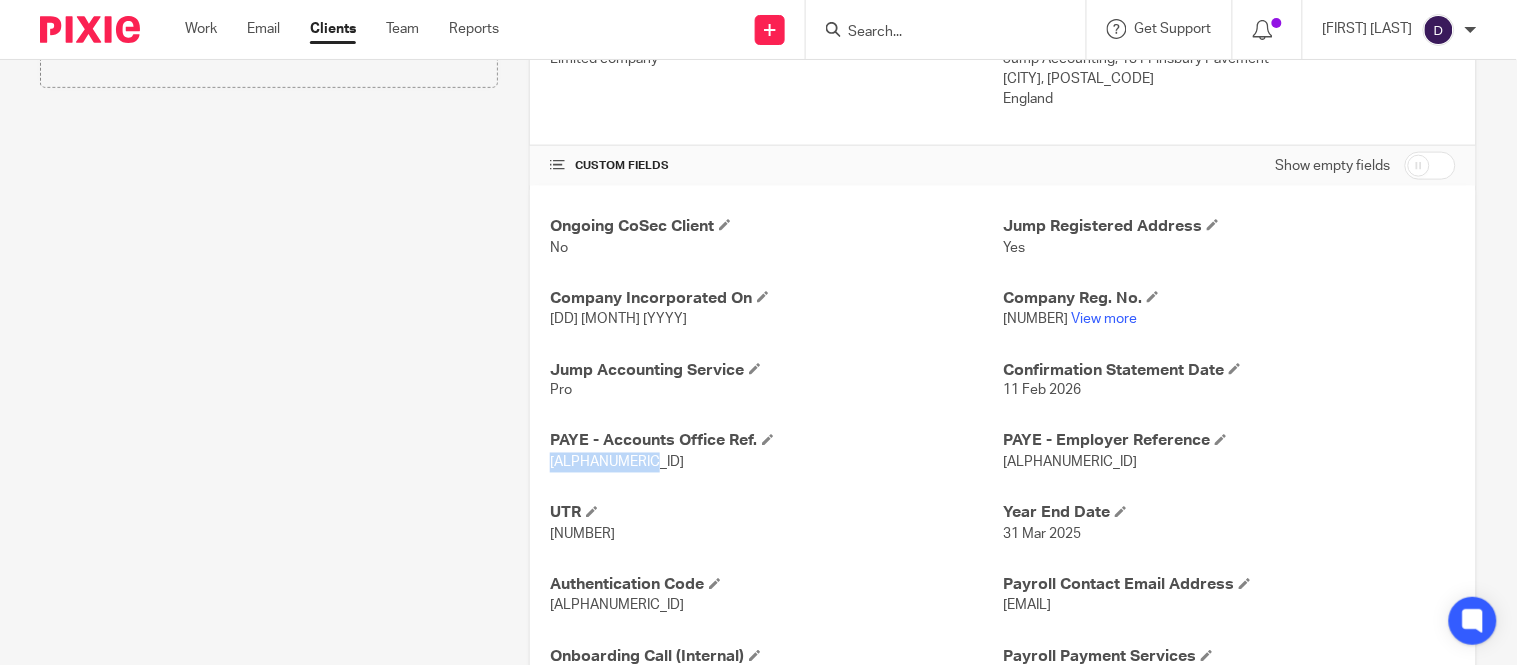 click on "[ALPHANUMERIC_ID]" at bounding box center (617, 463) 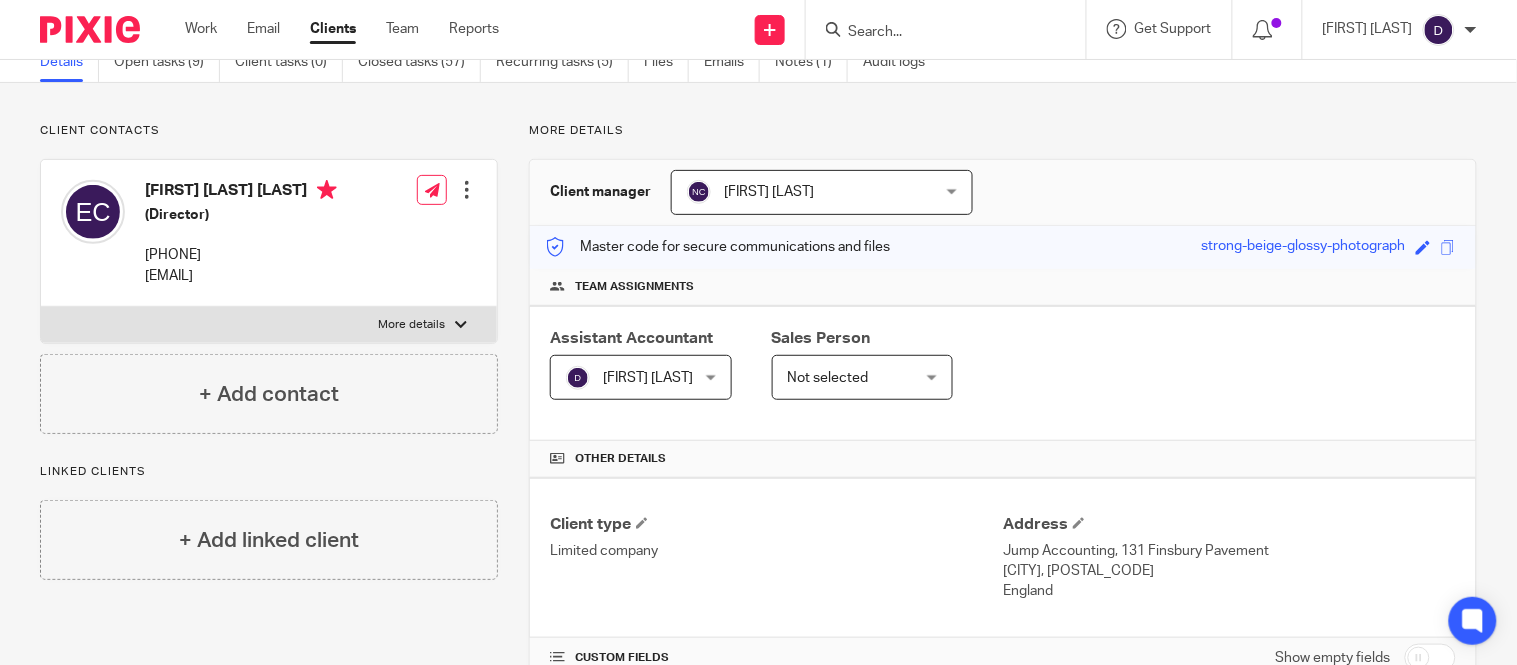 scroll, scrollTop: 0, scrollLeft: 0, axis: both 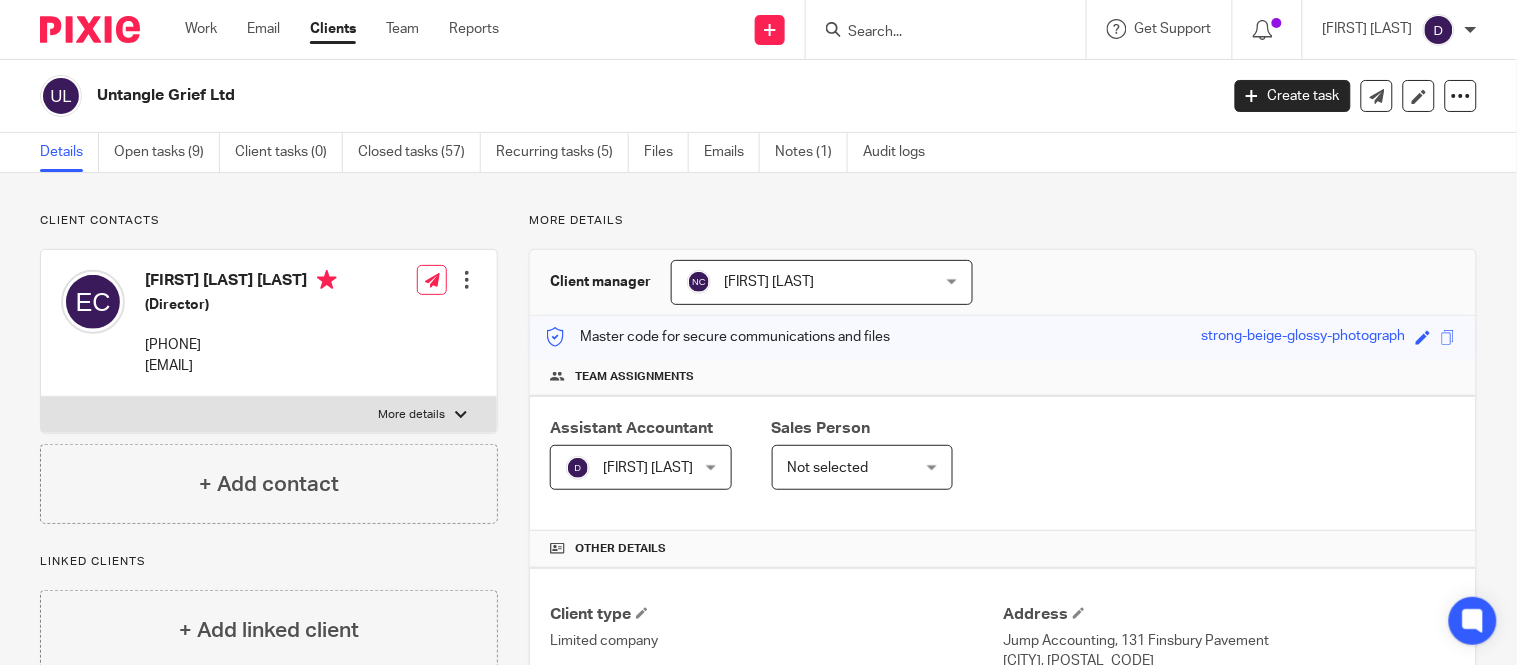 click at bounding box center (936, 33) 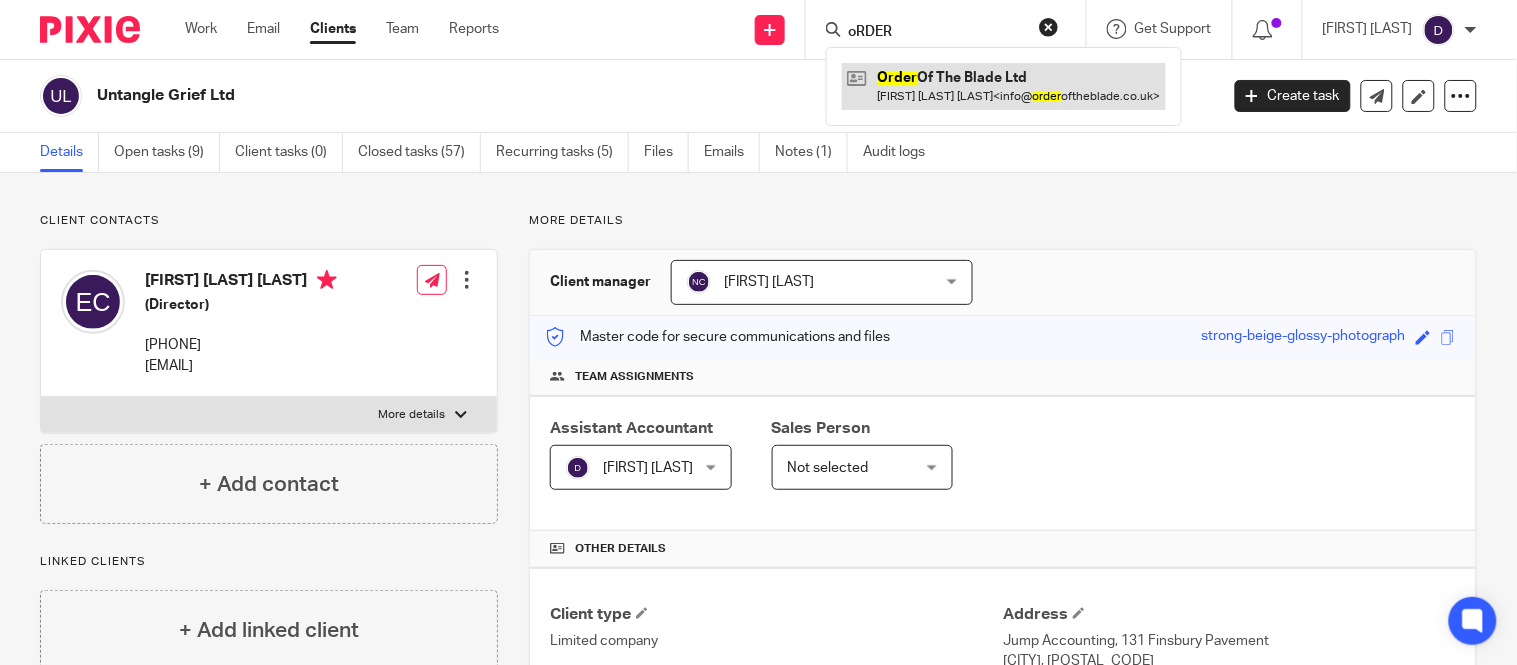 type on "oRDER" 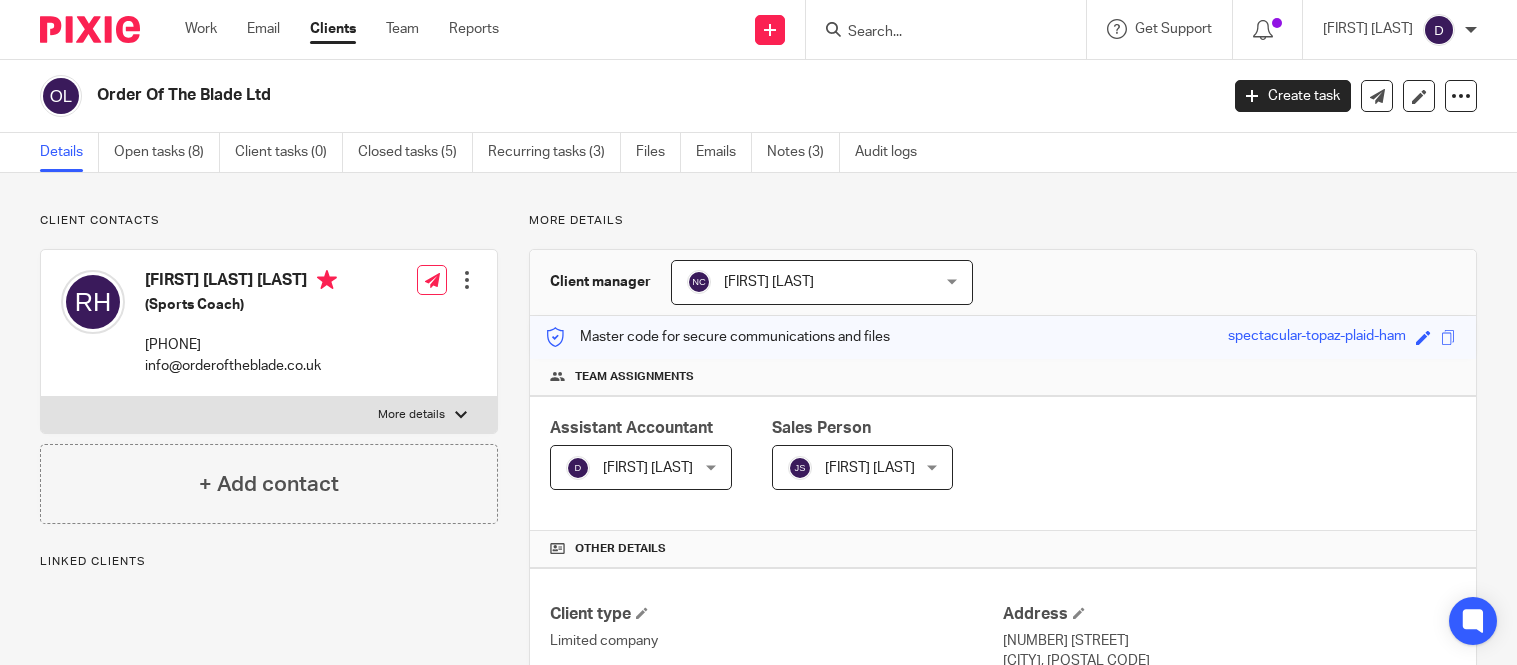 scroll, scrollTop: 0, scrollLeft: 0, axis: both 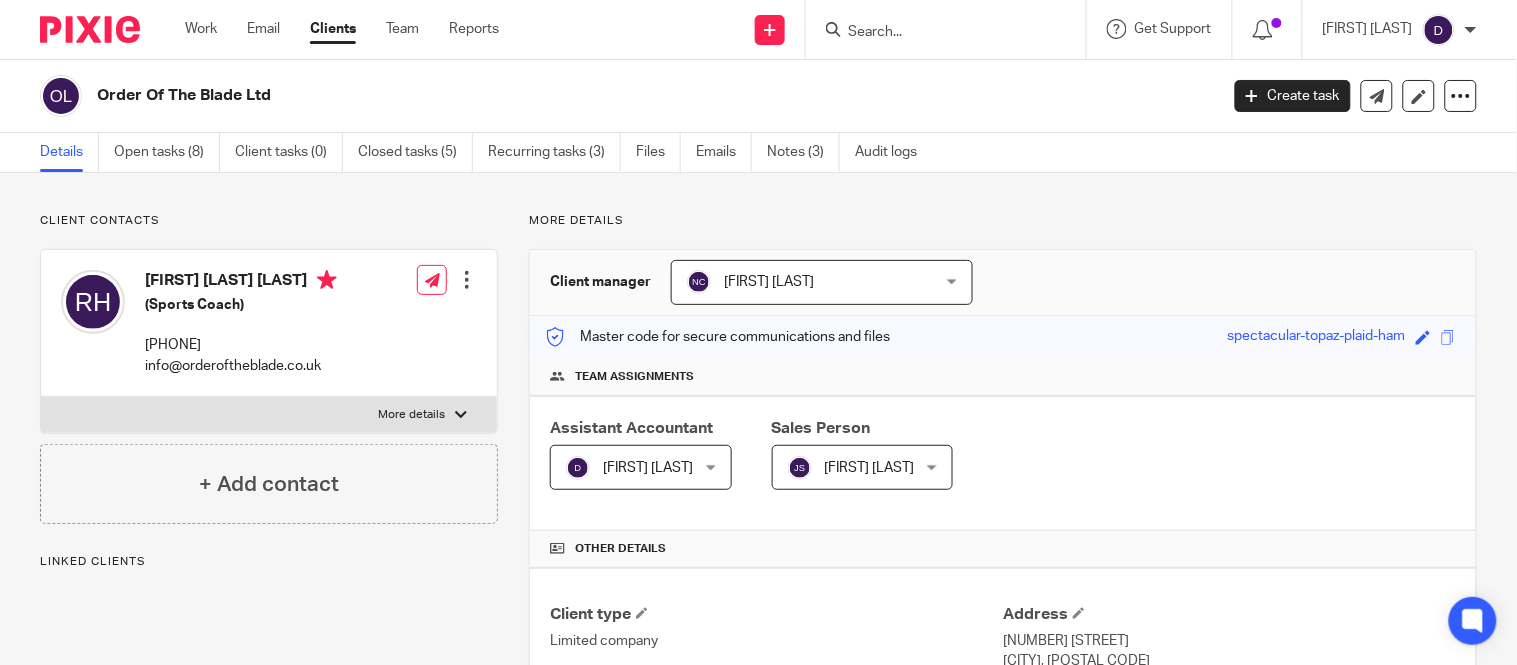 click on "View more" at bounding box center [1104, 901] 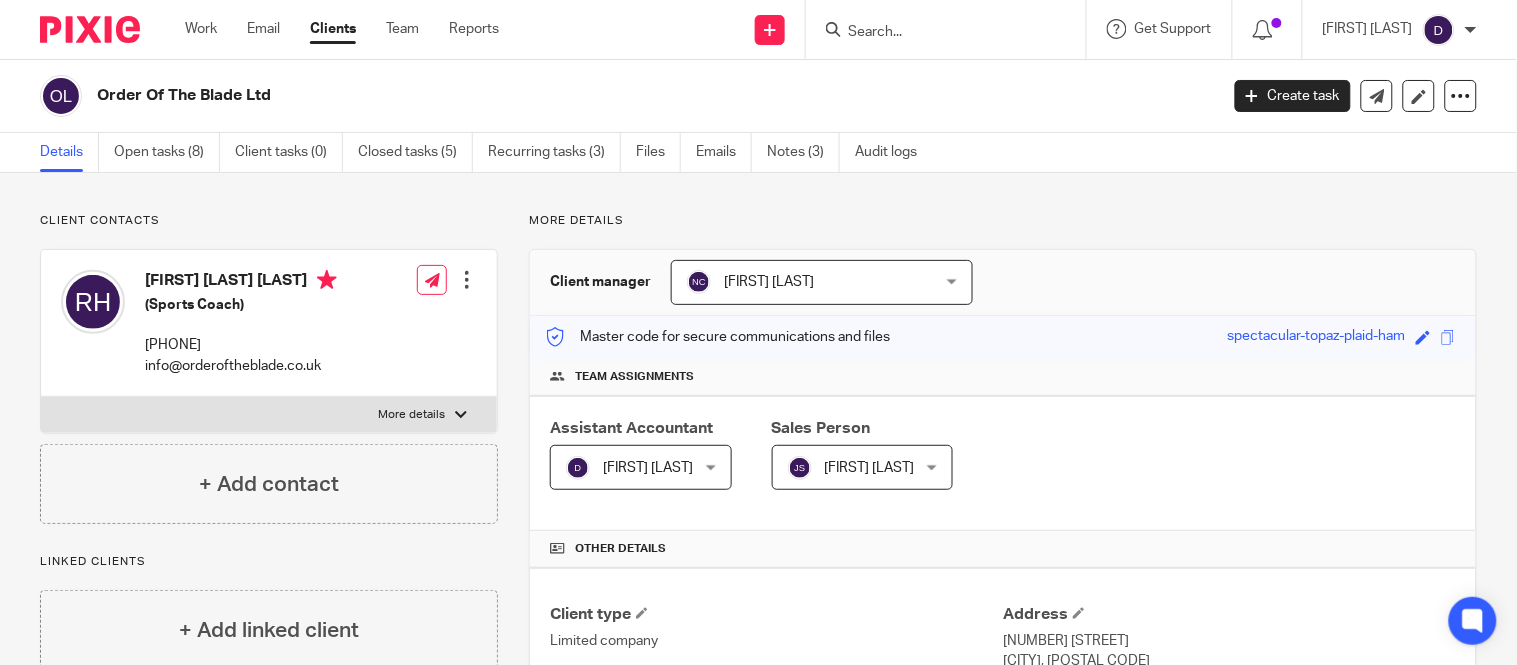 scroll, scrollTop: 571, scrollLeft: 0, axis: vertical 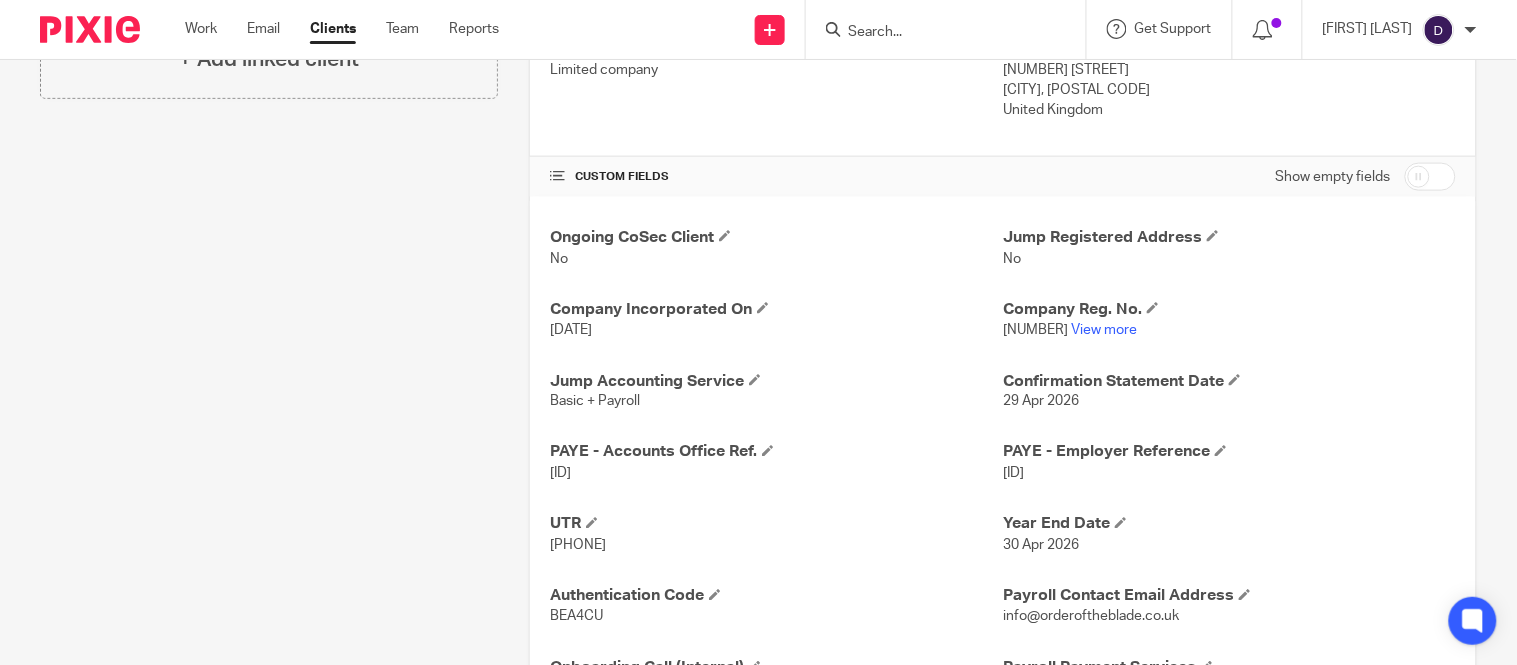 click on "[ID]" at bounding box center [1013, 474] 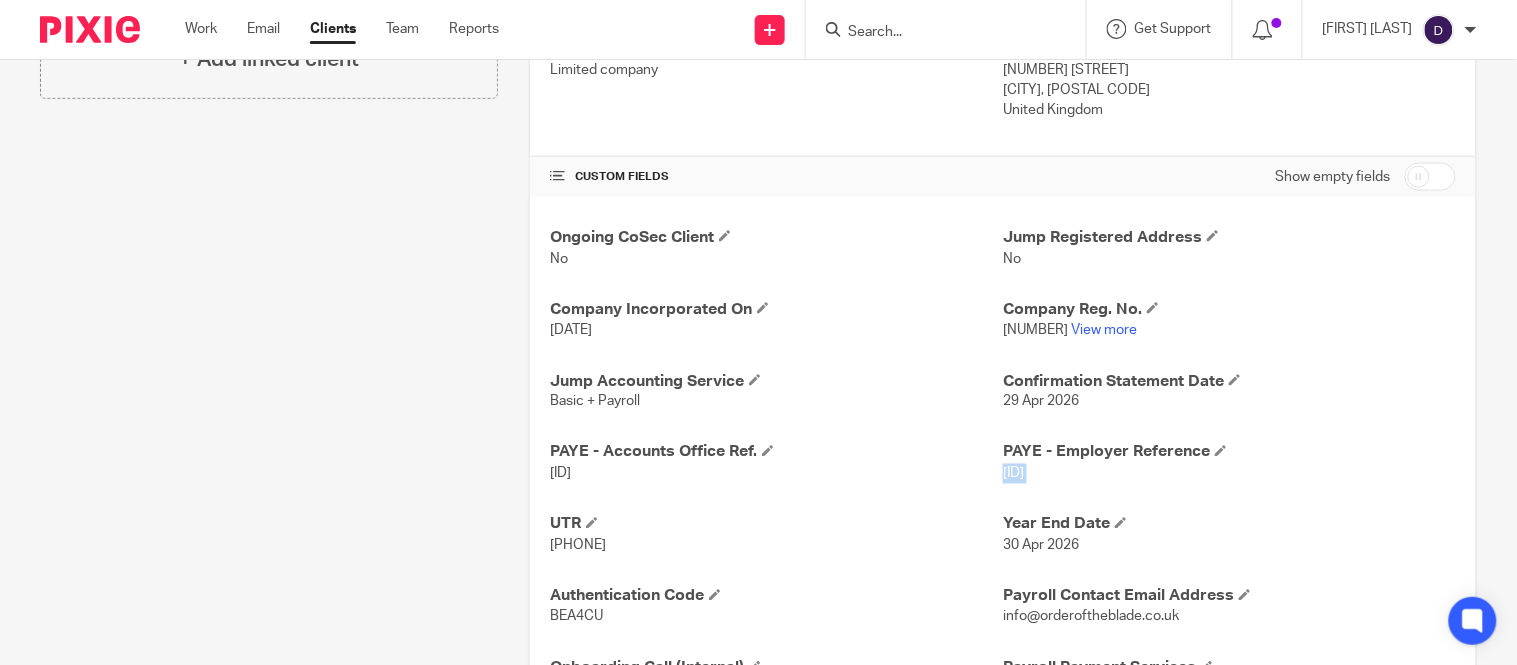 click on "[ID]" at bounding box center [1013, 474] 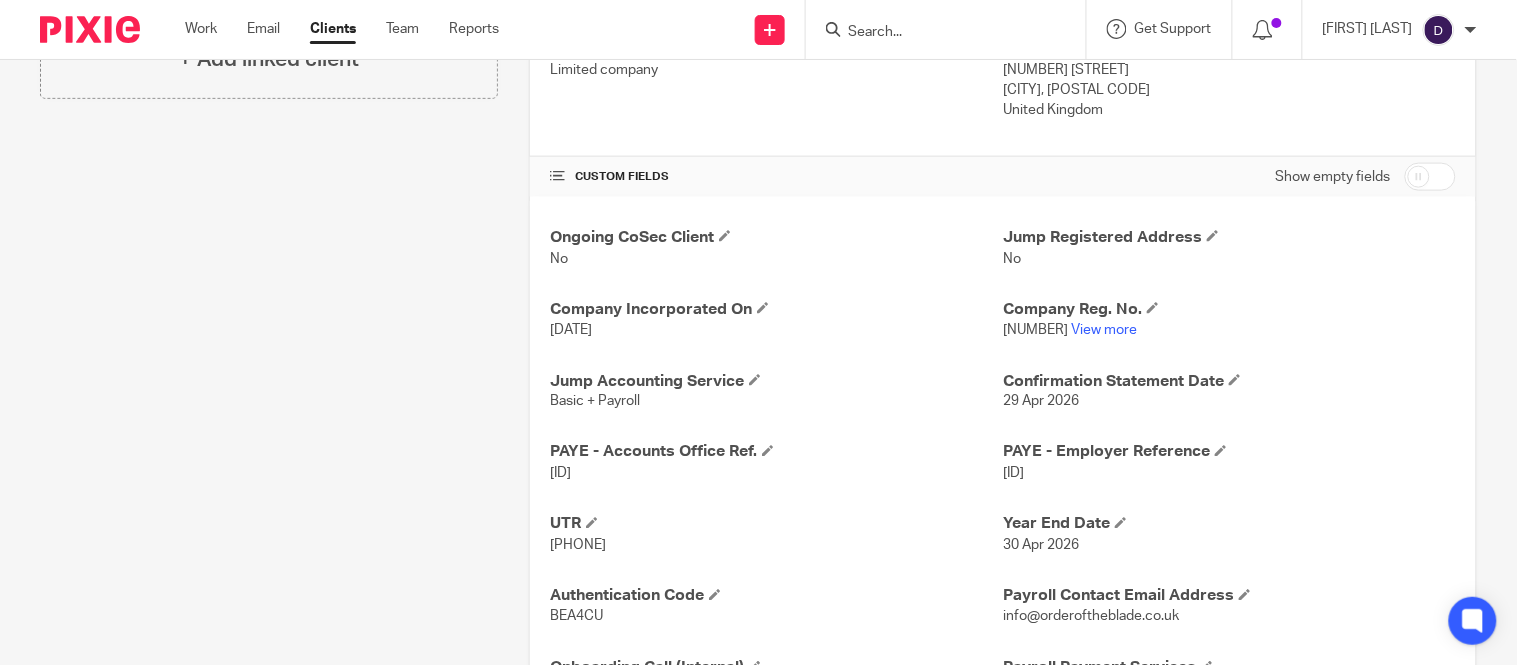 click on "[ID]" at bounding box center (560, 474) 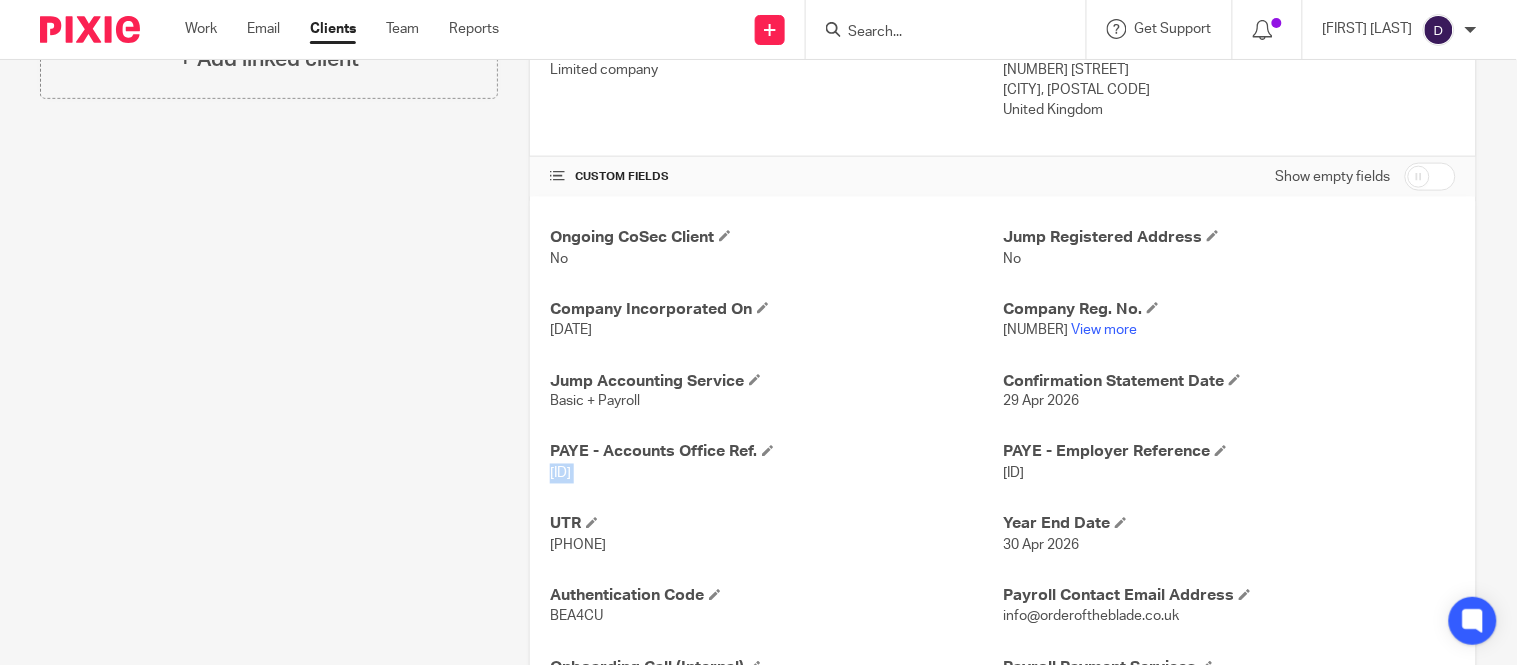 click on "[ID]" at bounding box center [560, 474] 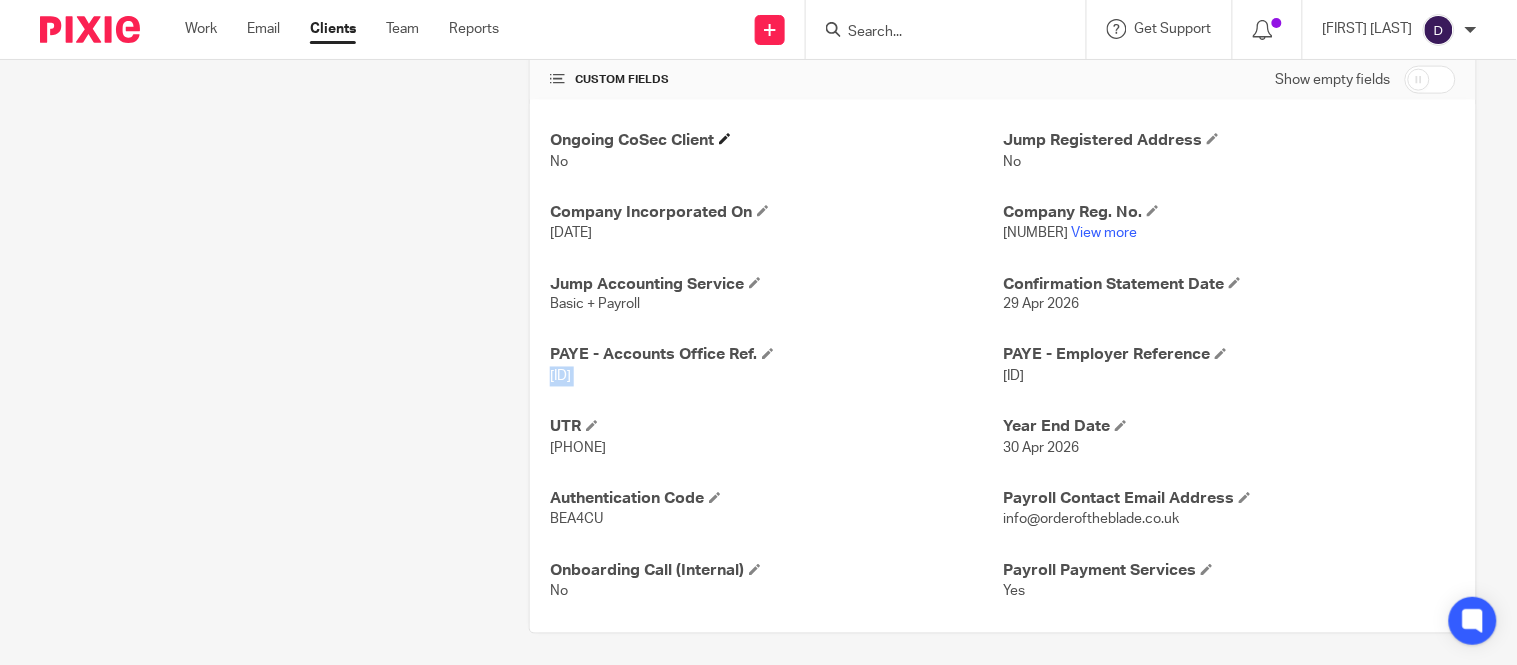 scroll, scrollTop: 667, scrollLeft: 0, axis: vertical 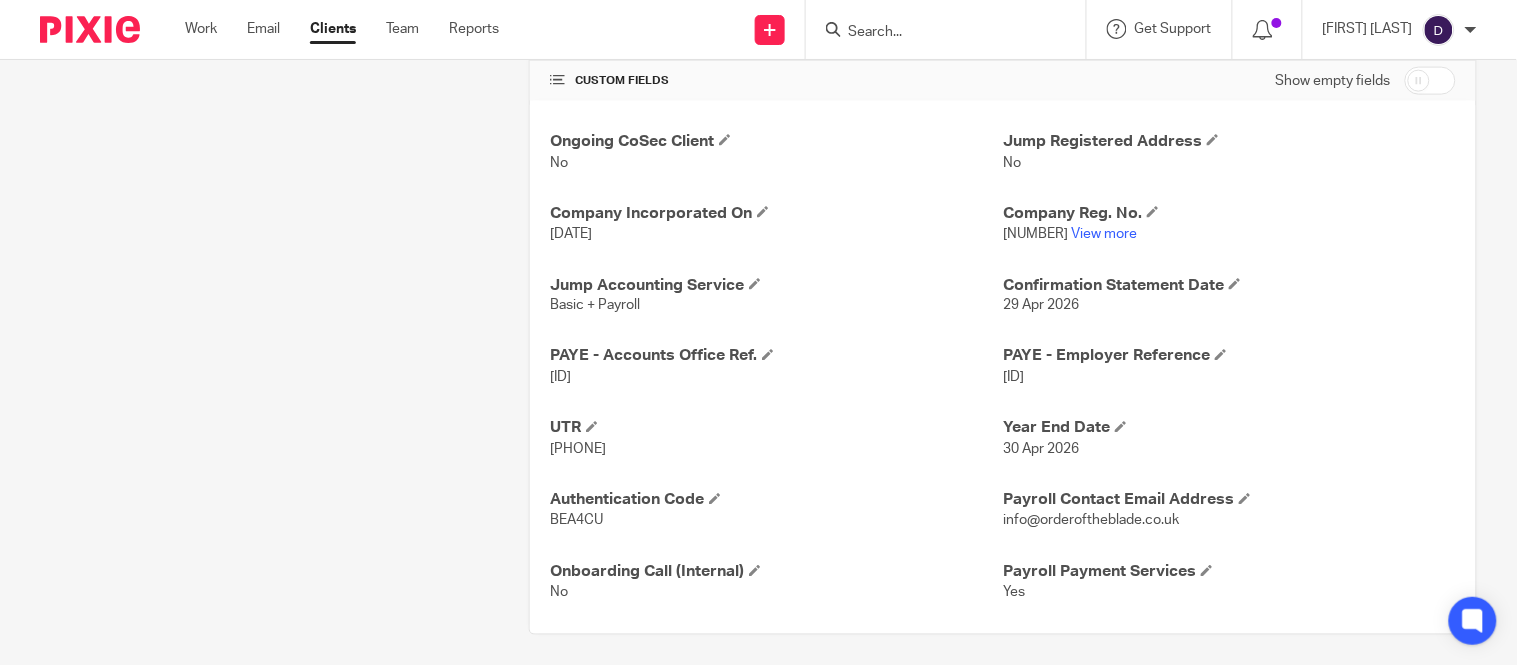 click at bounding box center [936, 33] 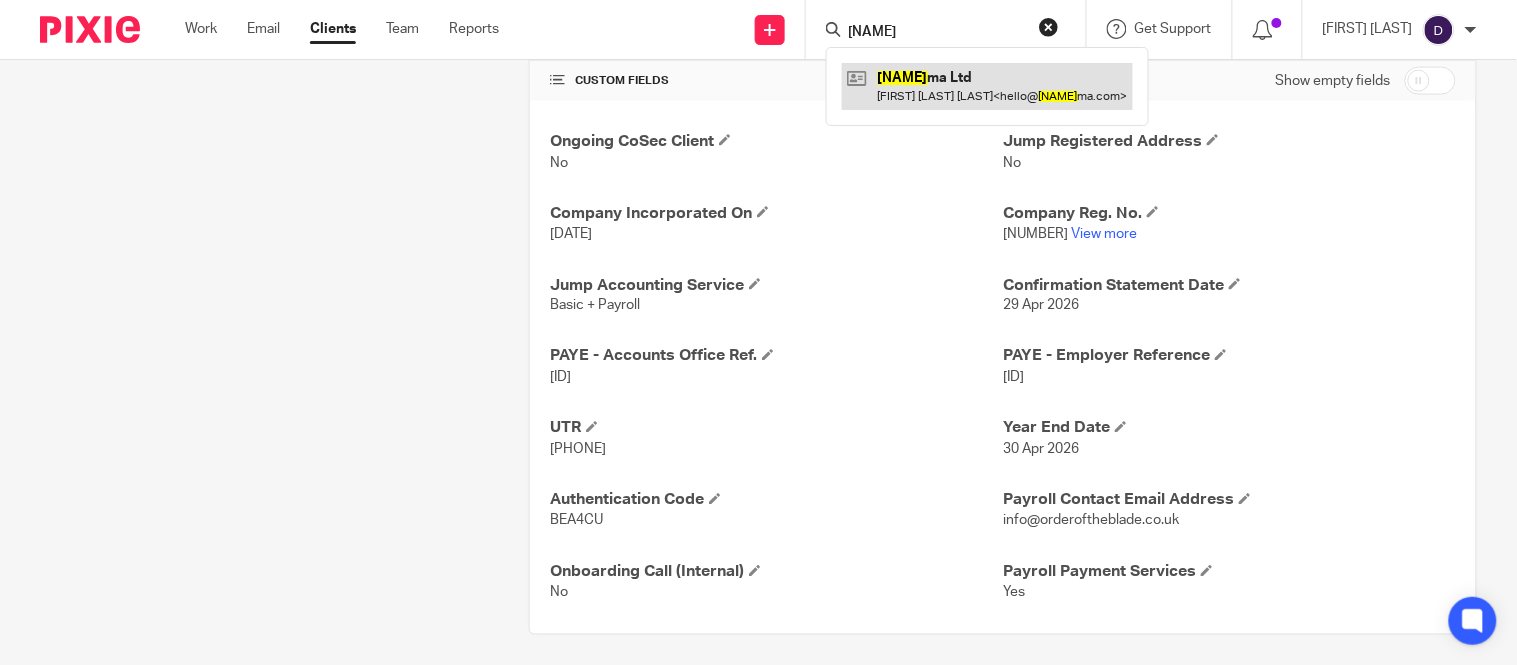 type on "aNPHE" 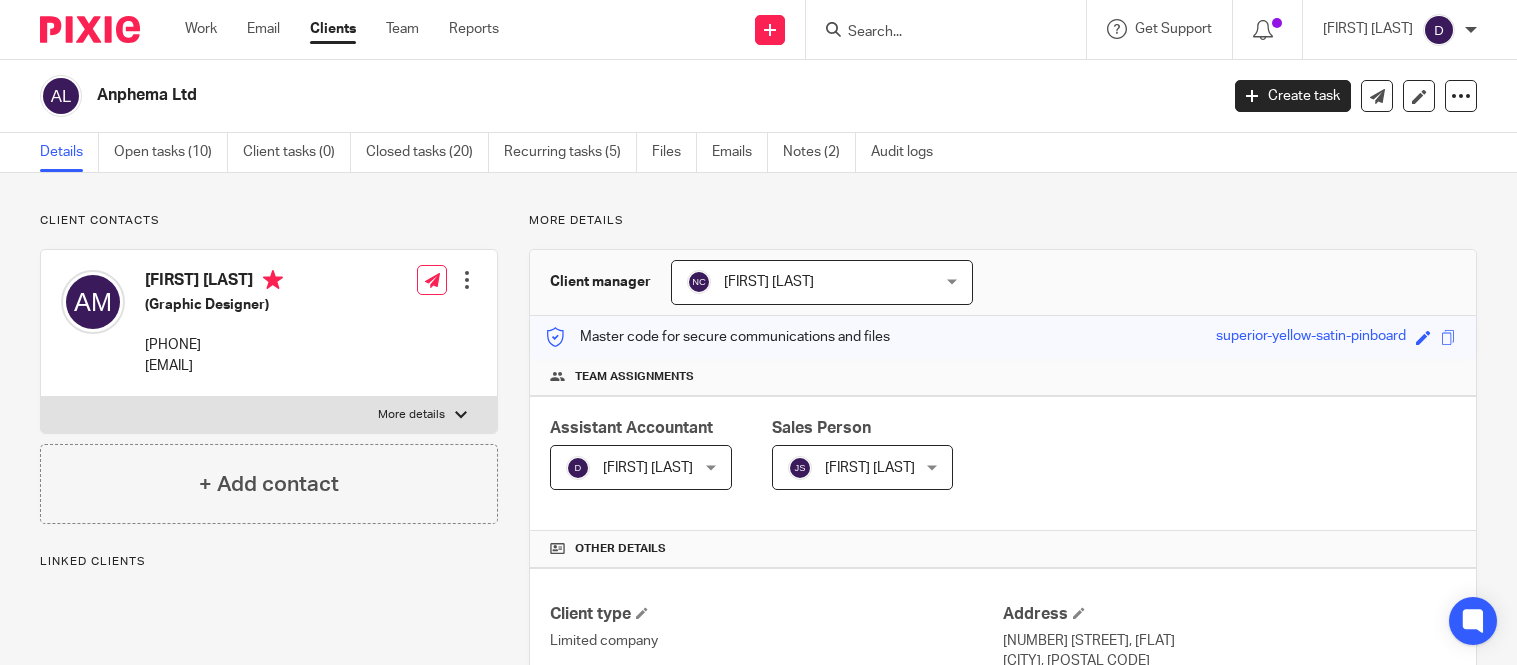 scroll, scrollTop: 0, scrollLeft: 0, axis: both 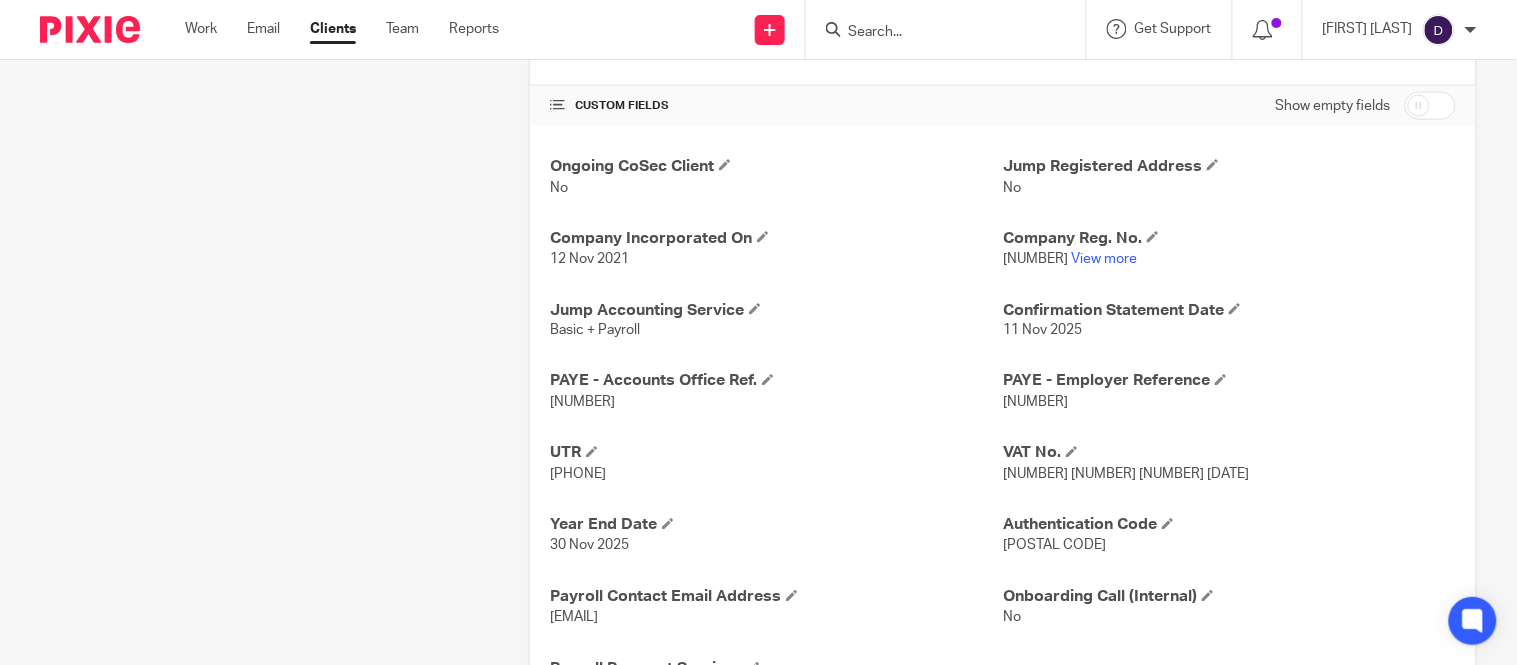 click on "[NUMBER]" at bounding box center [1035, 403] 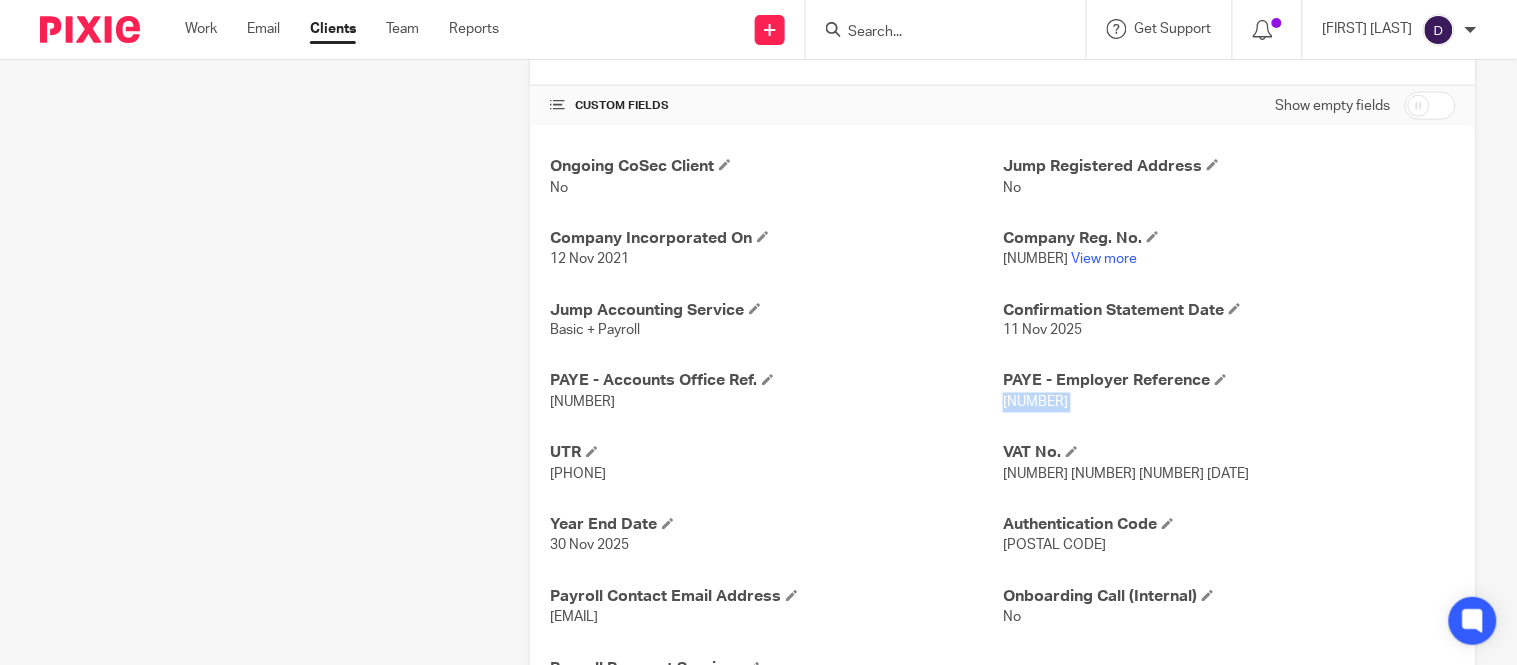 click on "120/ME48162" at bounding box center (1035, 403) 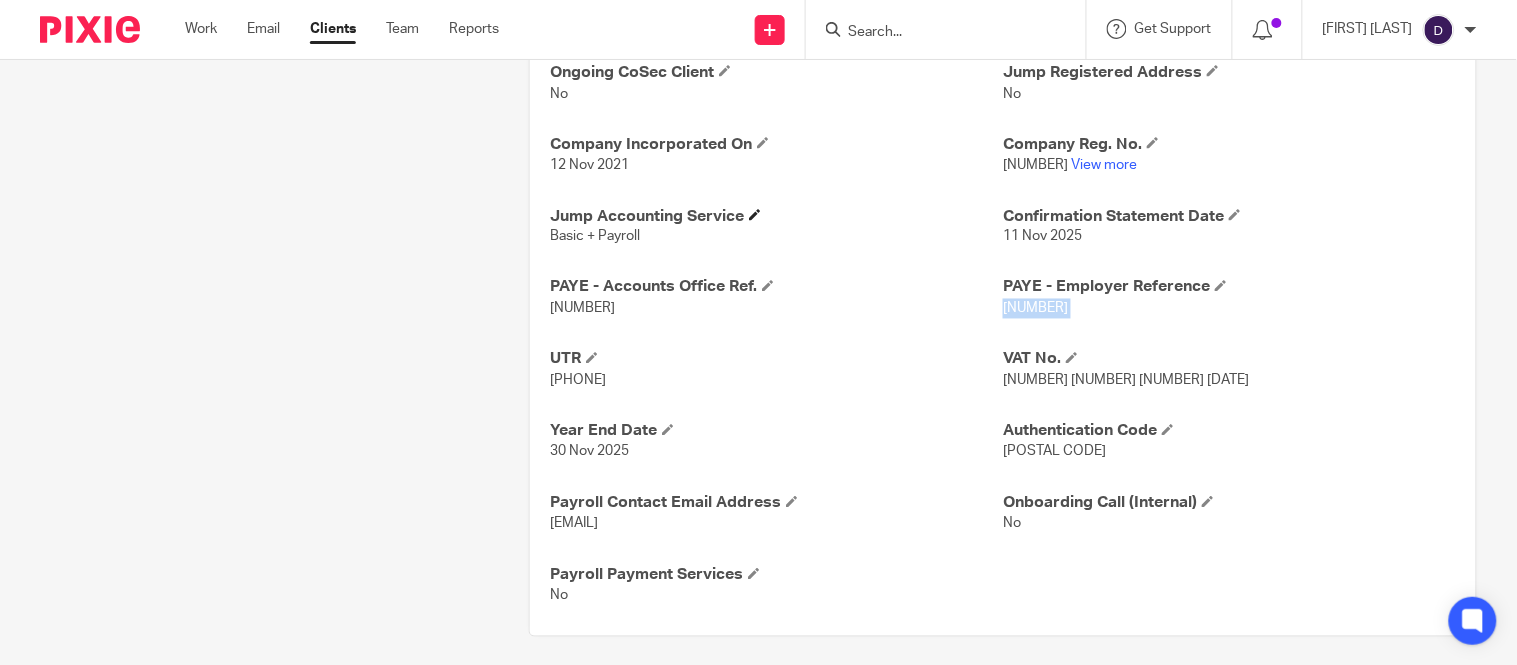 scroll, scrollTop: 743, scrollLeft: 0, axis: vertical 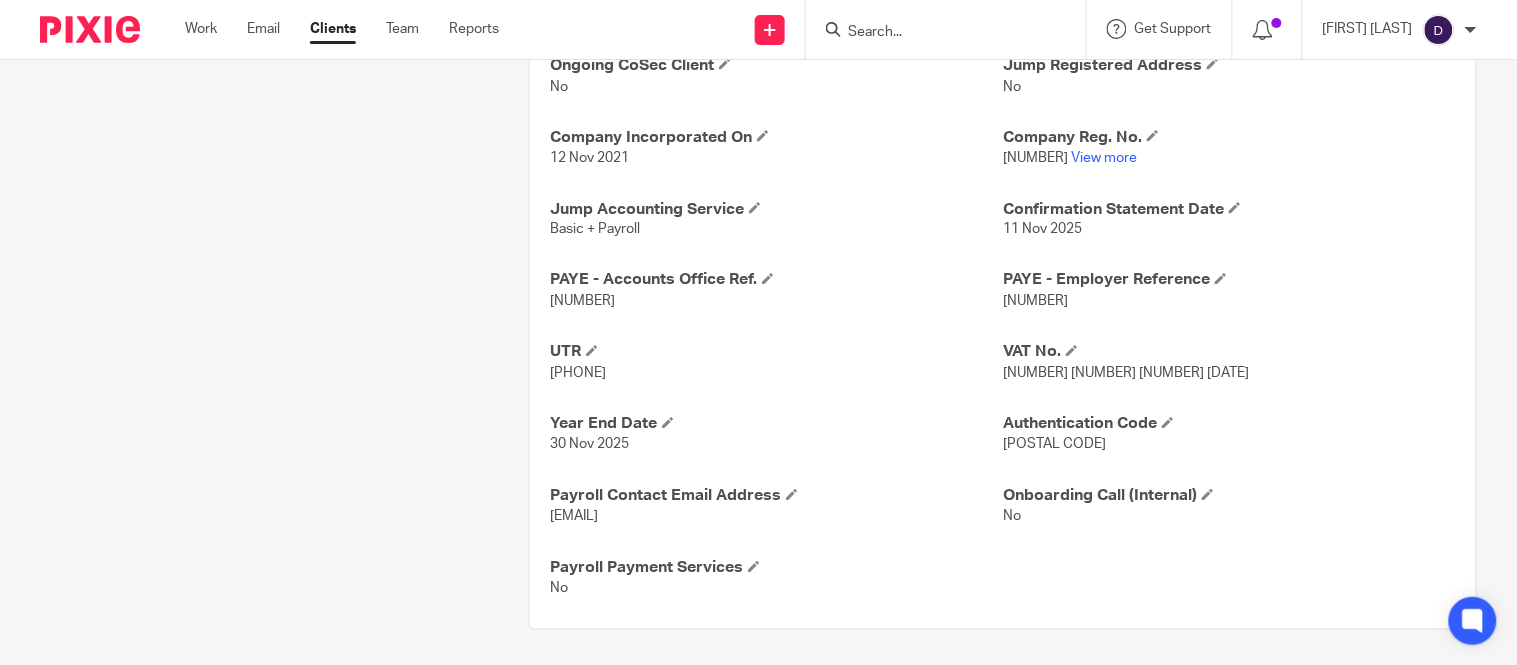 click on "120PR02655385" at bounding box center [776, 302] 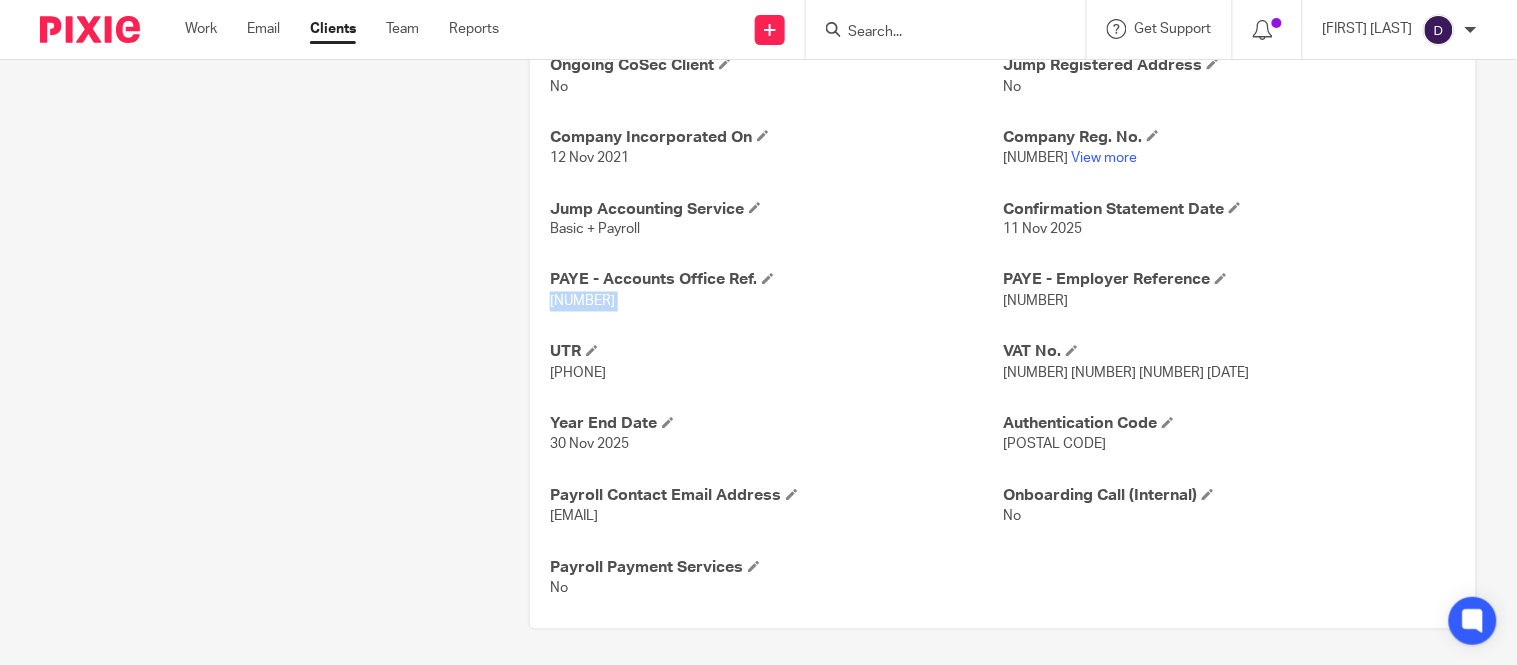 click on "120PR02655385" at bounding box center [582, 302] 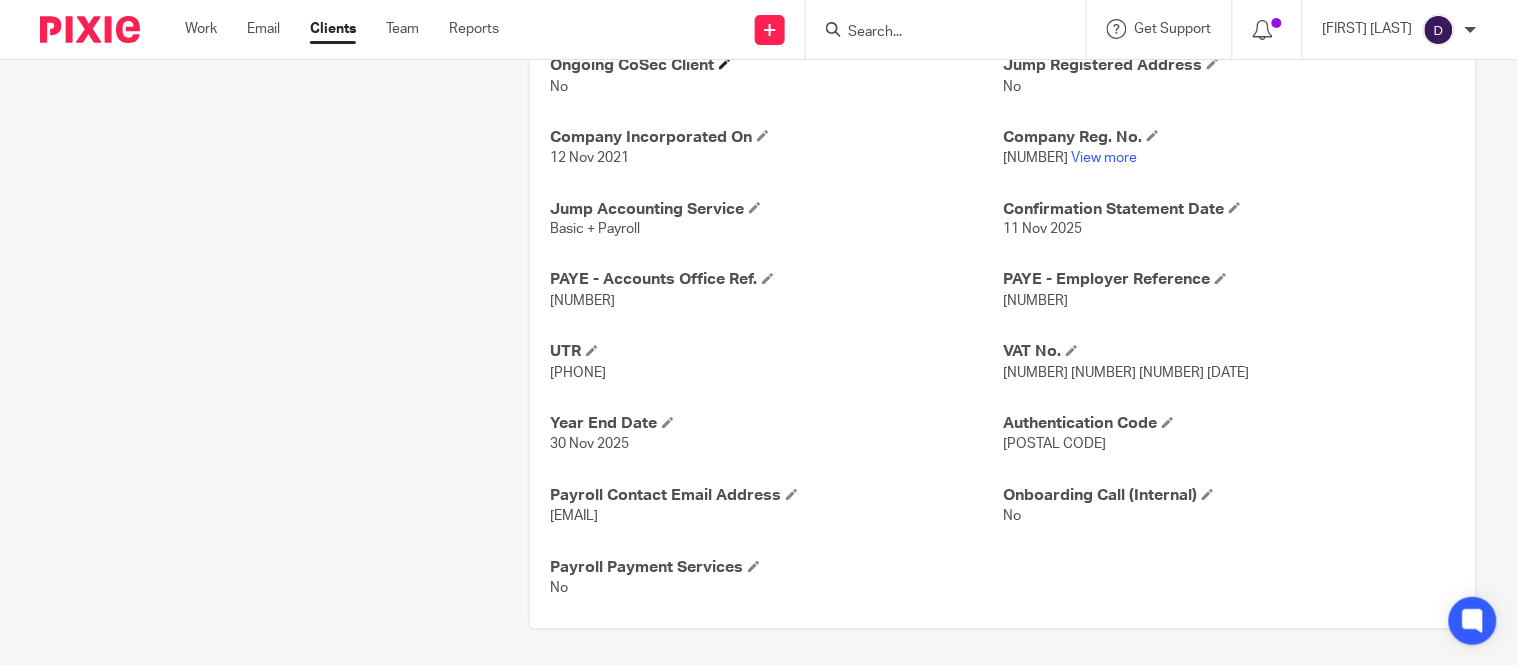 click on "Ongoing CoSec Client" at bounding box center (776, 65) 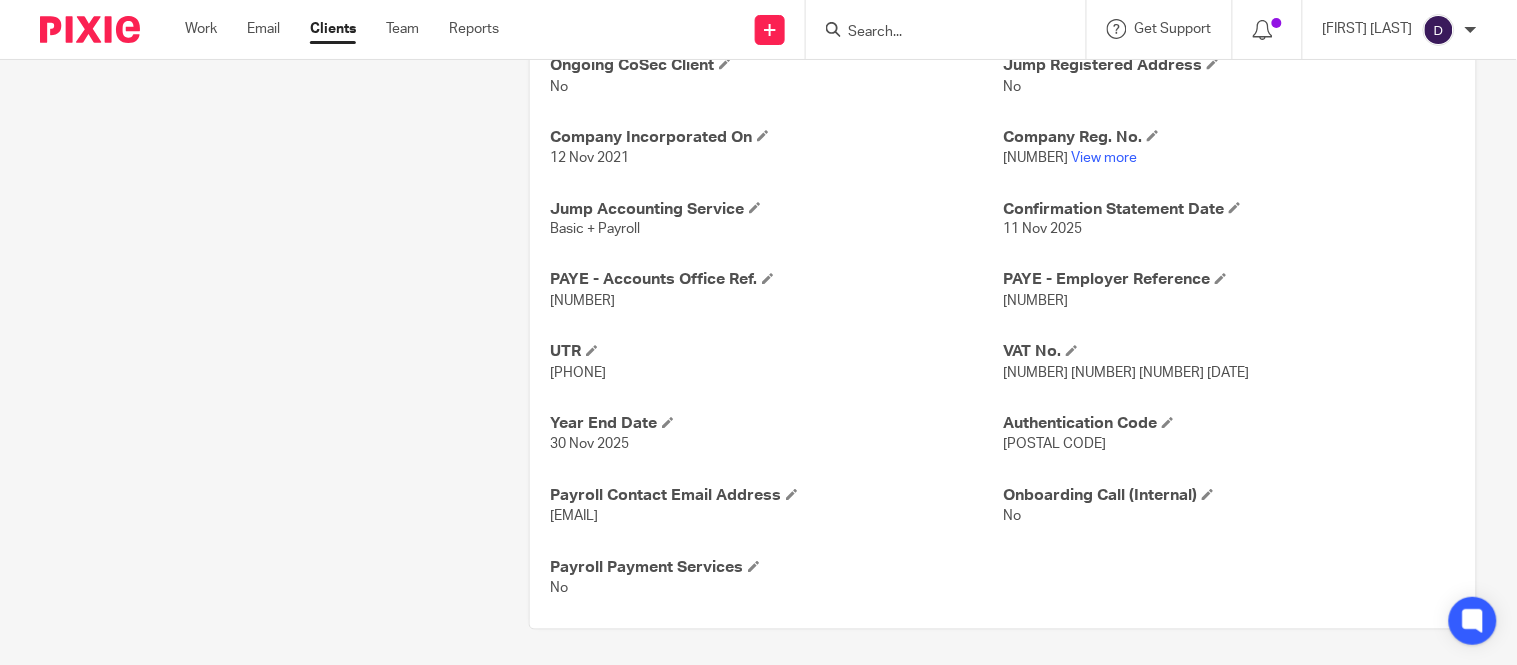 click at bounding box center [946, 29] 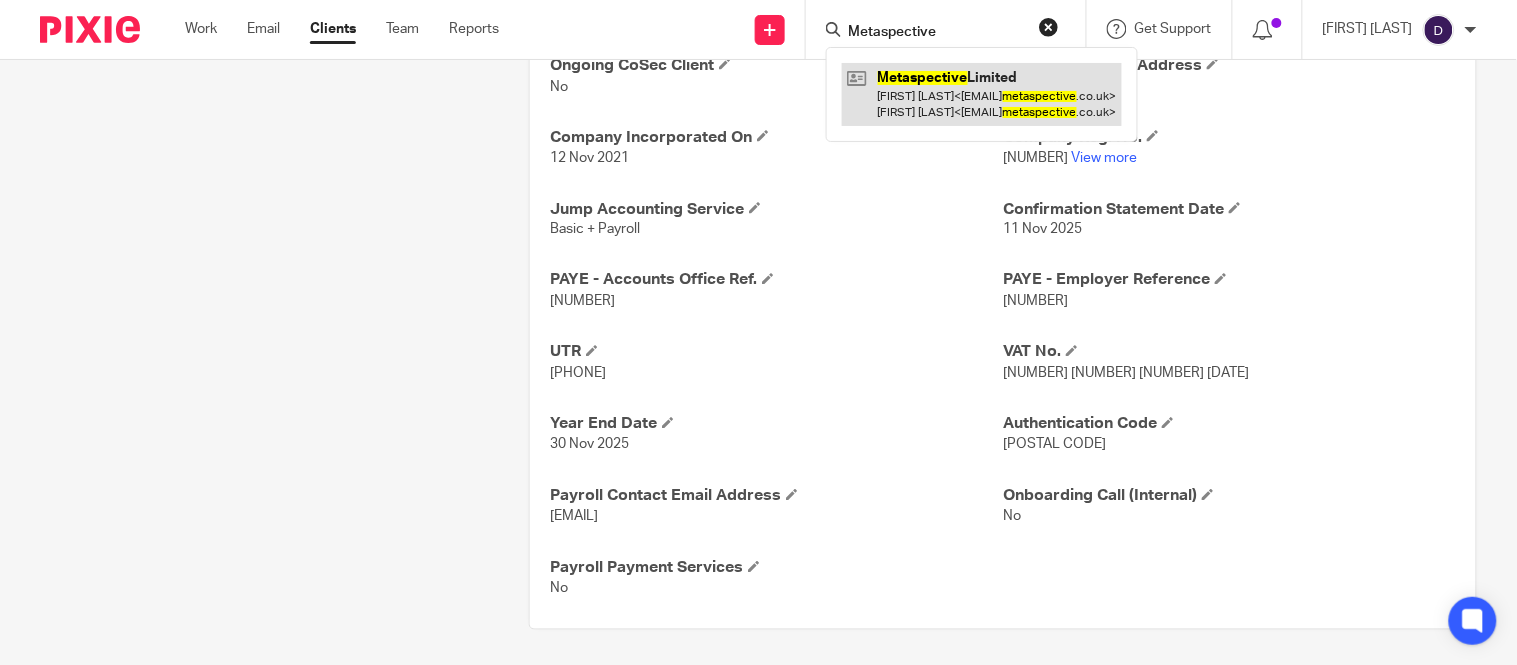 type on "Metaspective" 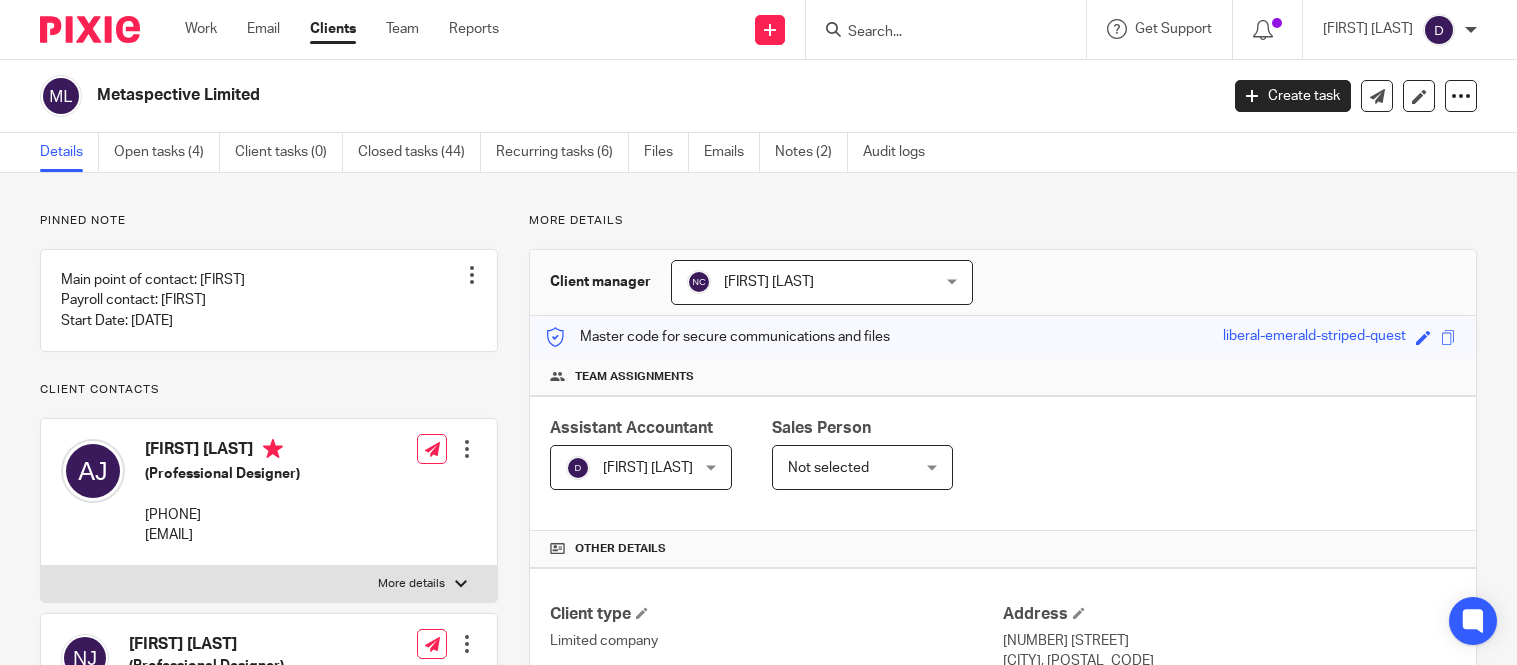 scroll, scrollTop: 0, scrollLeft: 0, axis: both 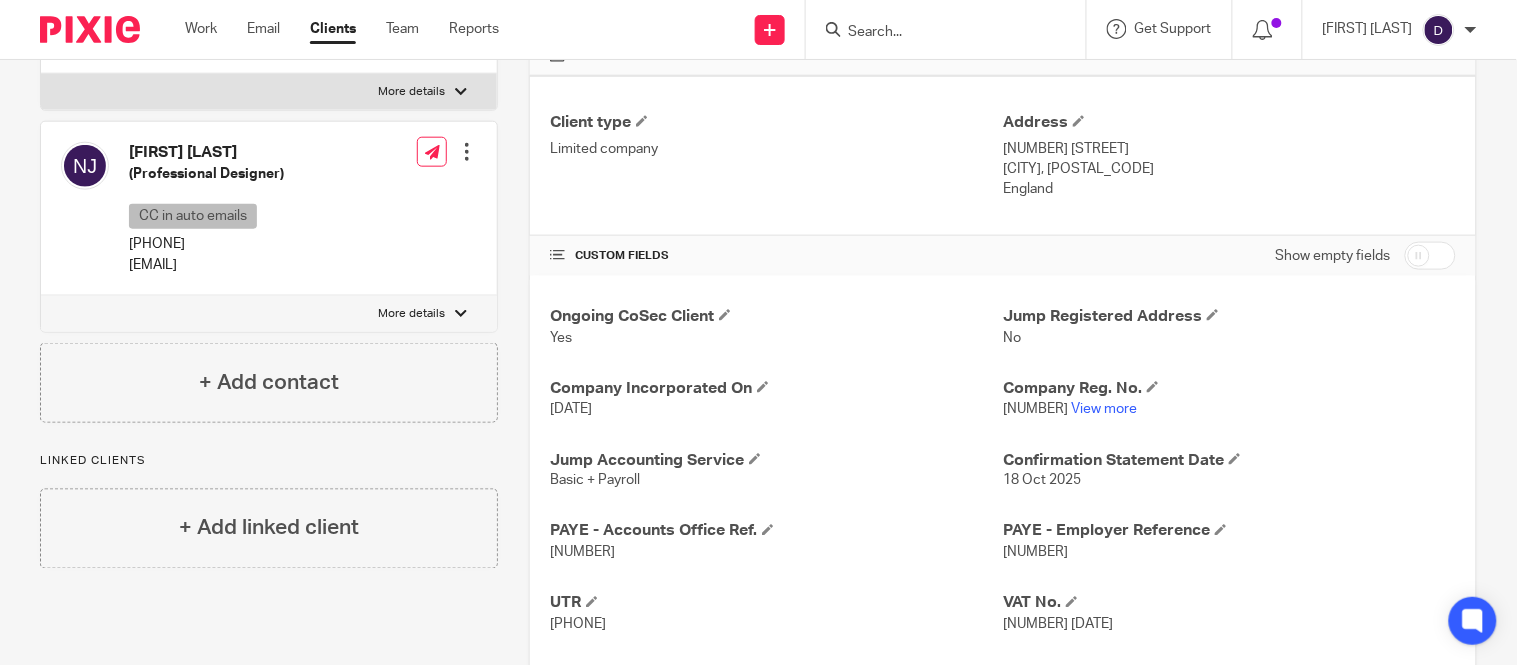 click on "120/NE83821" at bounding box center (1035, 553) 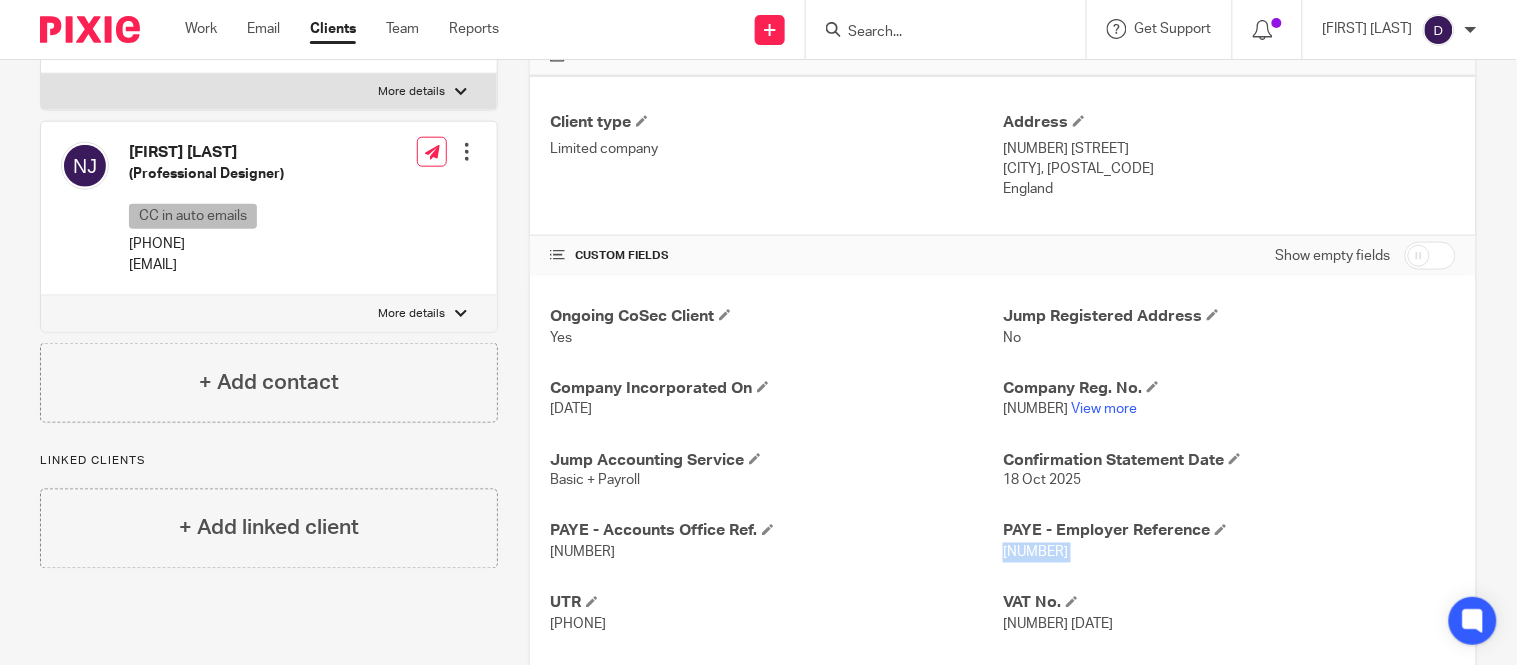 click on "120/NE83821" at bounding box center [1035, 553] 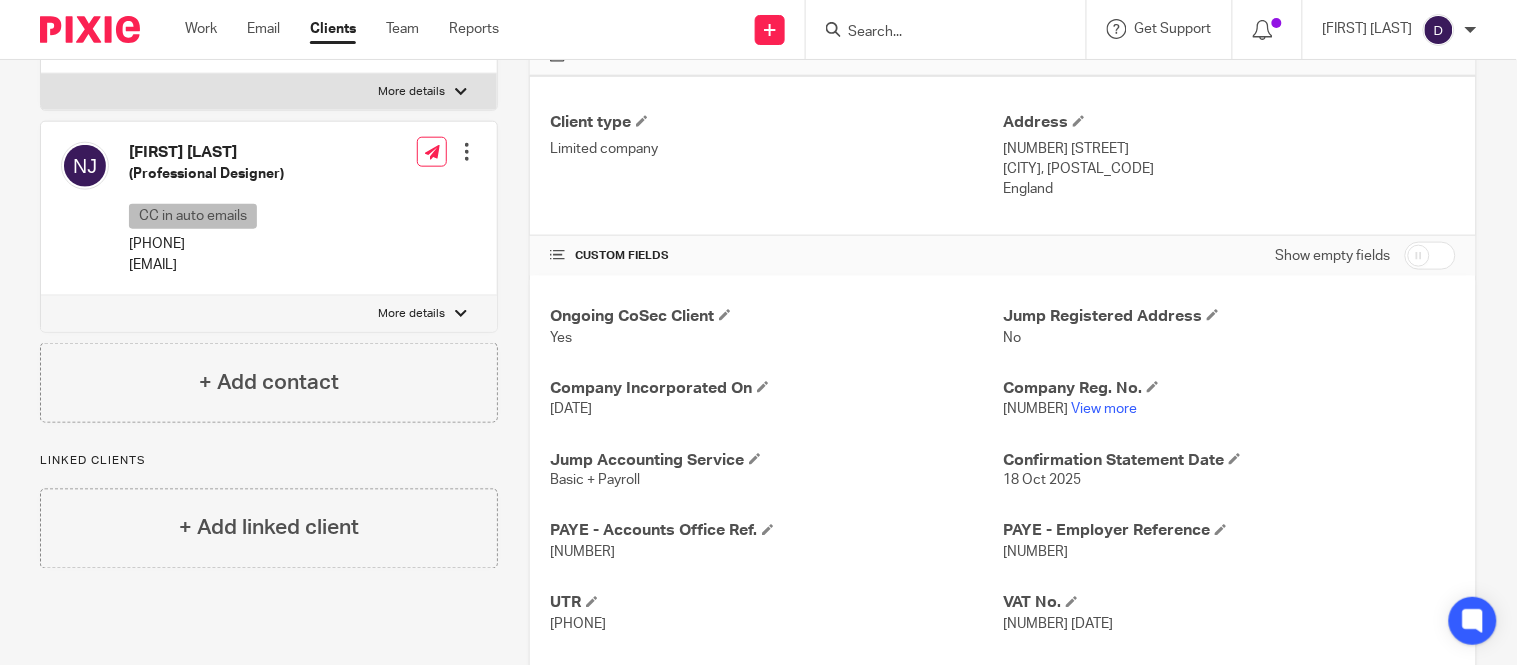 click on "120PT03274972" at bounding box center (582, 553) 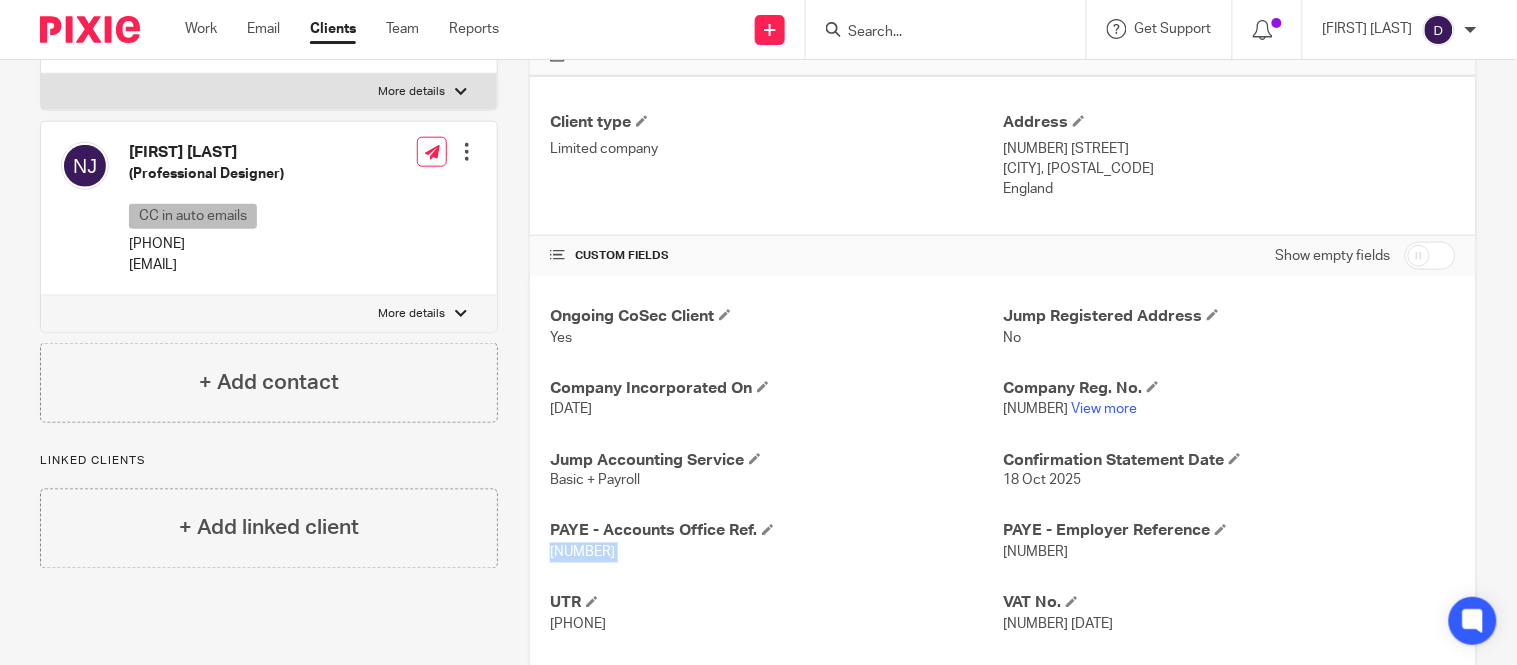 click on "120PT03274972" at bounding box center [582, 553] 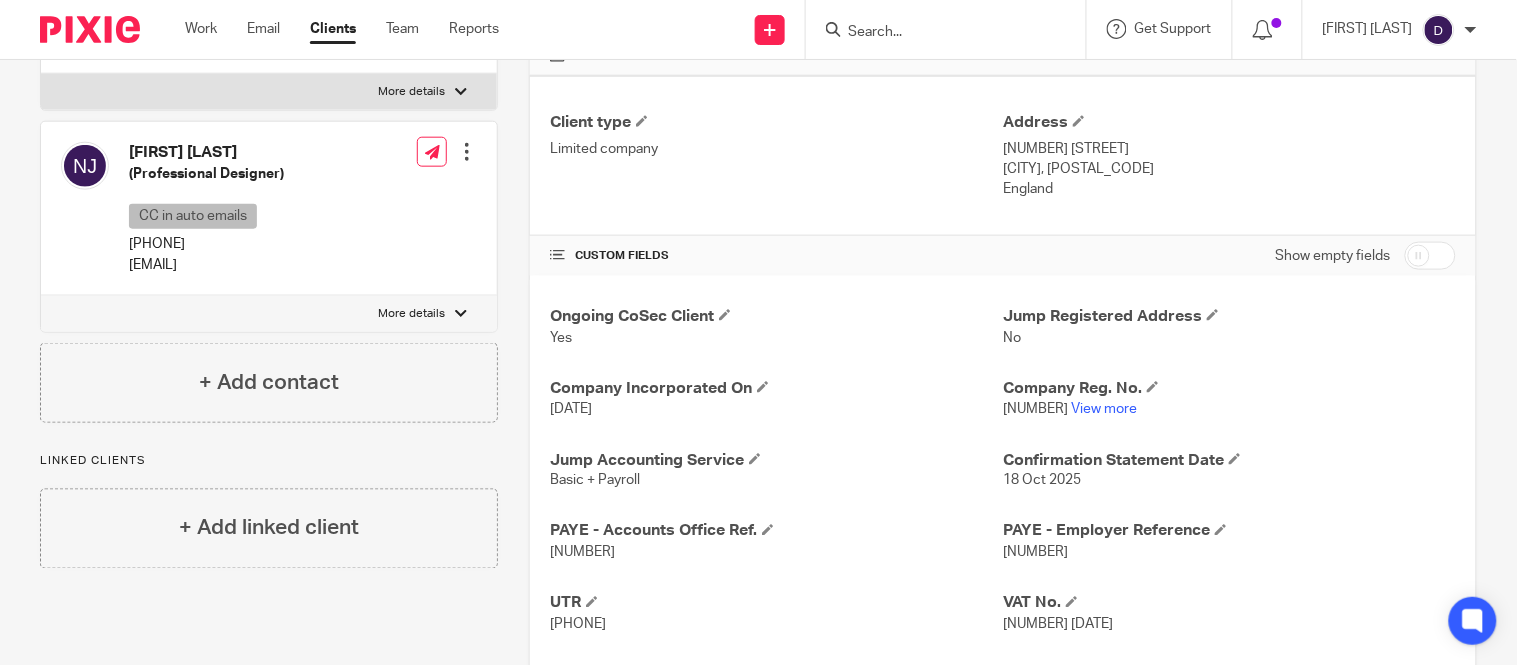 click on "120PT03274972" at bounding box center (582, 553) 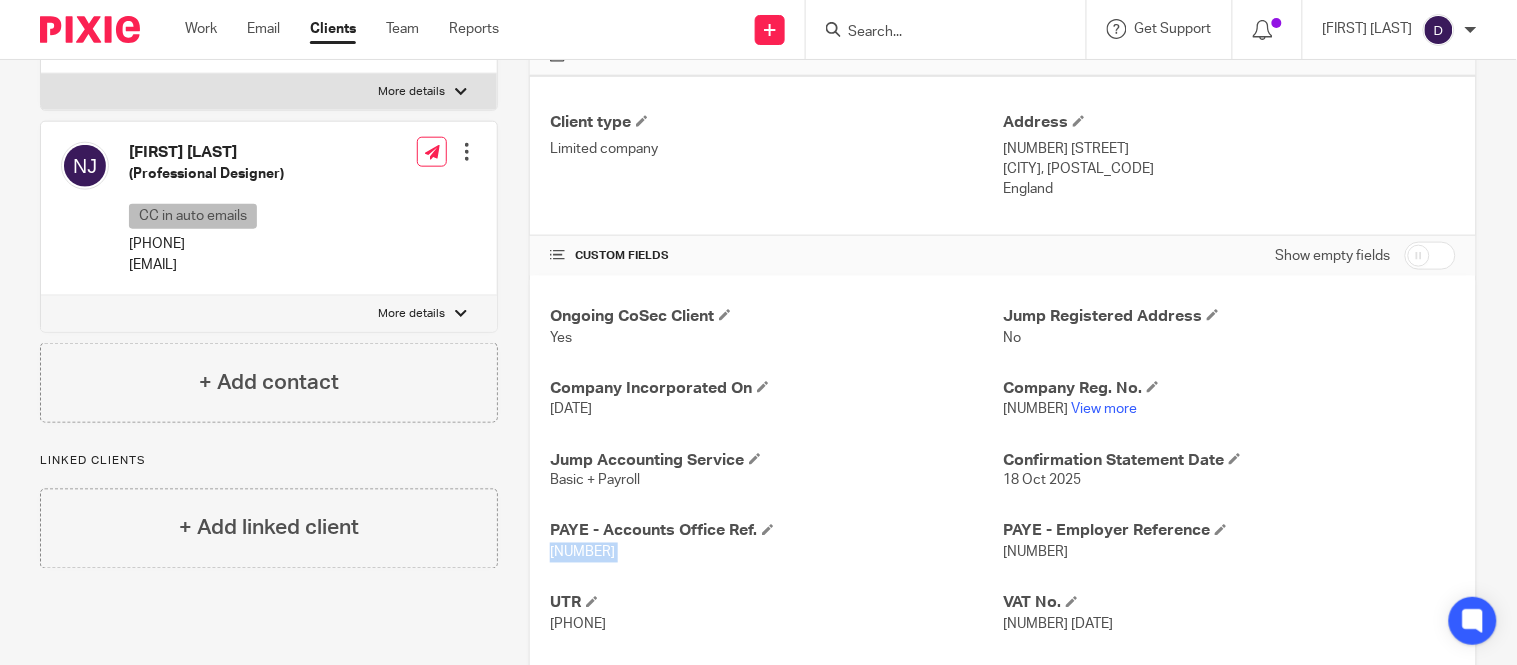 click on "120PT03274972" at bounding box center [582, 553] 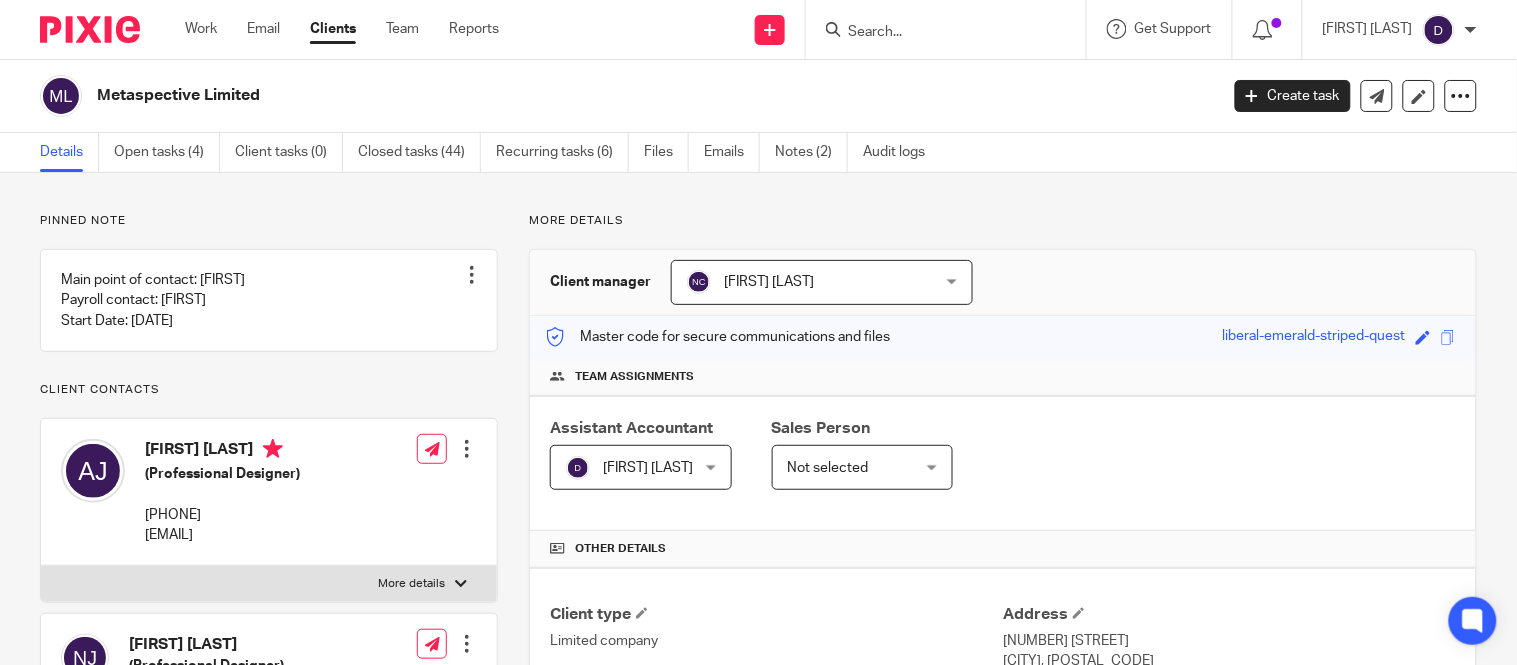 scroll, scrollTop: 0, scrollLeft: 0, axis: both 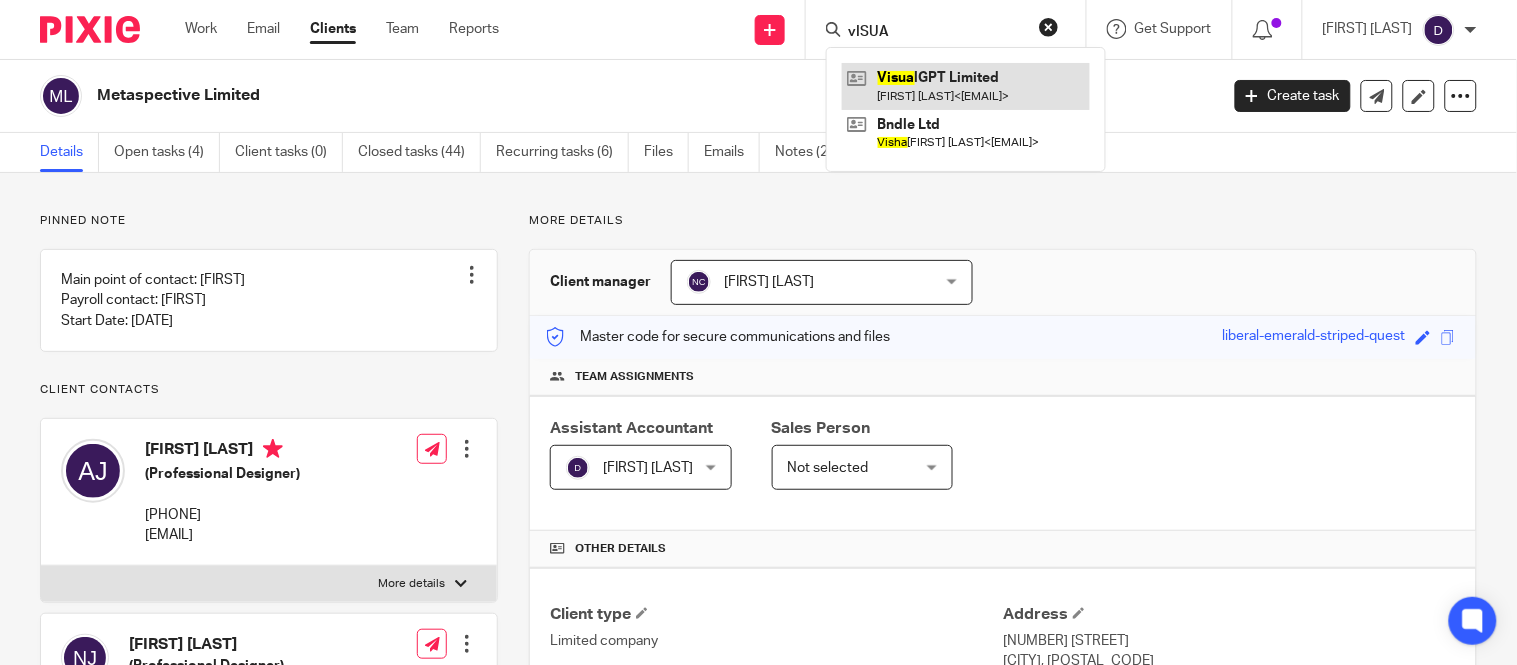 type on "vISUA" 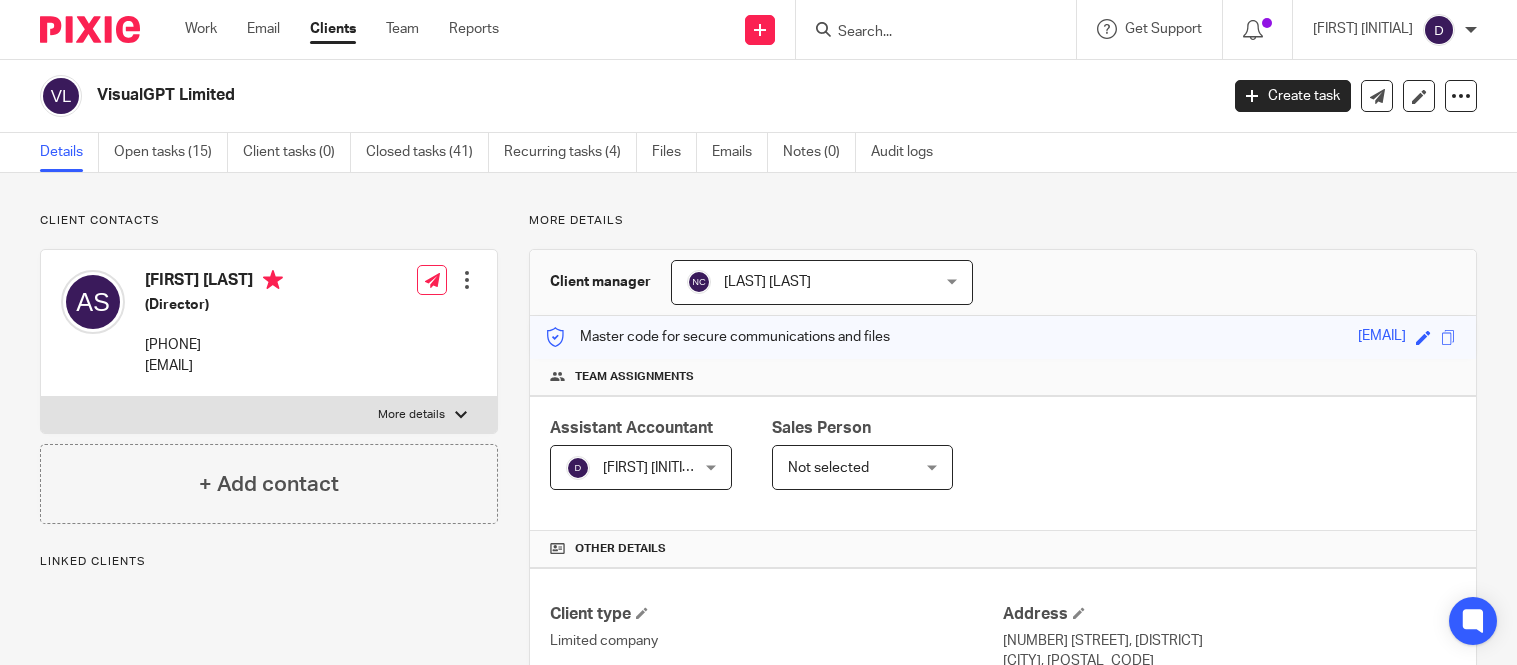 scroll, scrollTop: 0, scrollLeft: 0, axis: both 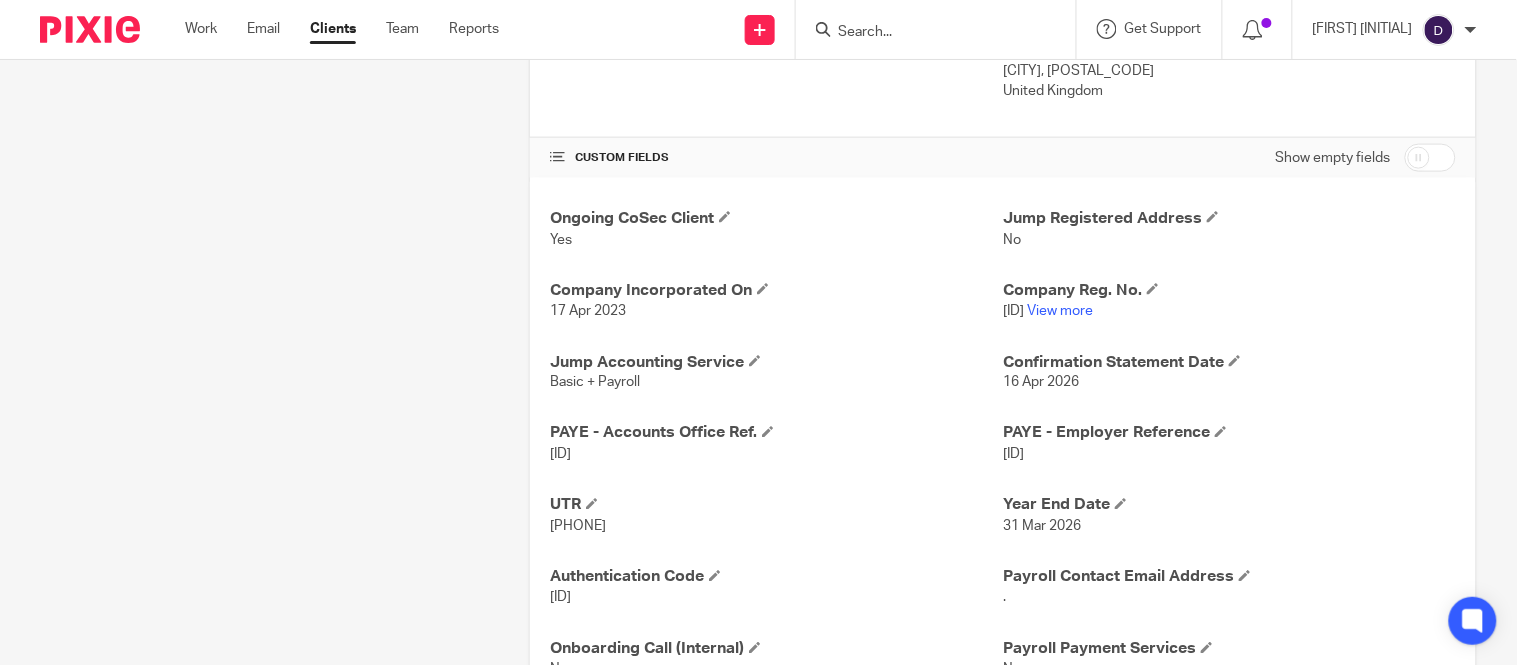 click on "[ID]" at bounding box center (1013, 455) 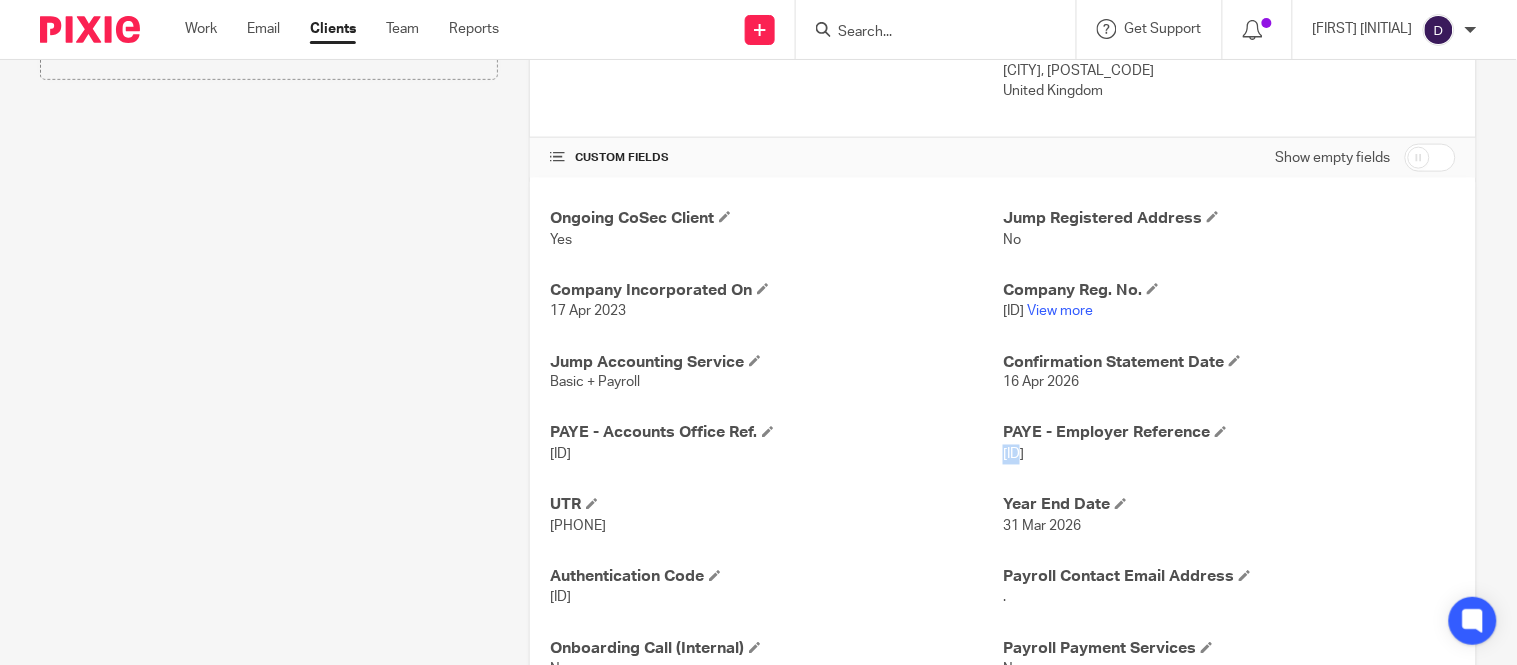 click on "[ID]" at bounding box center [1013, 455] 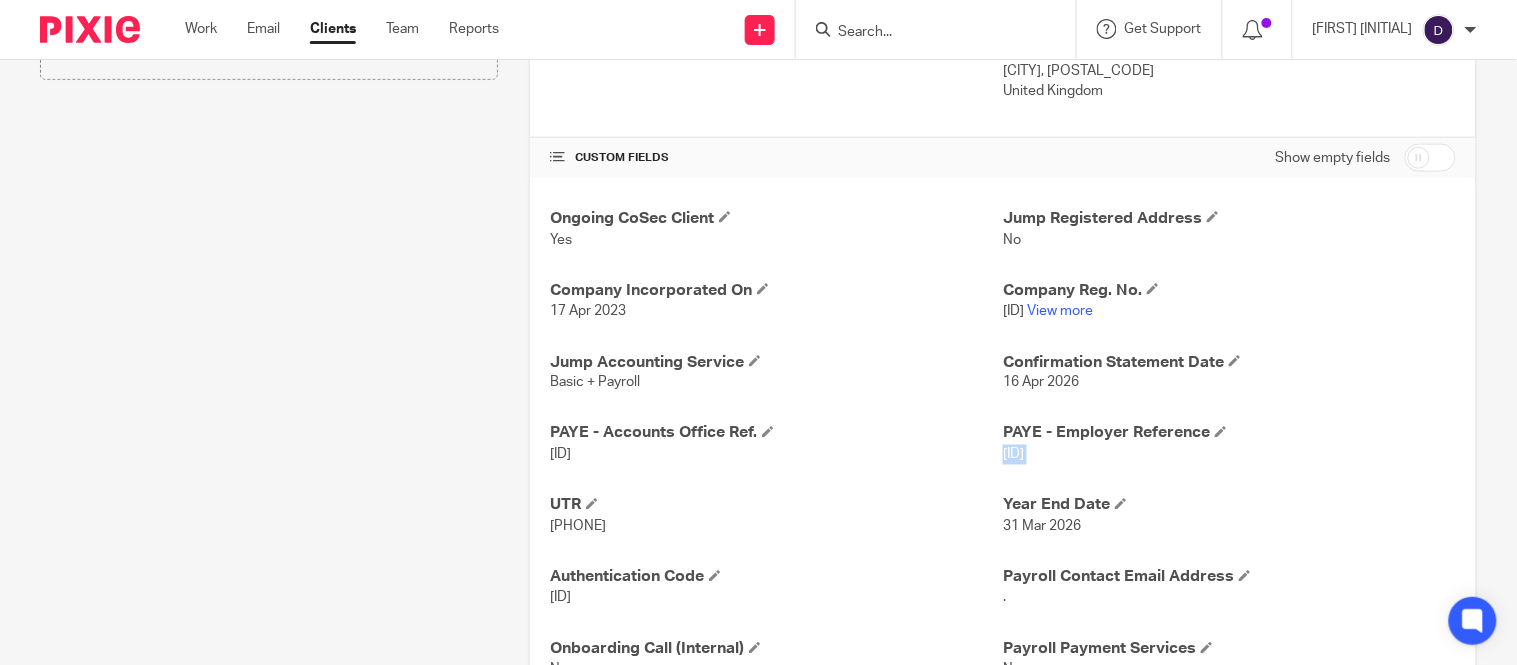 click on "[ID]" at bounding box center [1013, 455] 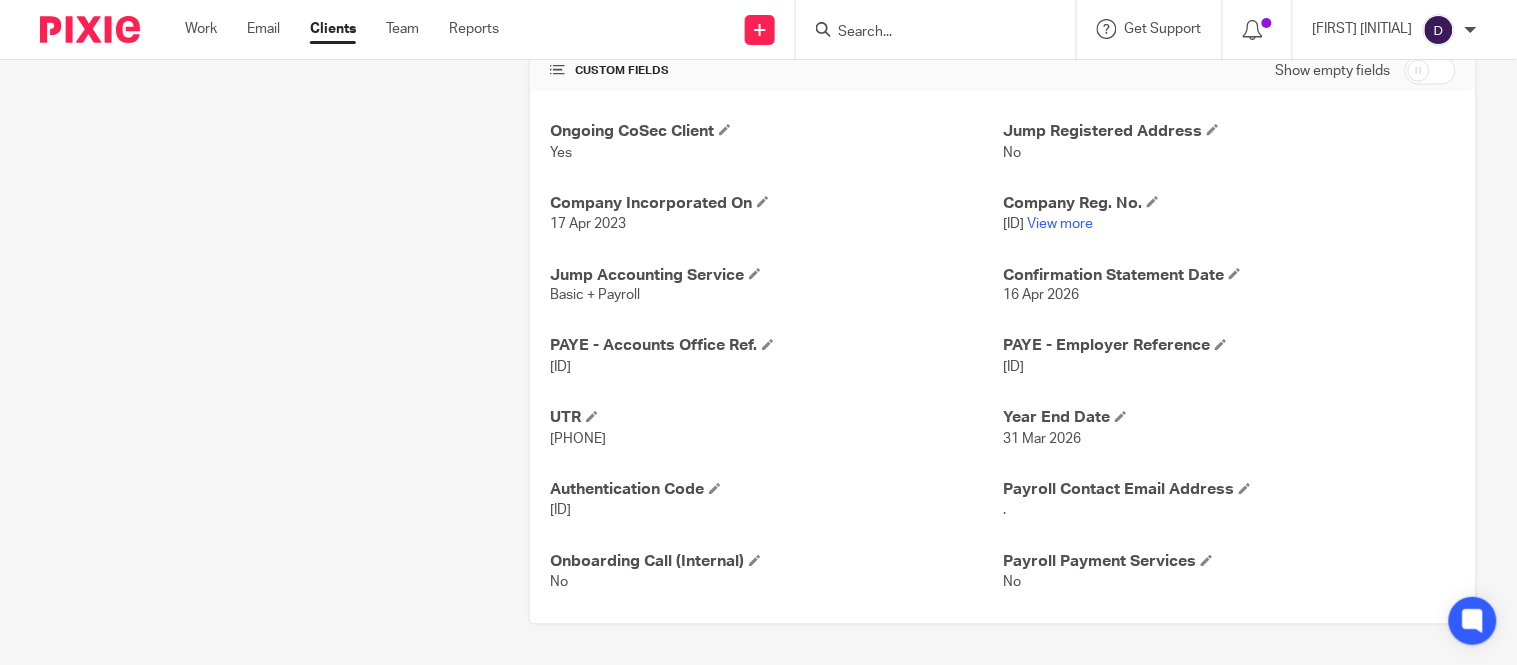 click on "[ID]" at bounding box center (560, 368) 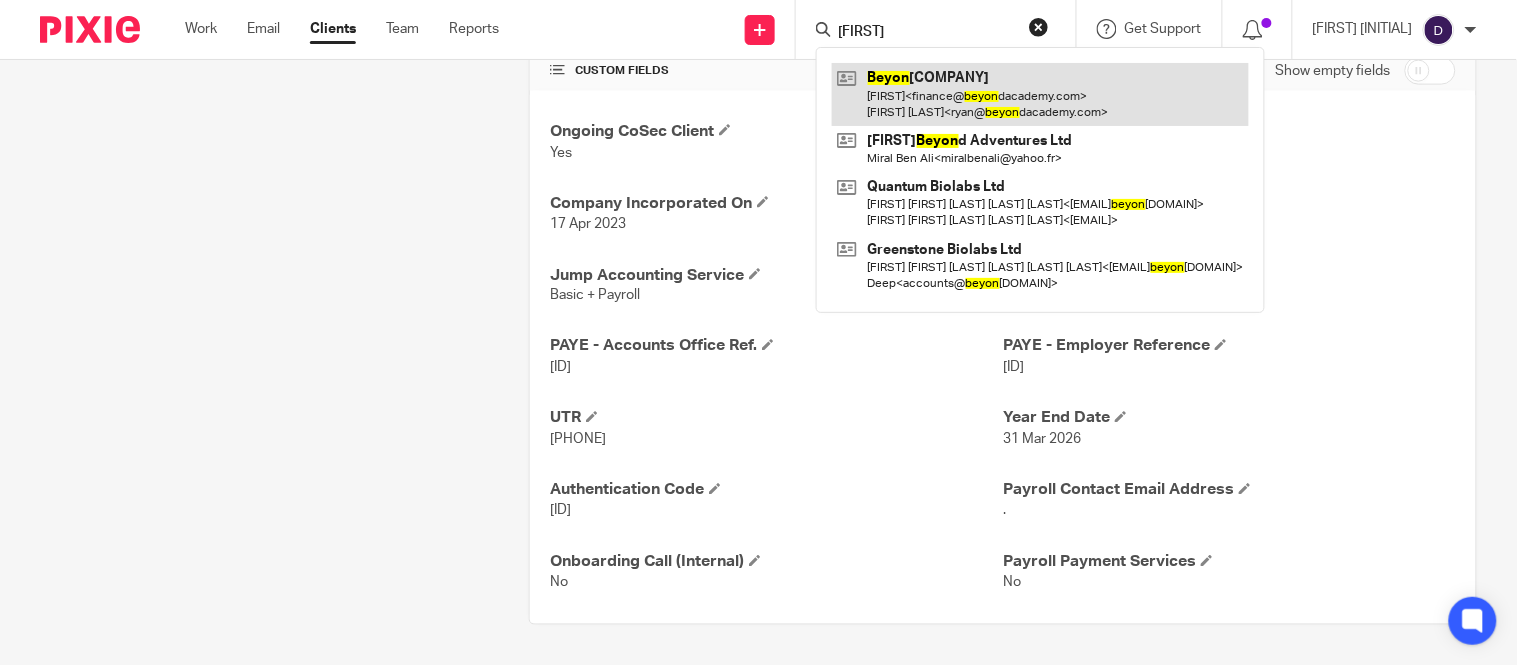 type on "[FIRST]" 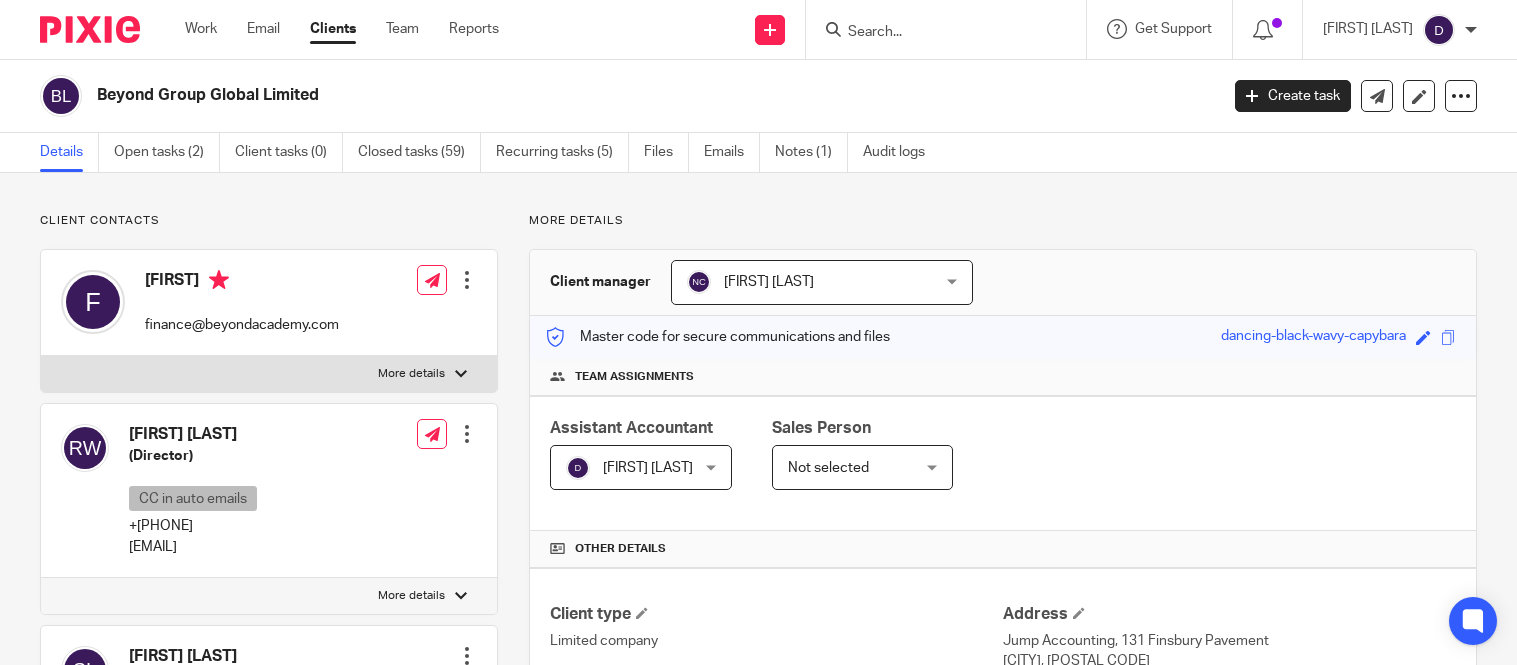 scroll, scrollTop: 0, scrollLeft: 0, axis: both 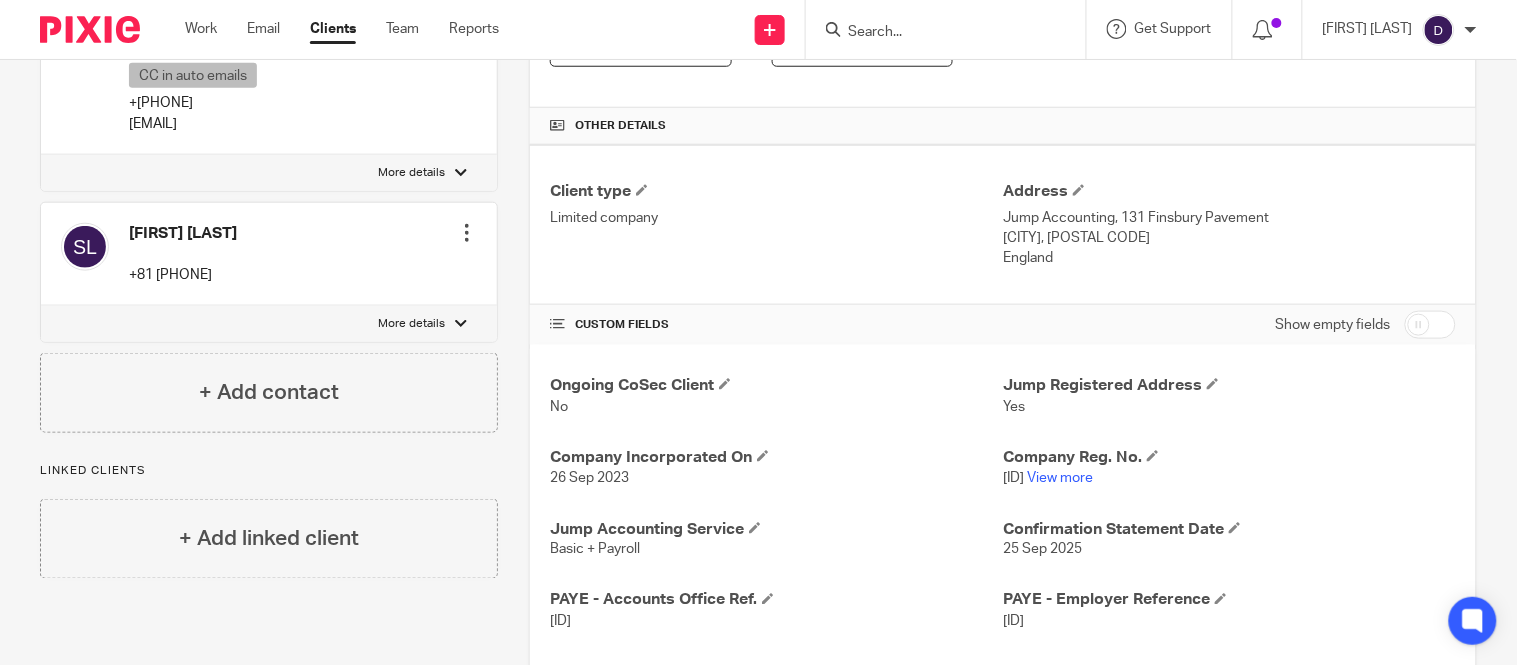 click on "[ID]" at bounding box center (1013, 622) 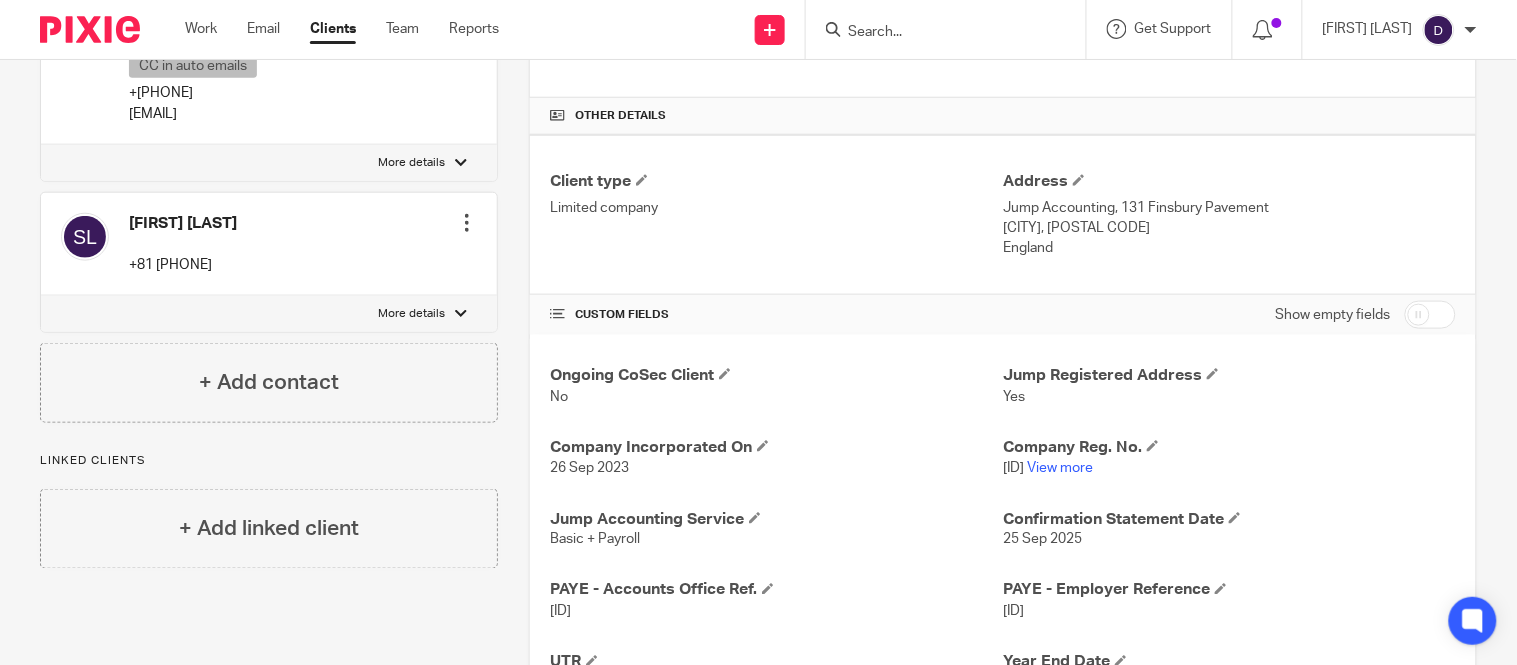 click on "[ID]" at bounding box center (1013, 612) 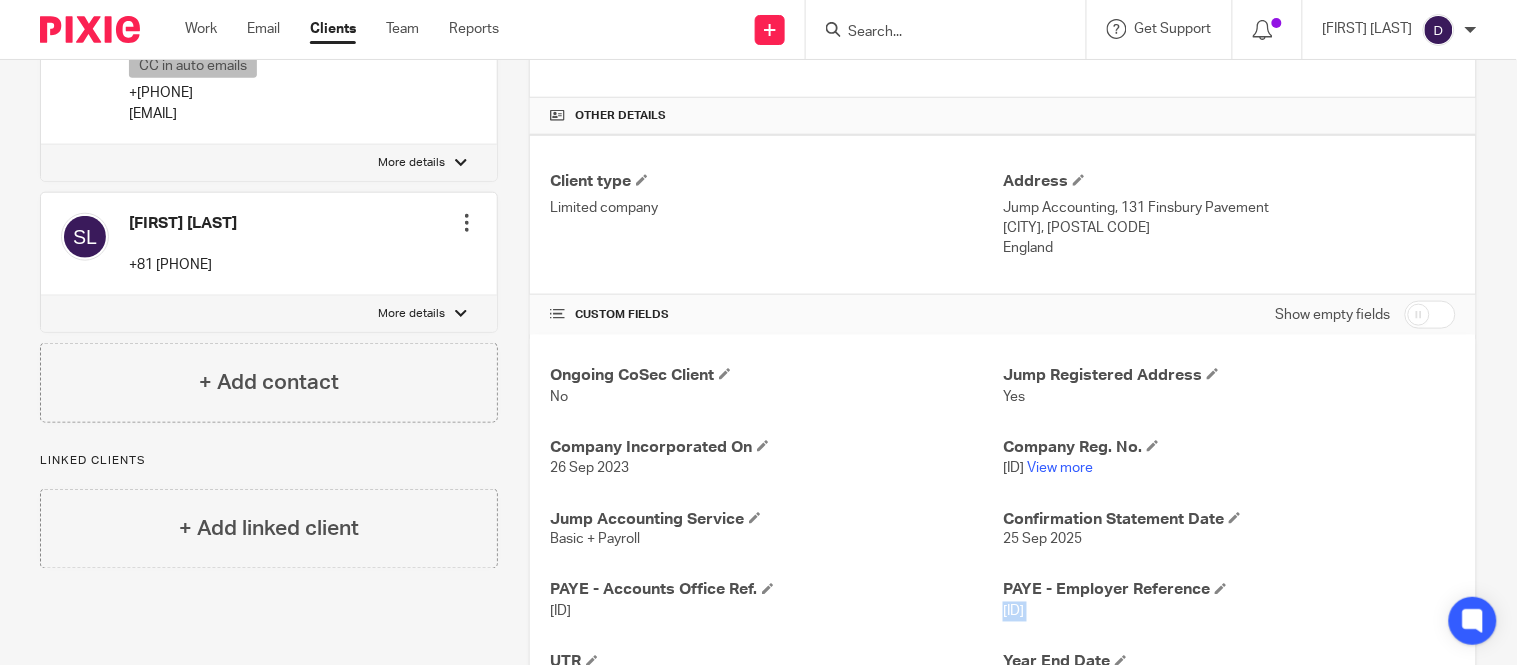 click on "[ID]" at bounding box center (1013, 612) 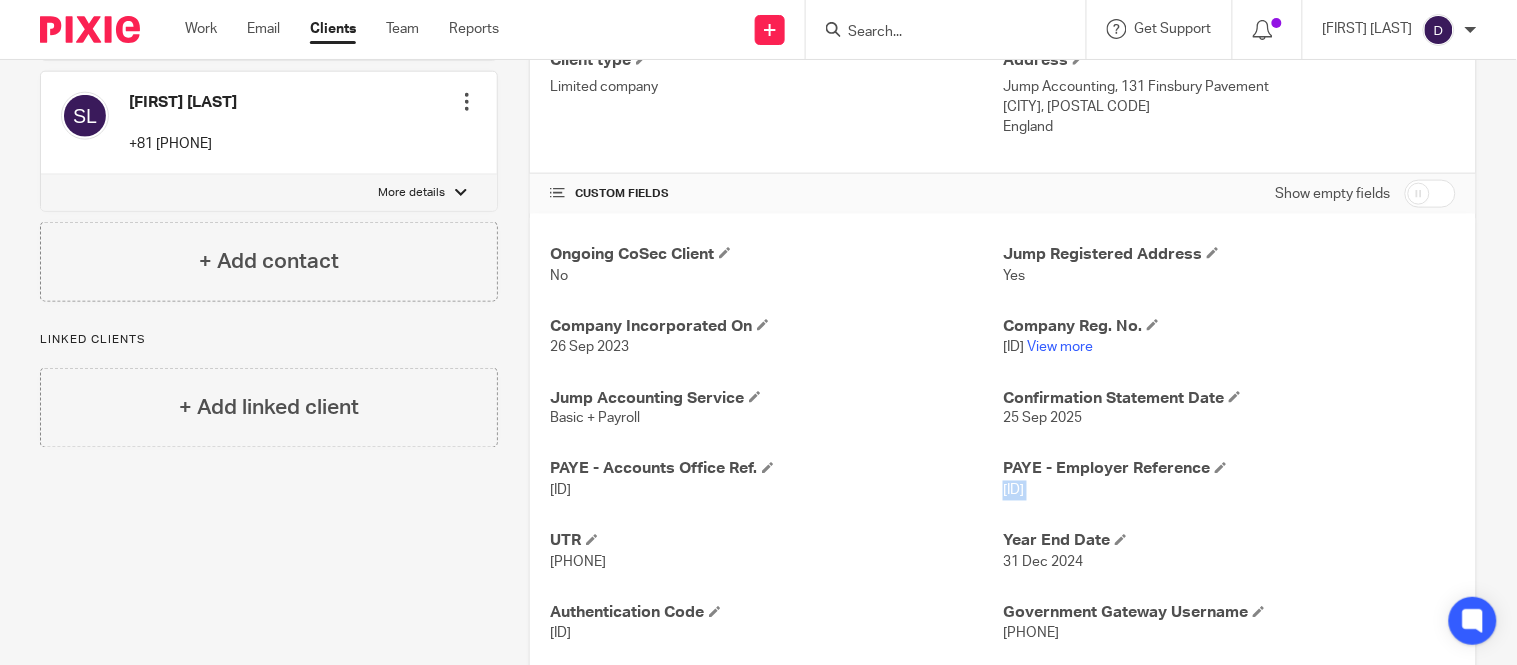 scroll, scrollTop: 555, scrollLeft: 0, axis: vertical 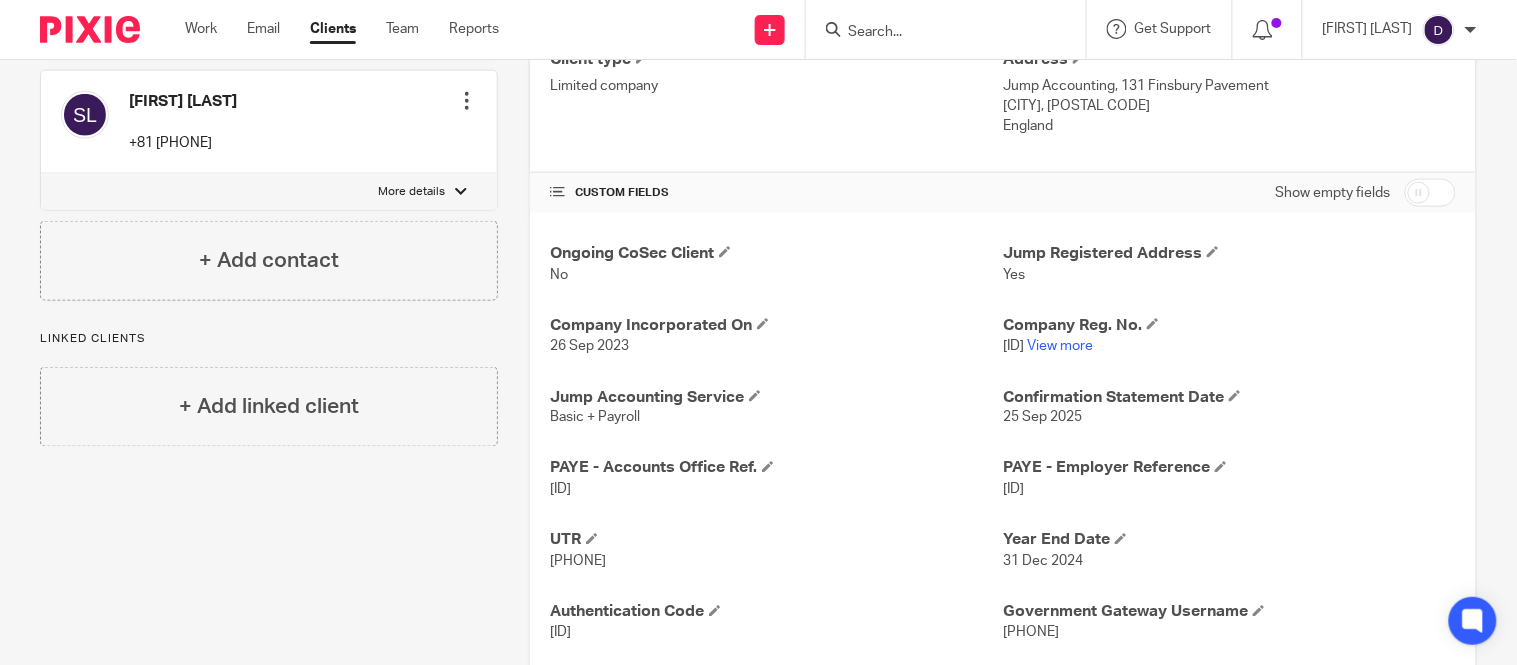 click on "[ID]" at bounding box center [560, 490] 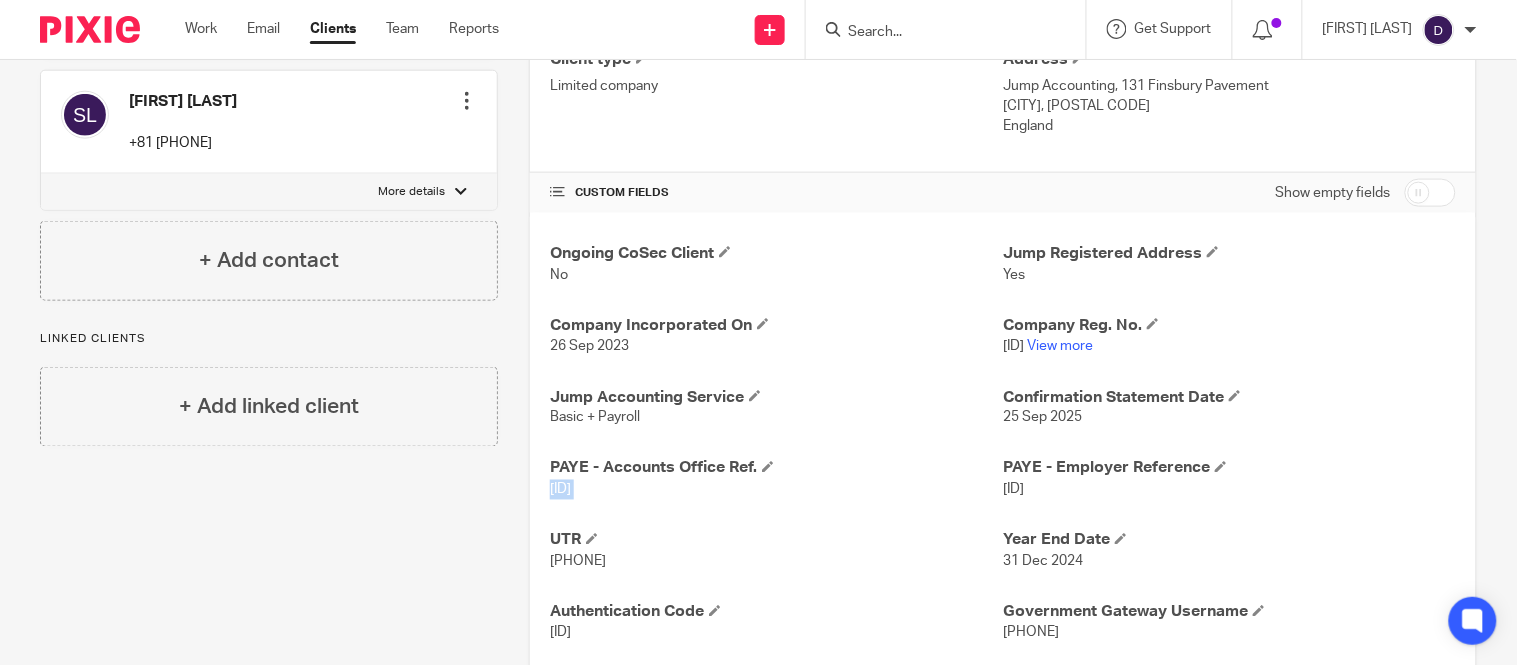click on "[ID]" at bounding box center [560, 490] 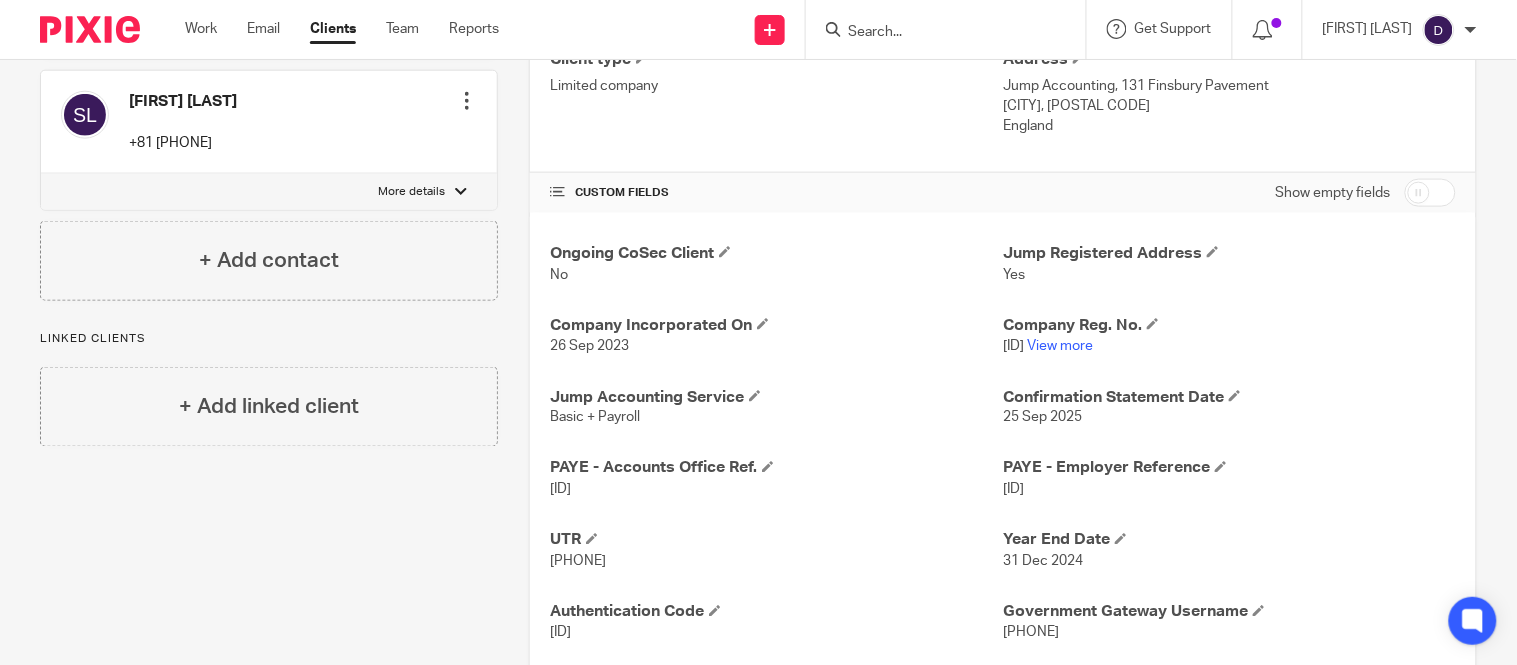 click at bounding box center [936, 33] 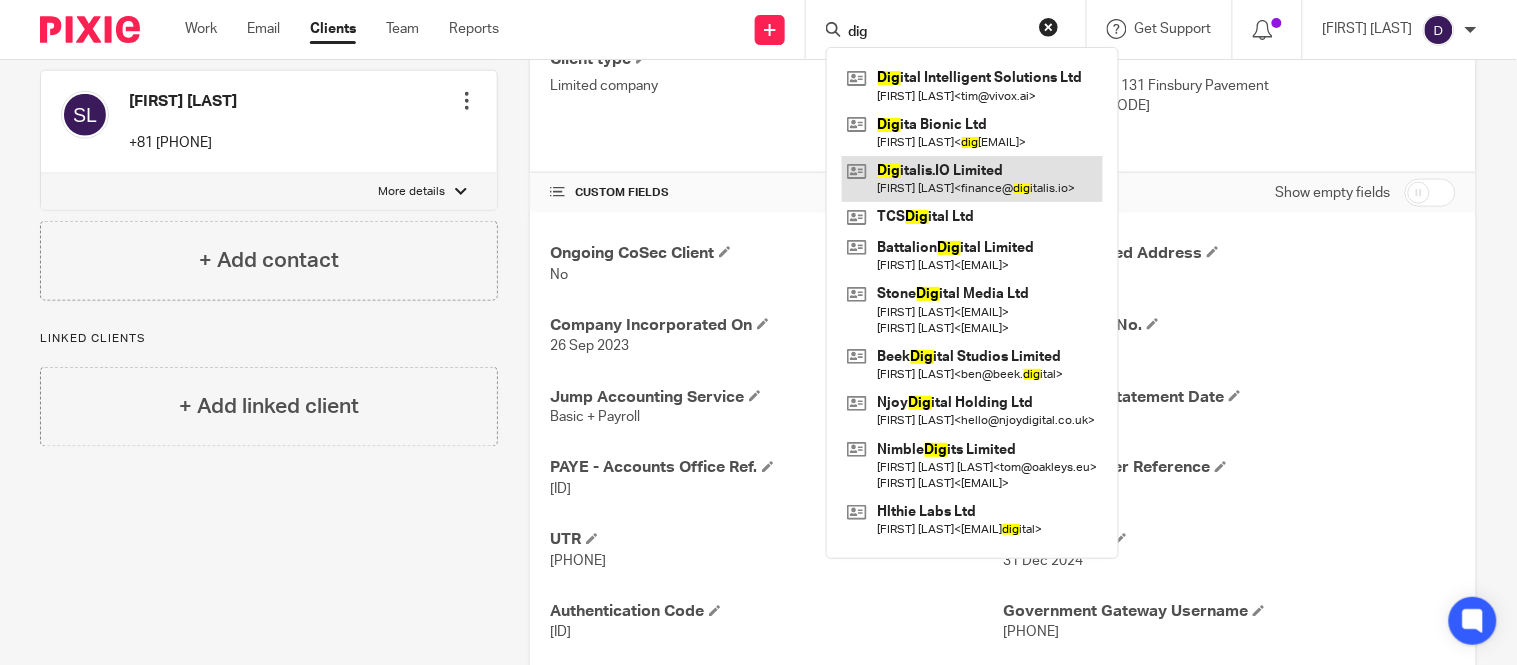type on "dig" 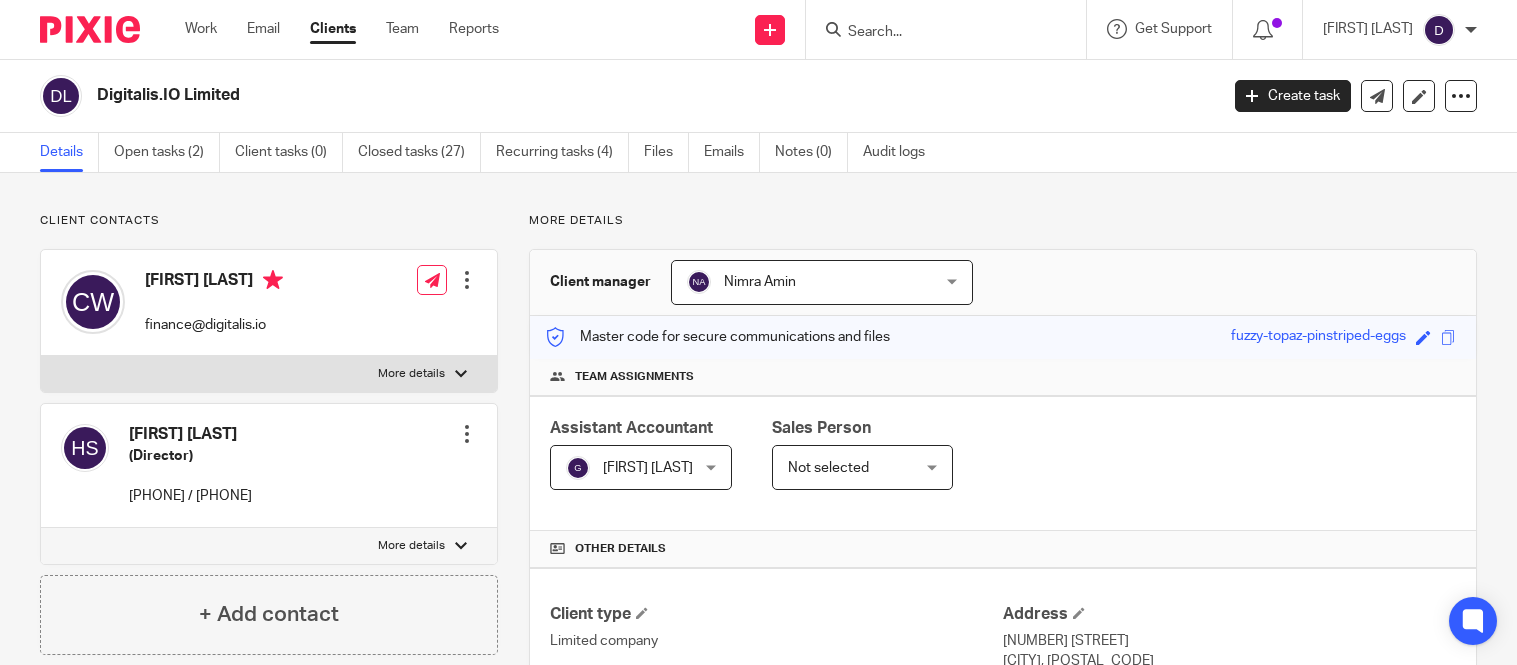 click on "Digitalis.IO Limited" at bounding box center [540, 95] 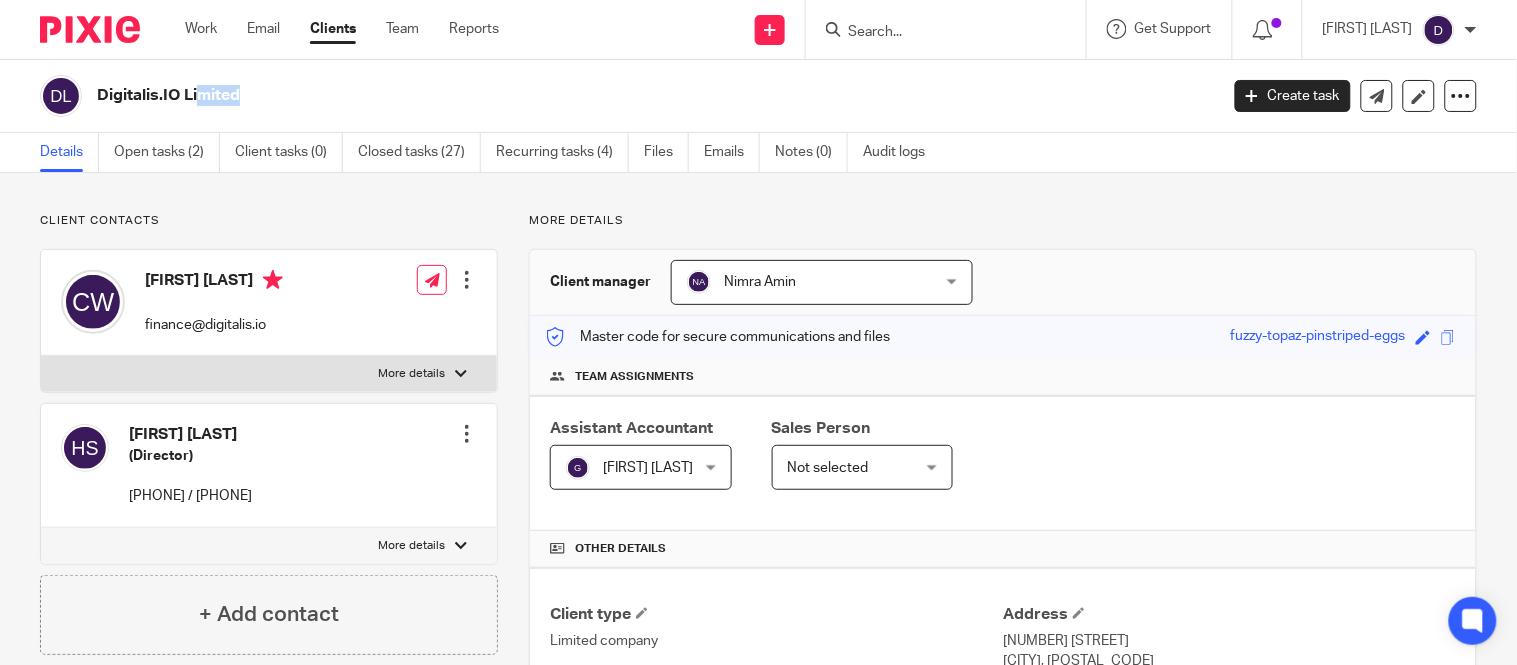 click on "Digitalis.IO Limited" at bounding box center (540, 95) 